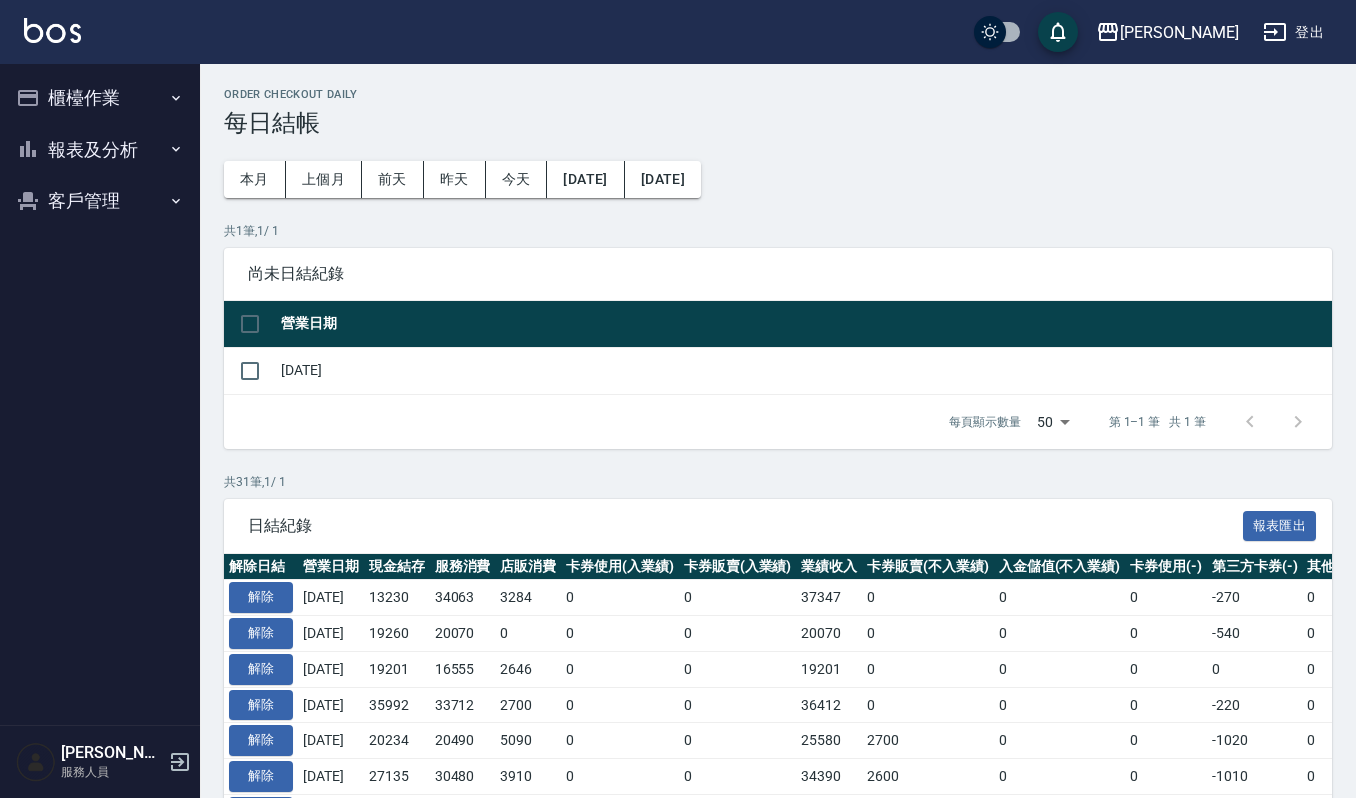 scroll, scrollTop: 0, scrollLeft: 0, axis: both 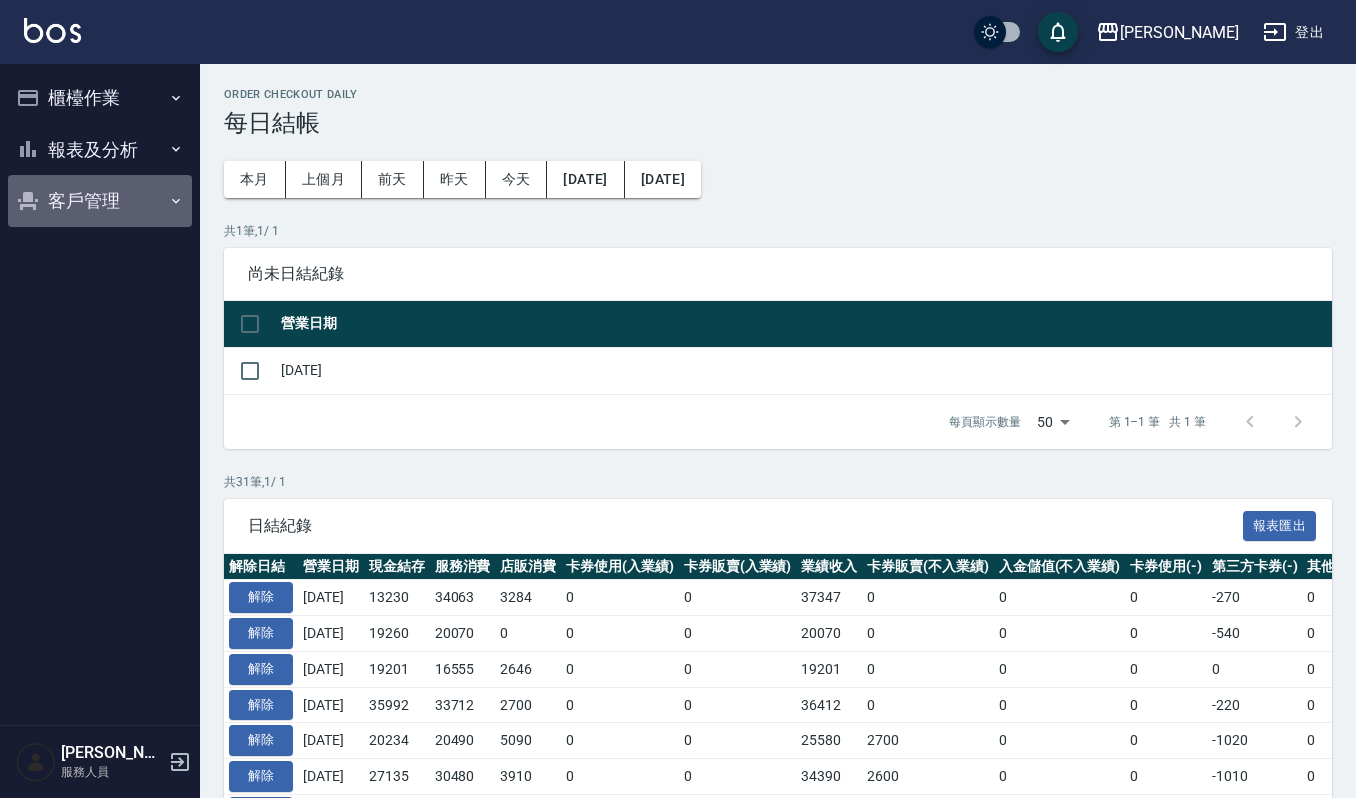 click on "客戶管理" at bounding box center [100, 201] 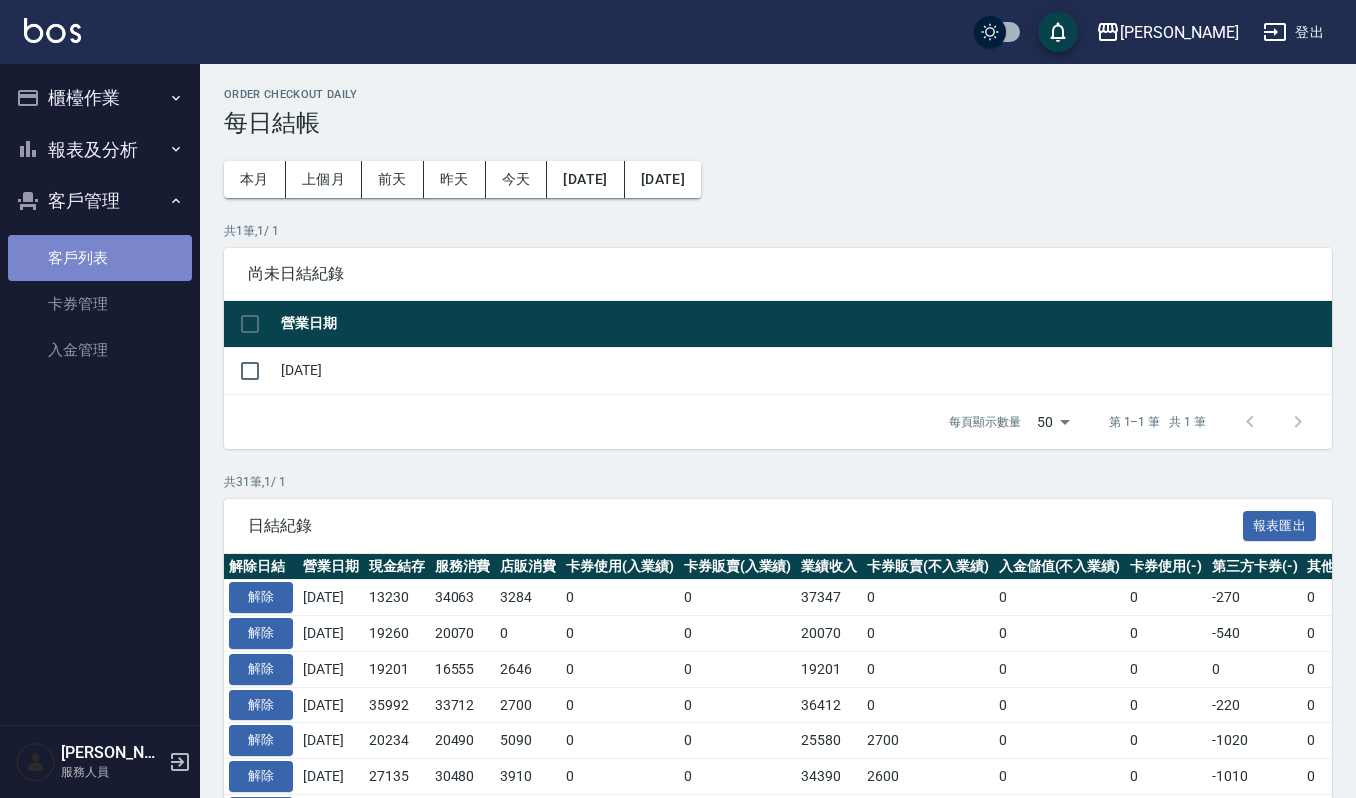 click on "客戶列表" at bounding box center [100, 258] 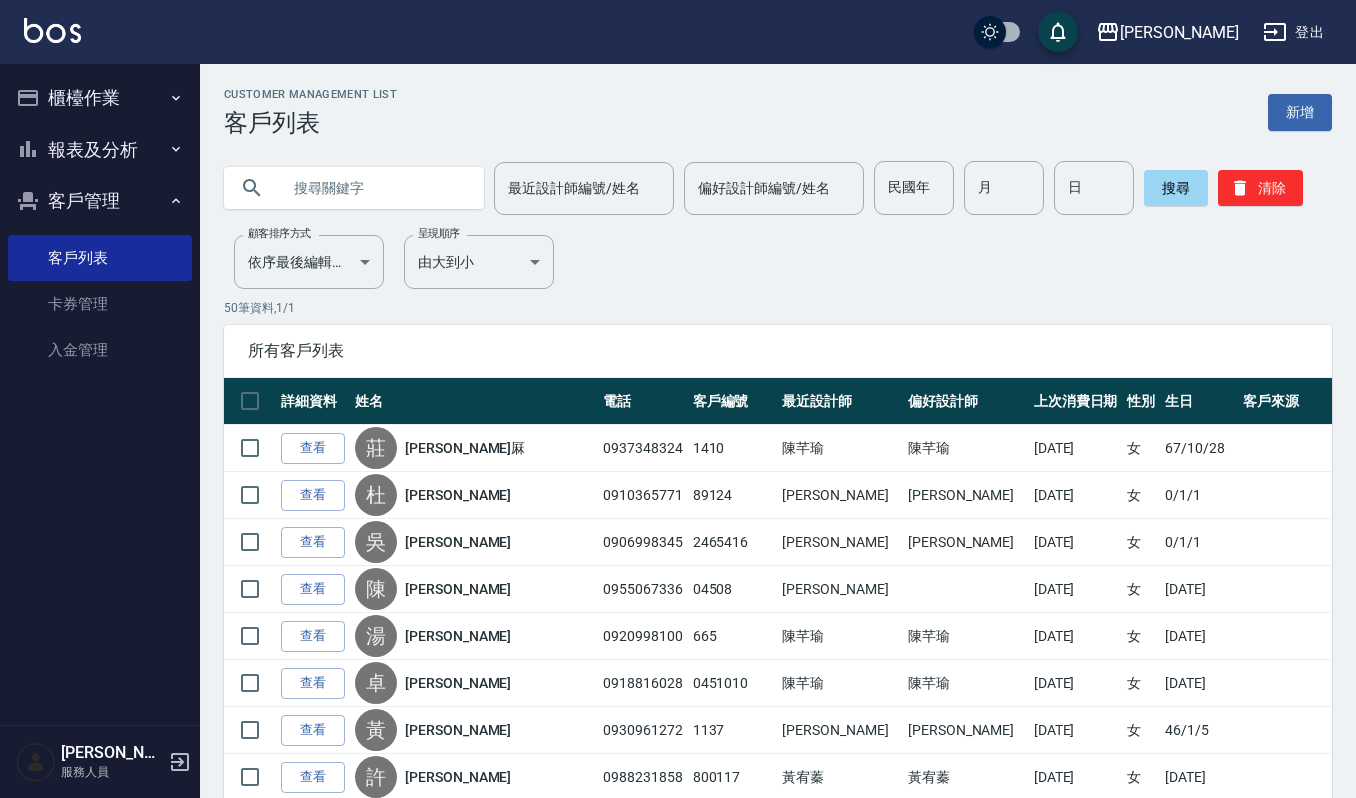 click at bounding box center (374, 188) 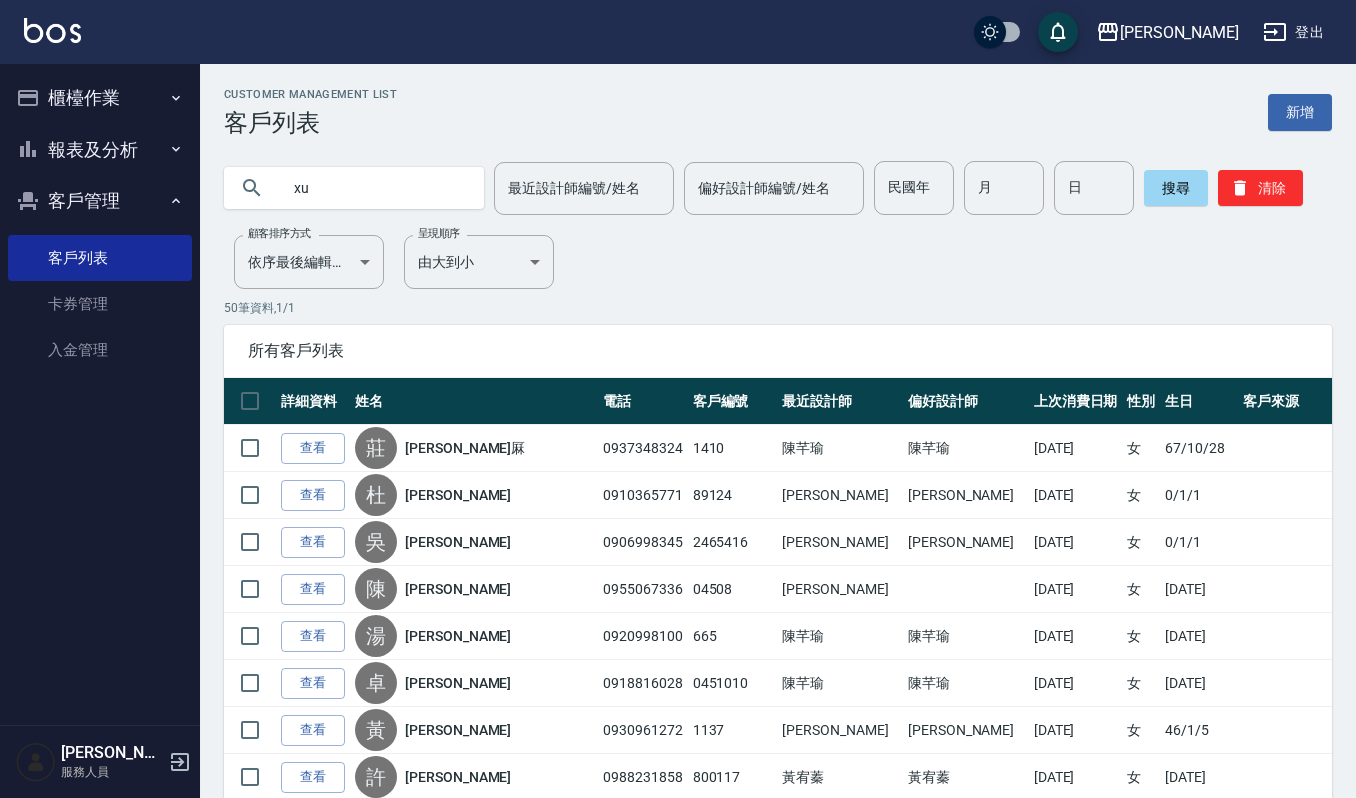 type on "x" 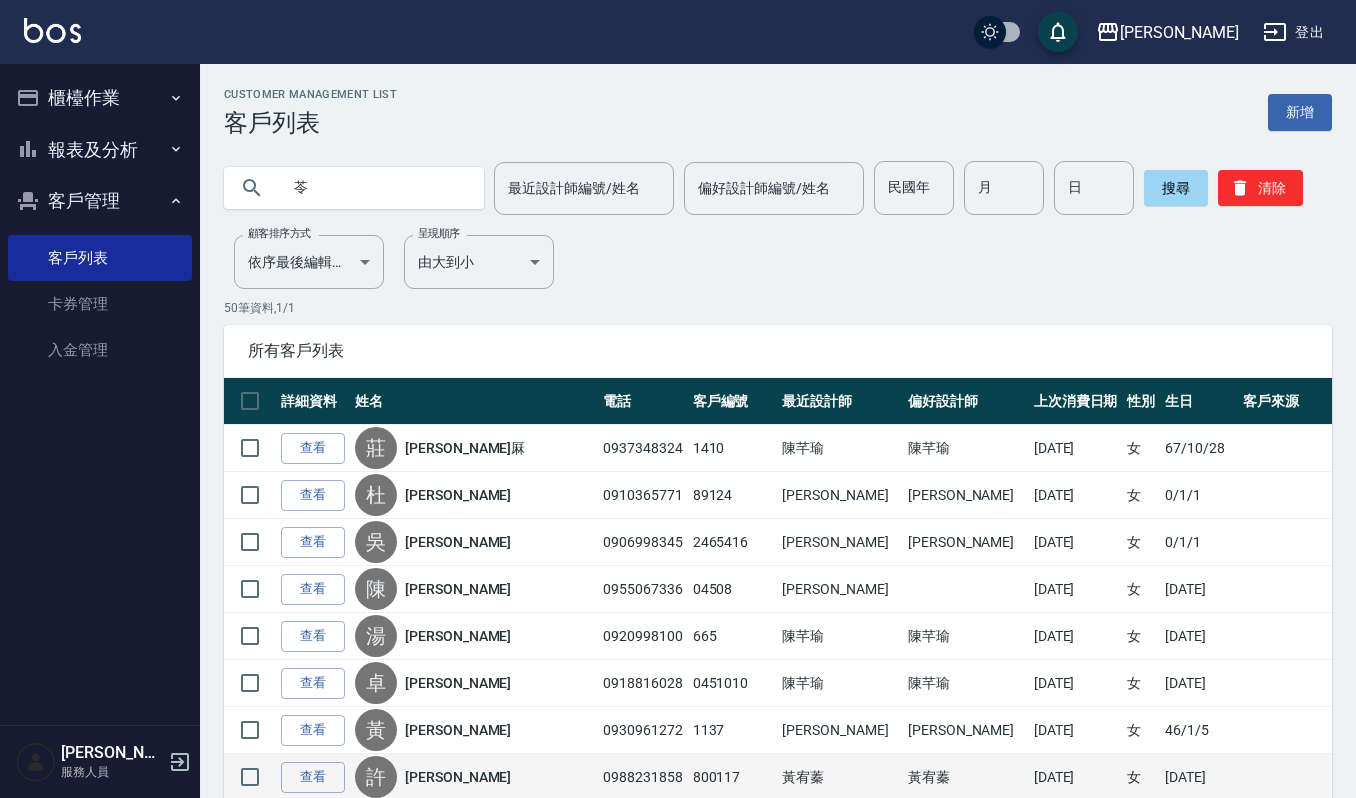 type on "苓" 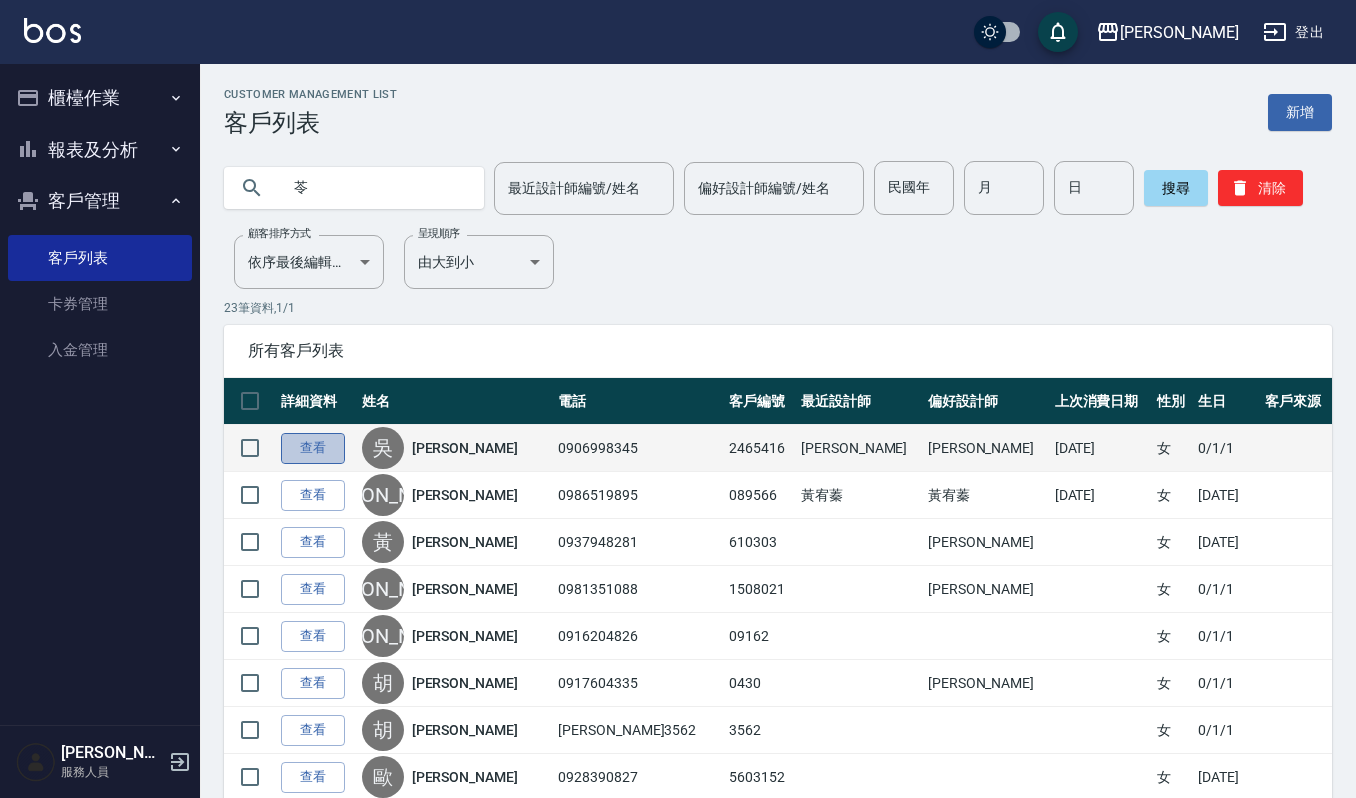 click on "查看" at bounding box center (313, 448) 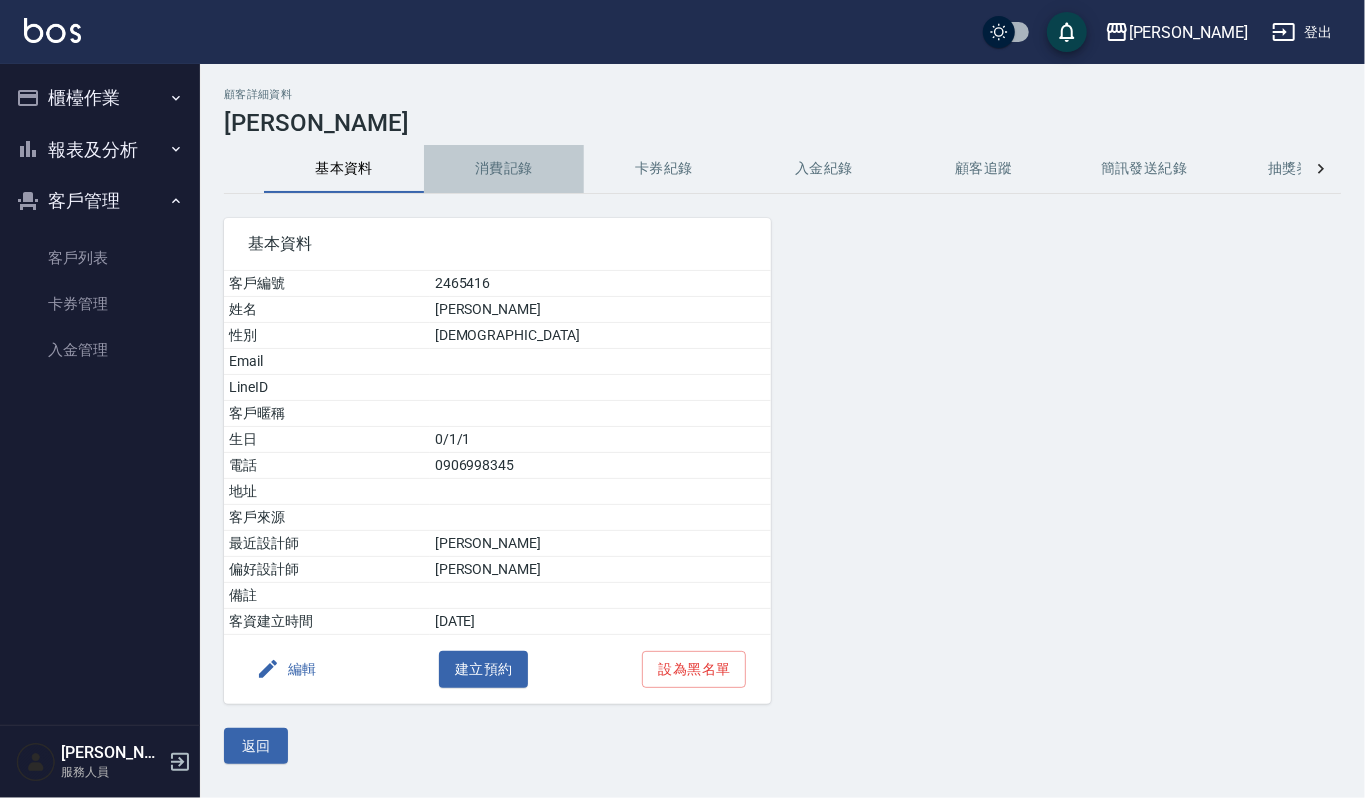 click on "消費記錄" at bounding box center (504, 169) 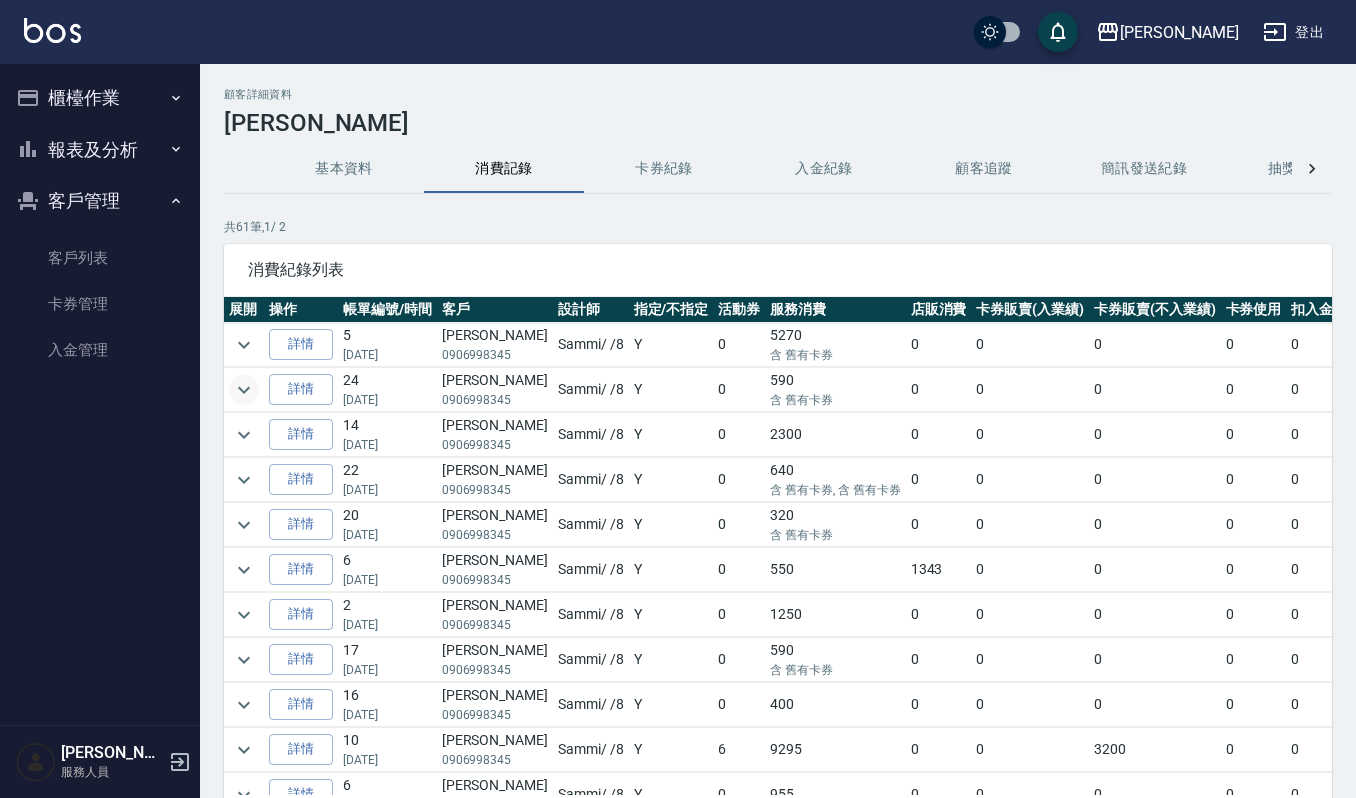 click 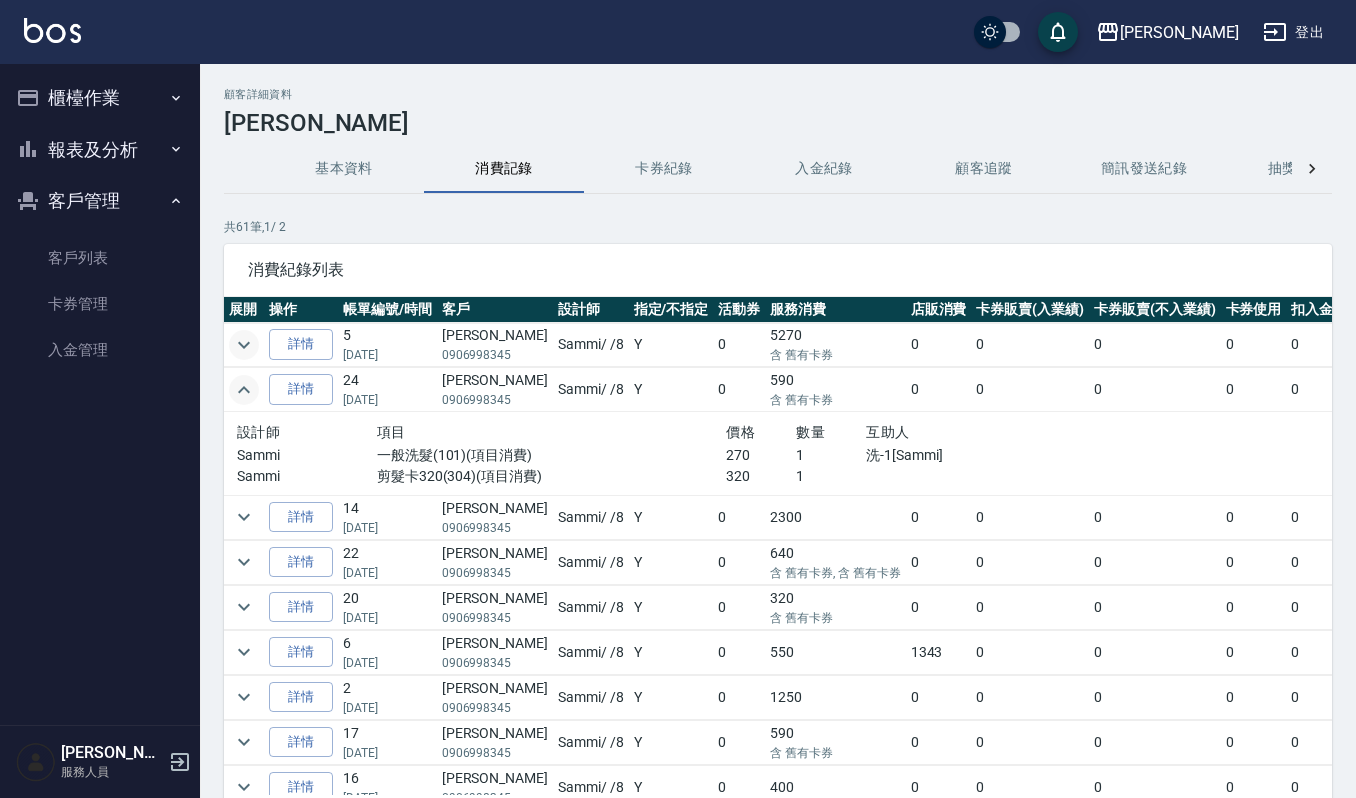 click 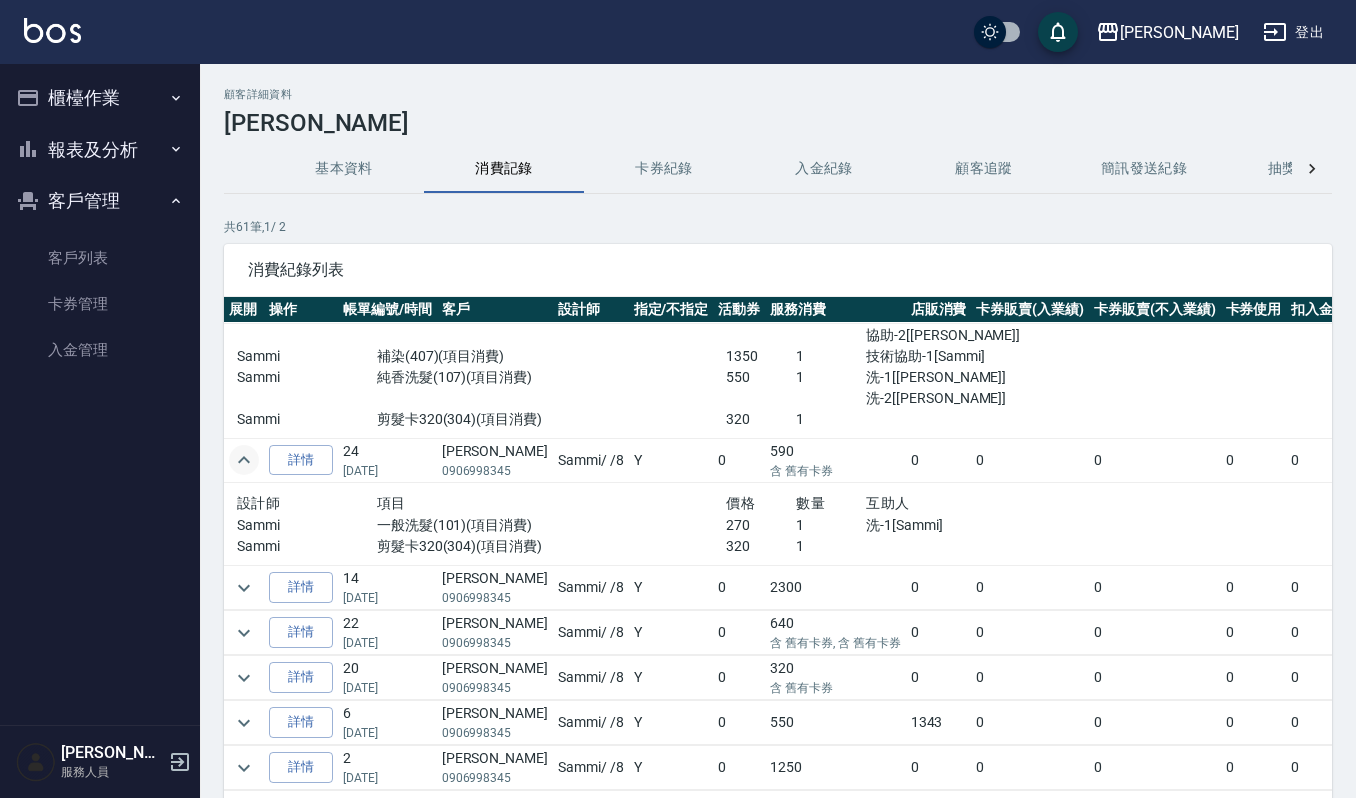 scroll, scrollTop: 266, scrollLeft: 0, axis: vertical 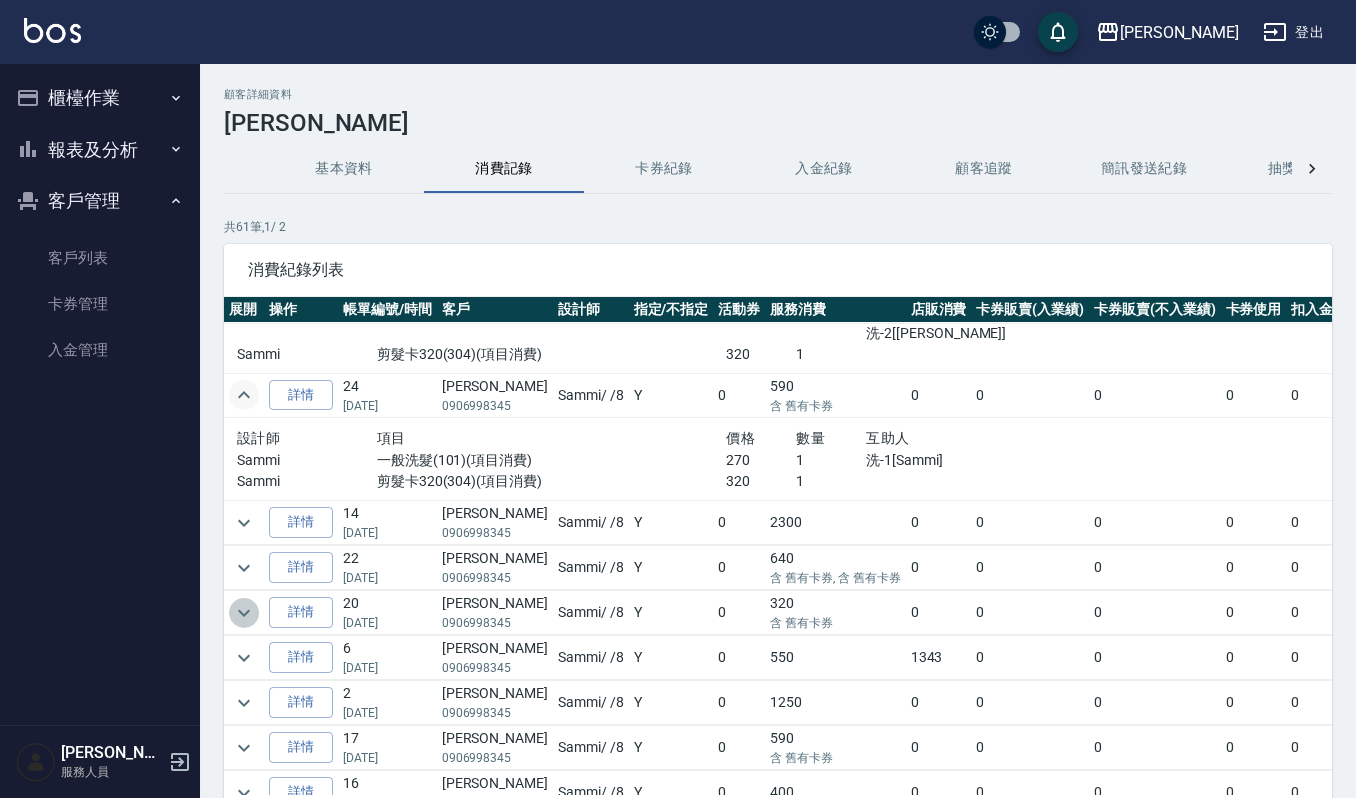 click 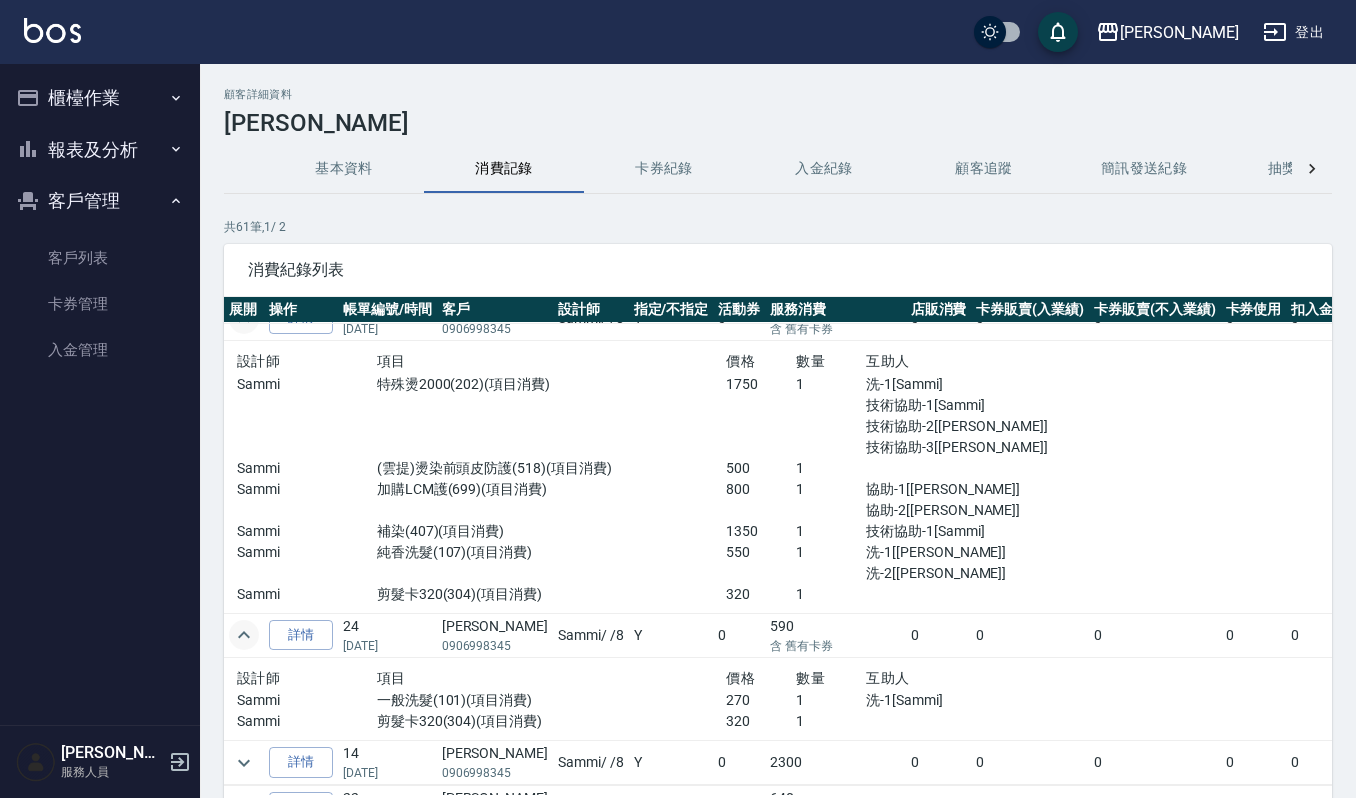 scroll, scrollTop: 0, scrollLeft: 0, axis: both 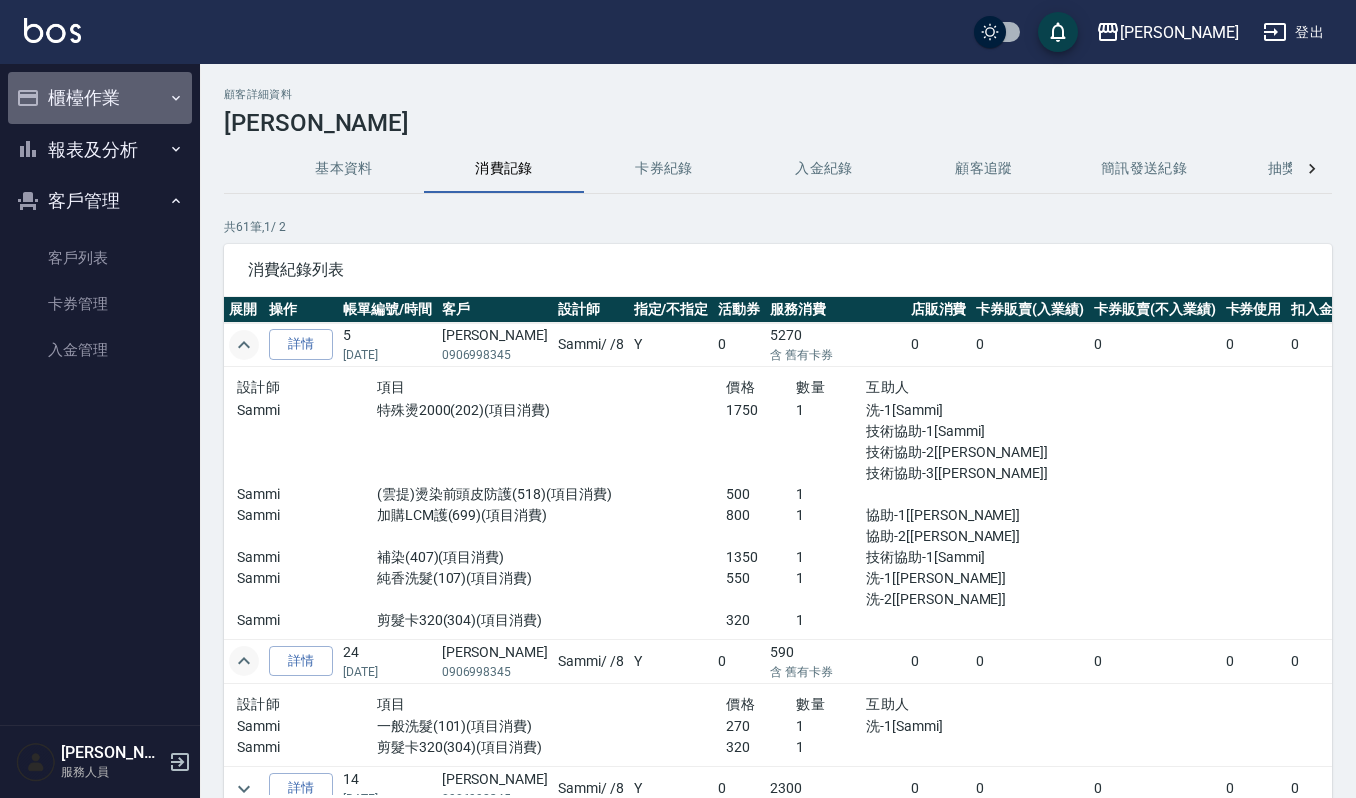 click on "櫃檯作業" at bounding box center (100, 98) 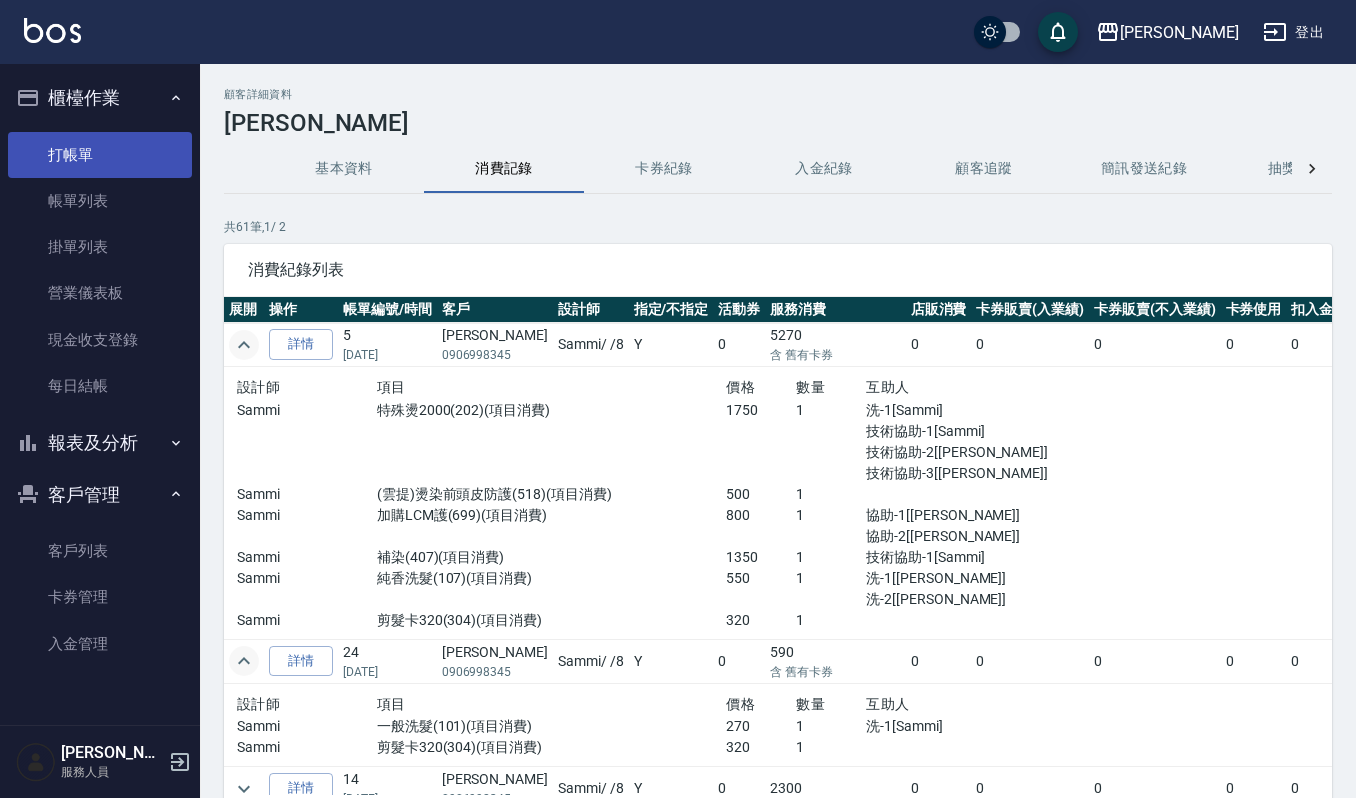 click on "打帳單" at bounding box center (100, 155) 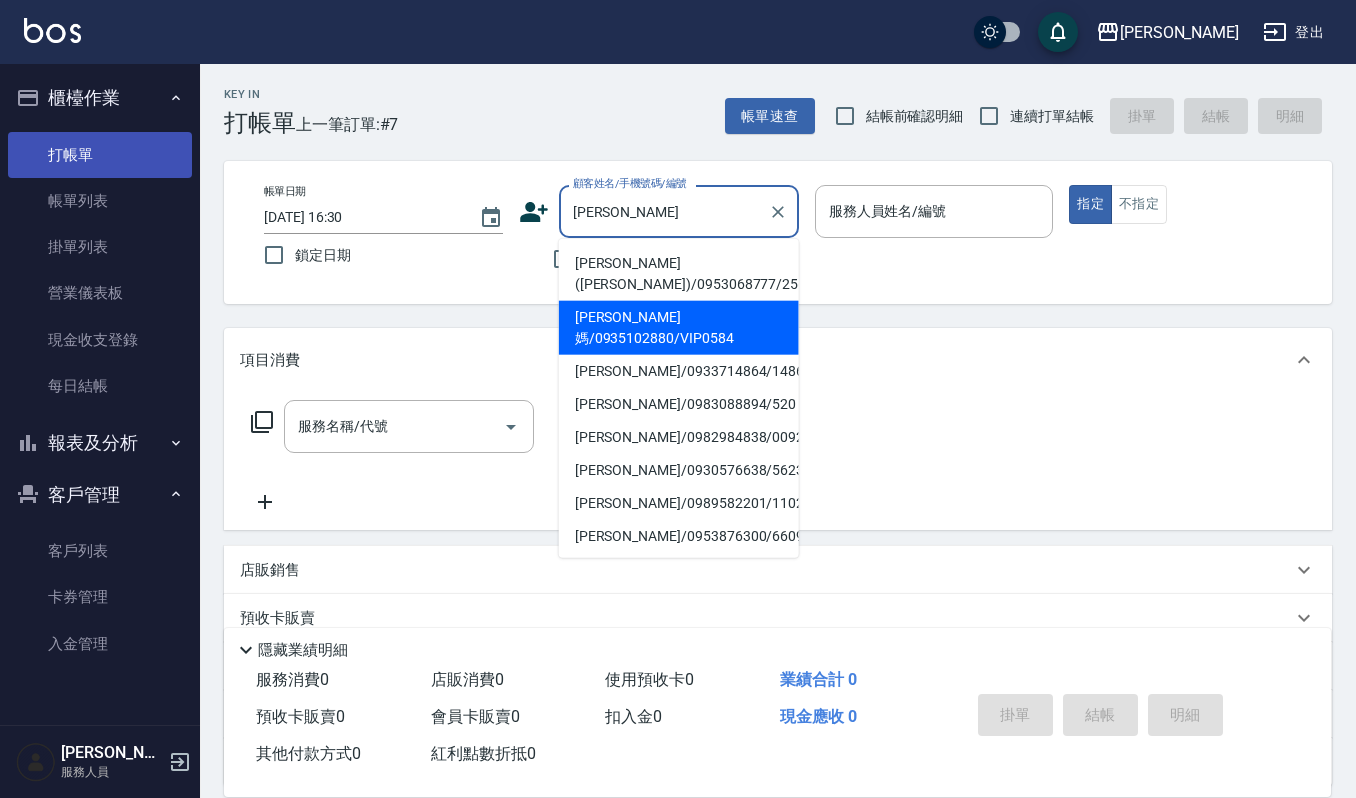 type on "[PERSON_NAME]媽/0935102880/VIP0584" 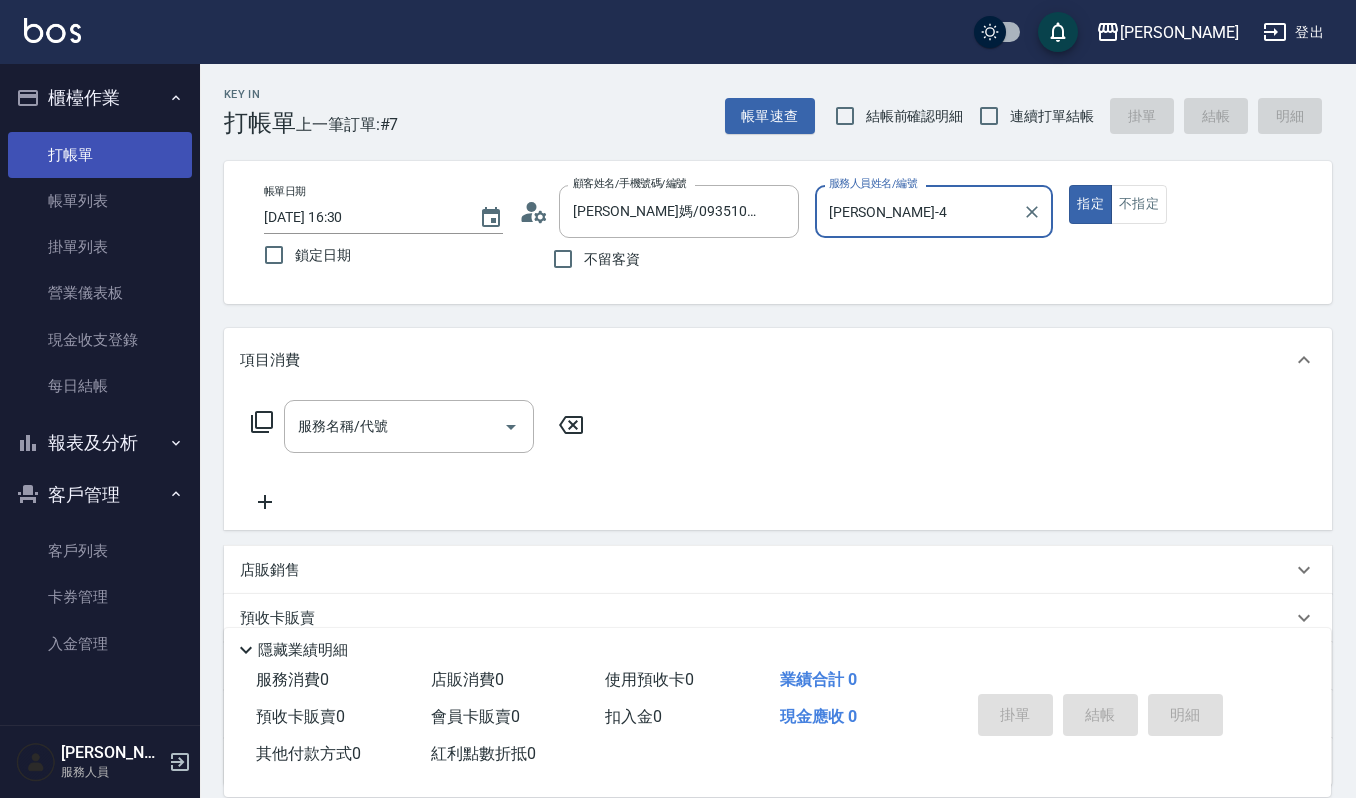 type on "[PERSON_NAME]-4" 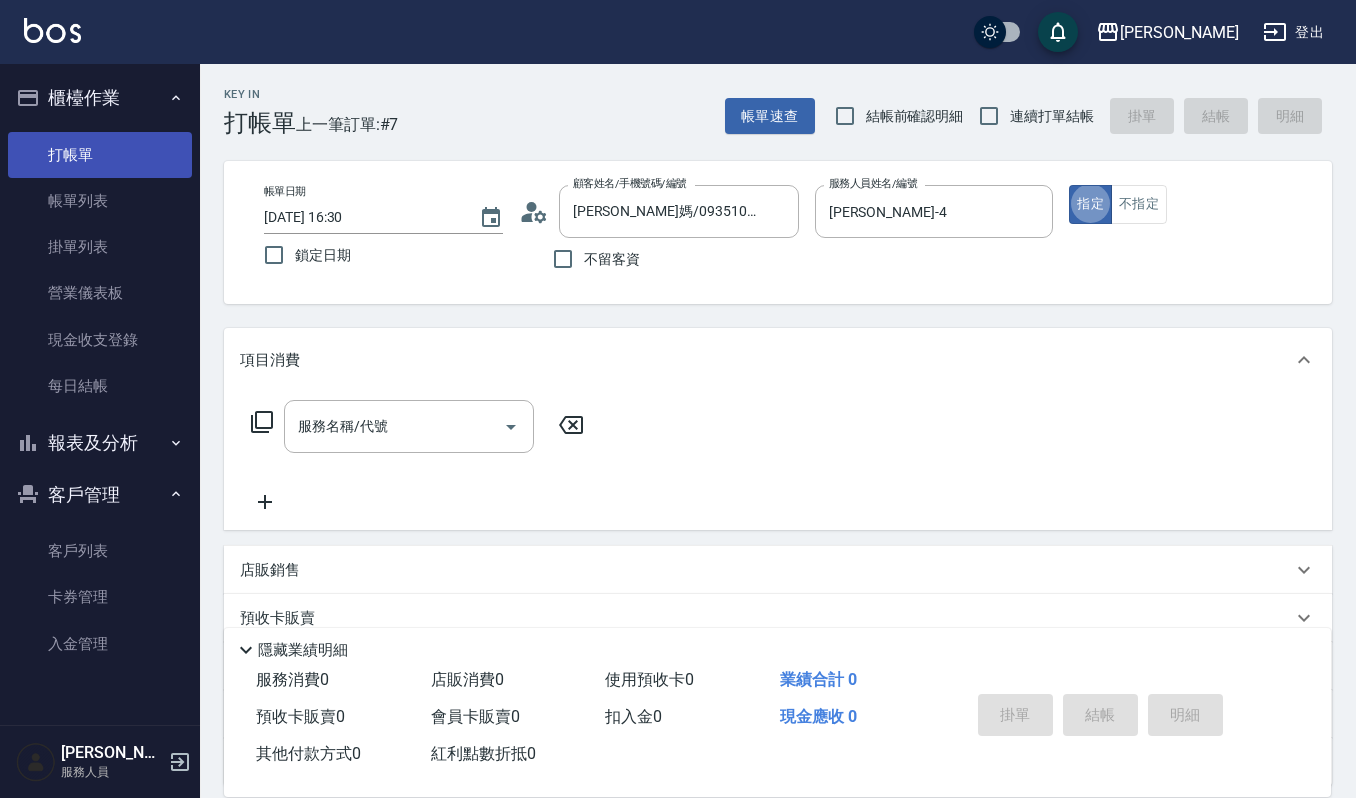type on "true" 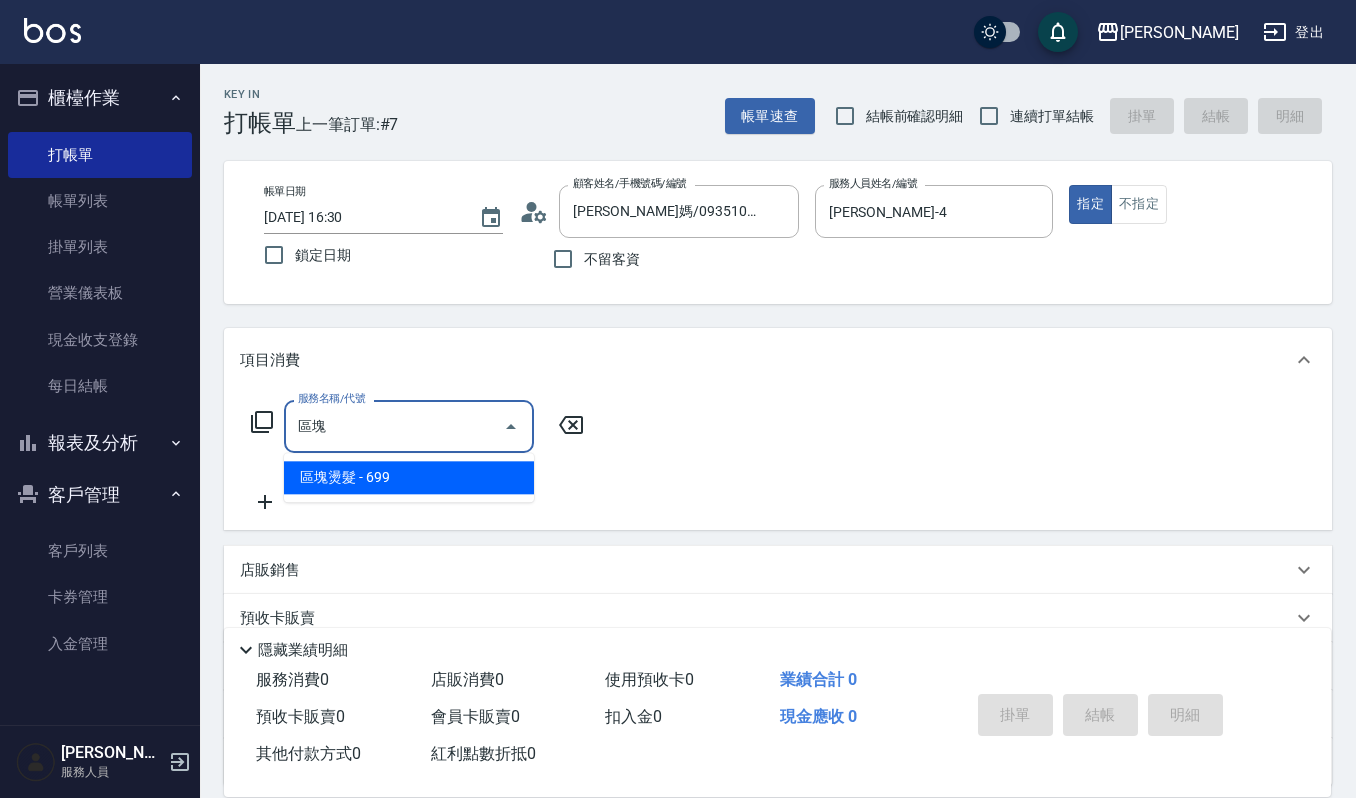 click on "區塊燙髮 - 699" at bounding box center (409, 477) 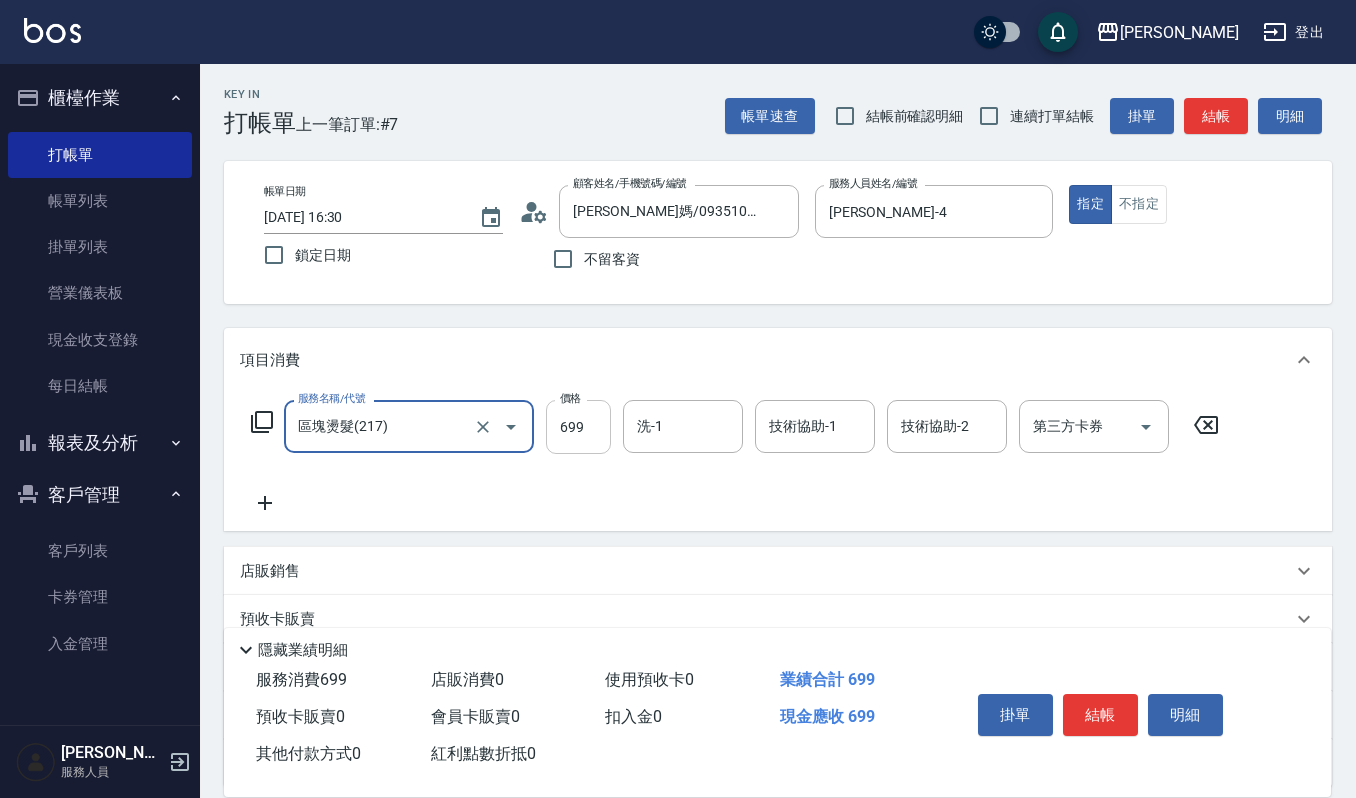 type on "區塊燙髮(217)" 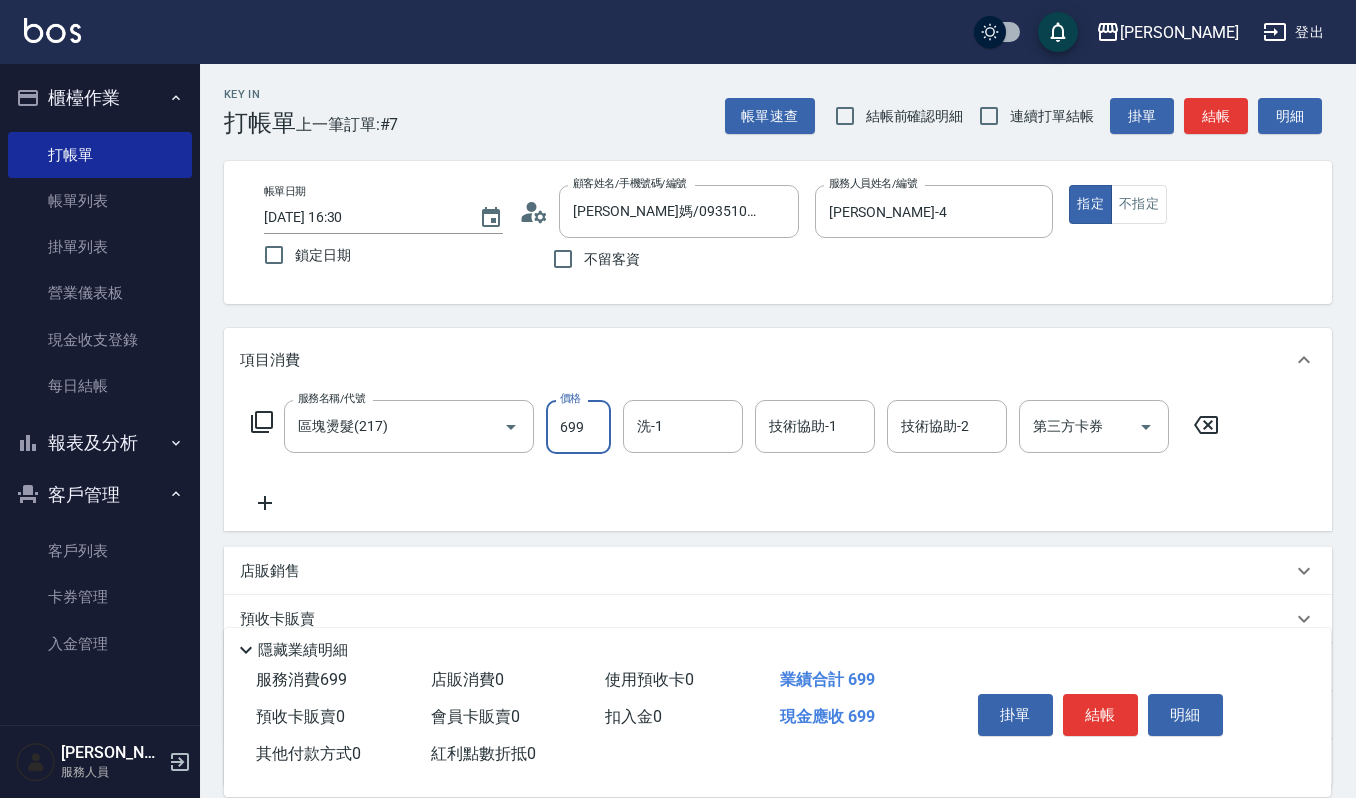 click on "699" at bounding box center [578, 427] 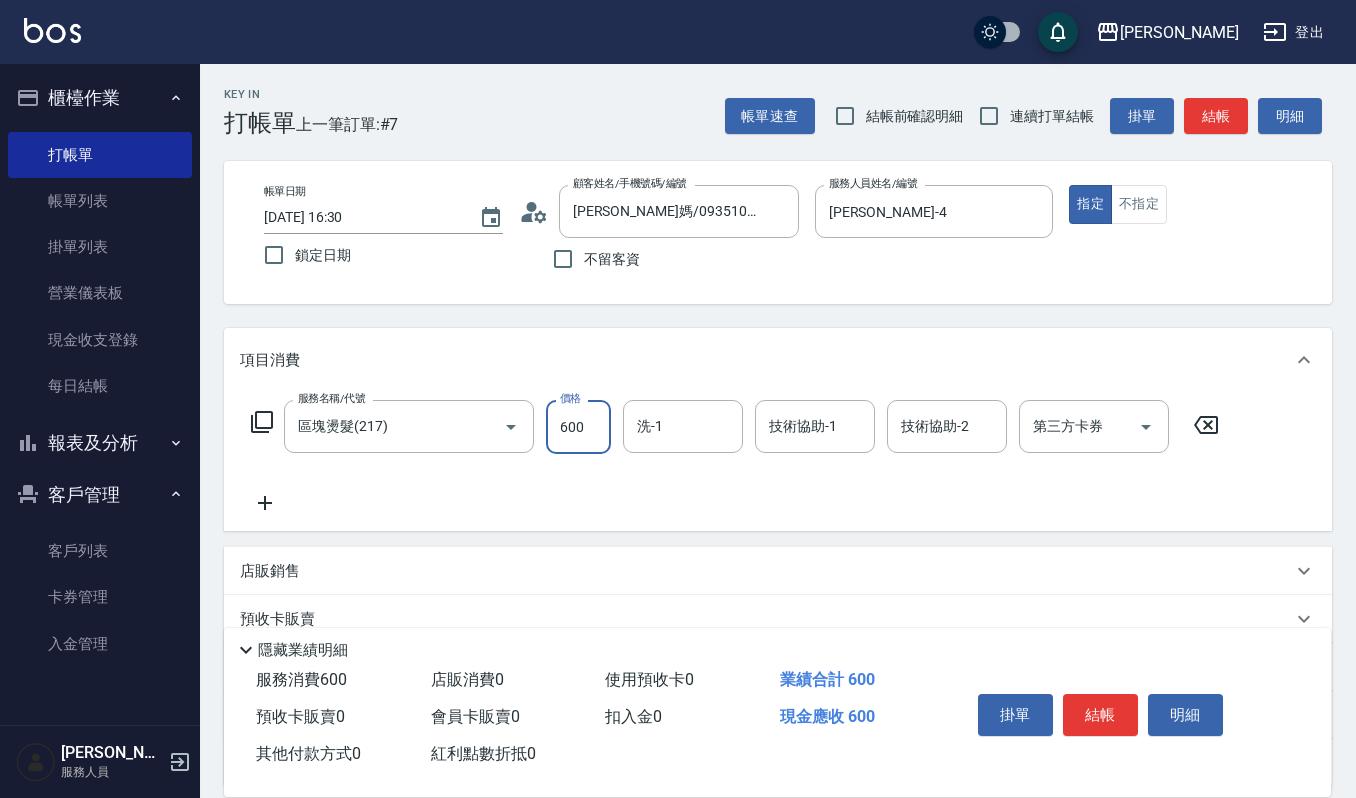 type on "600" 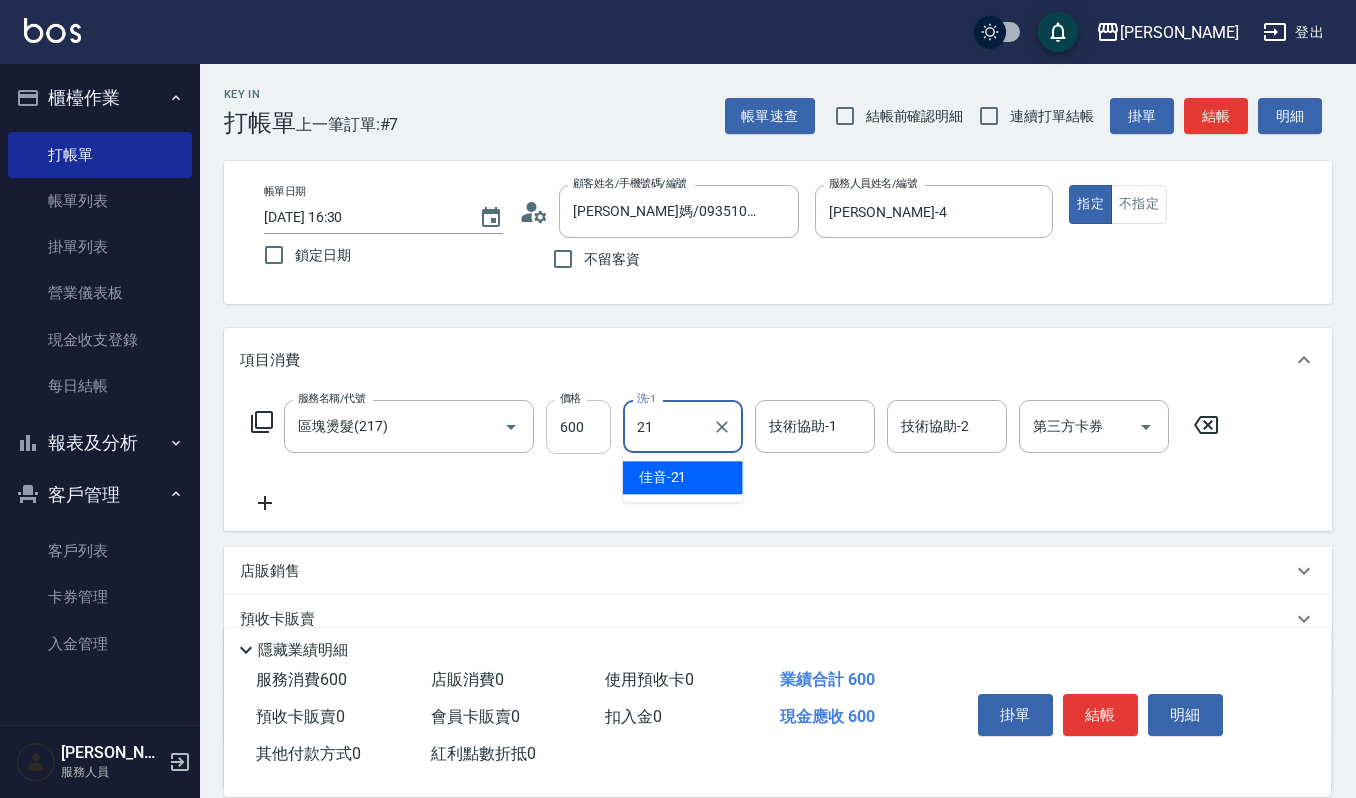 type on "佳音-21" 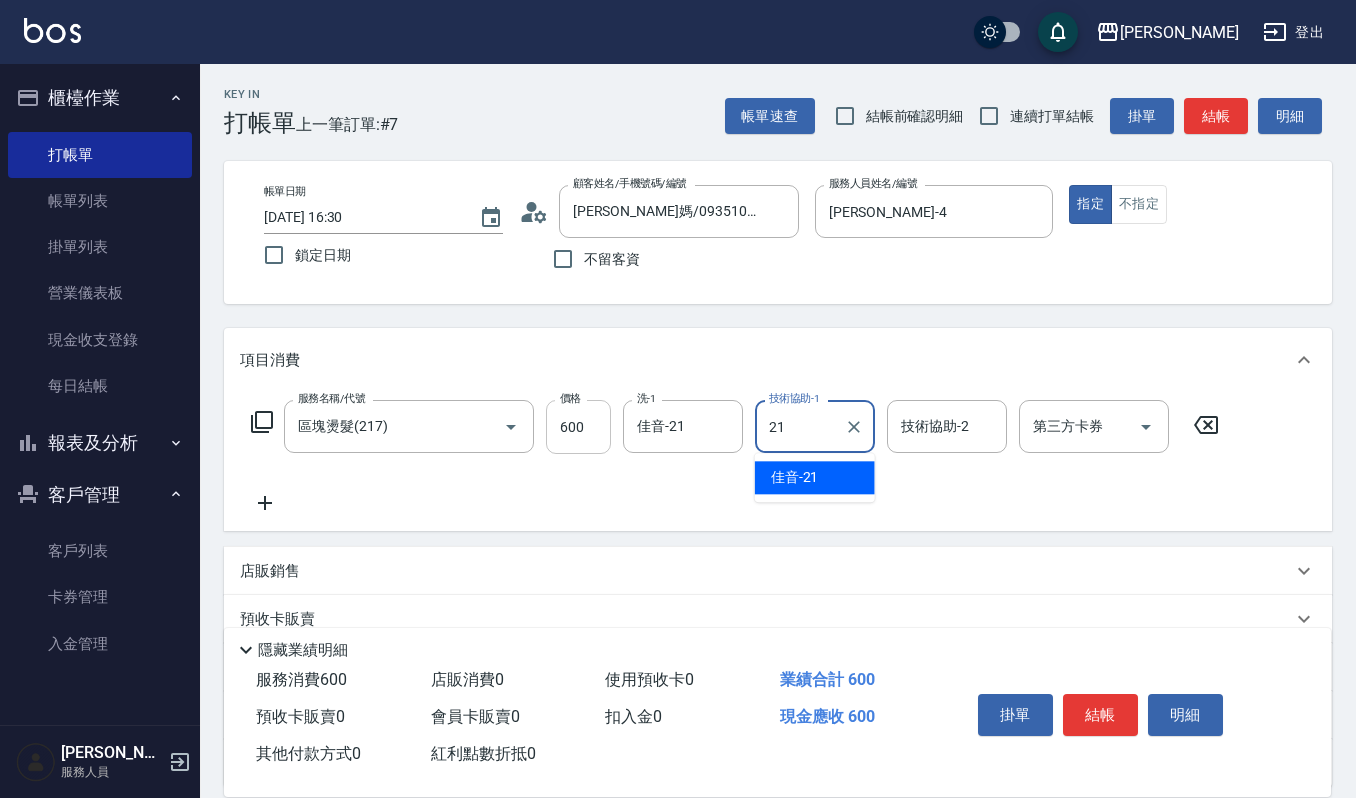 type on "佳音-21" 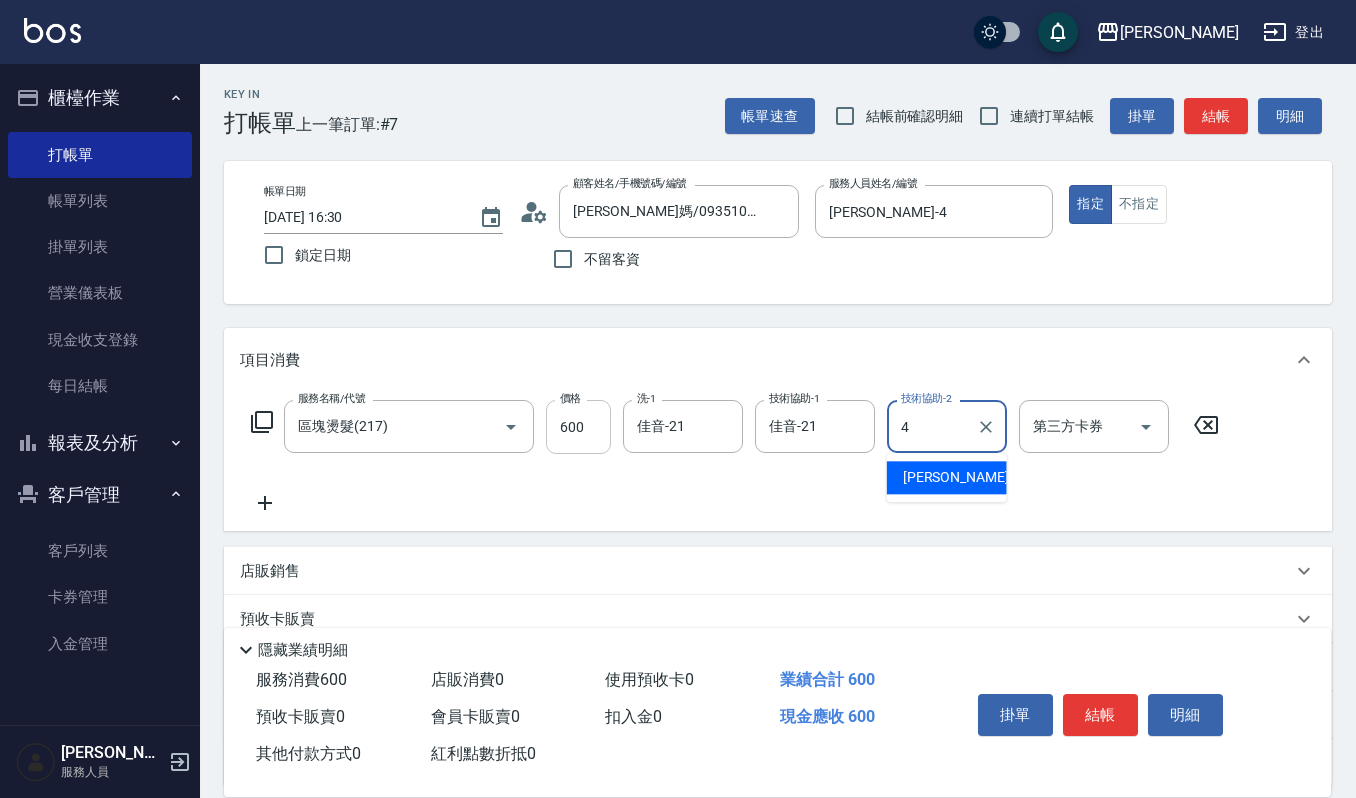 type on "[PERSON_NAME]-4" 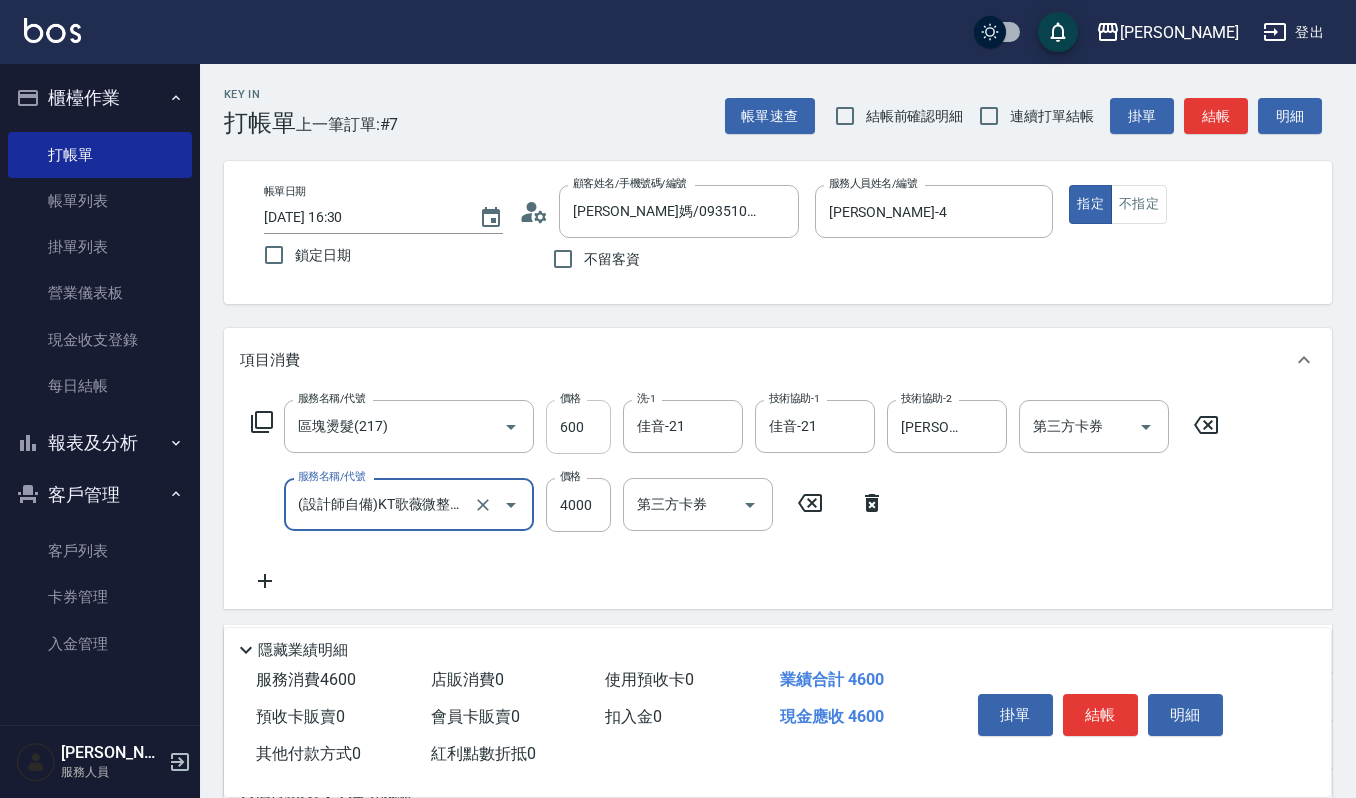 type on "(設計師自備)KT歌薇微整護(588)" 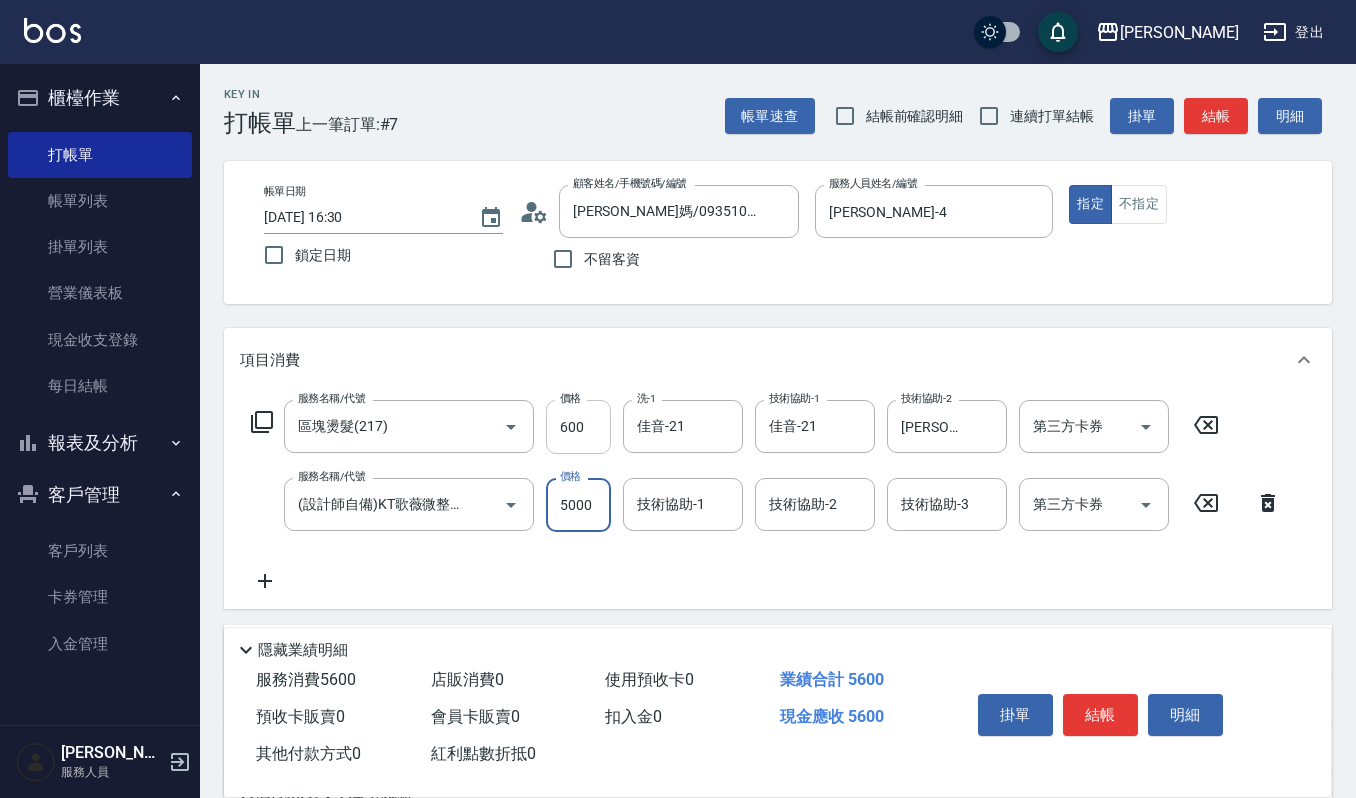 type on "5000" 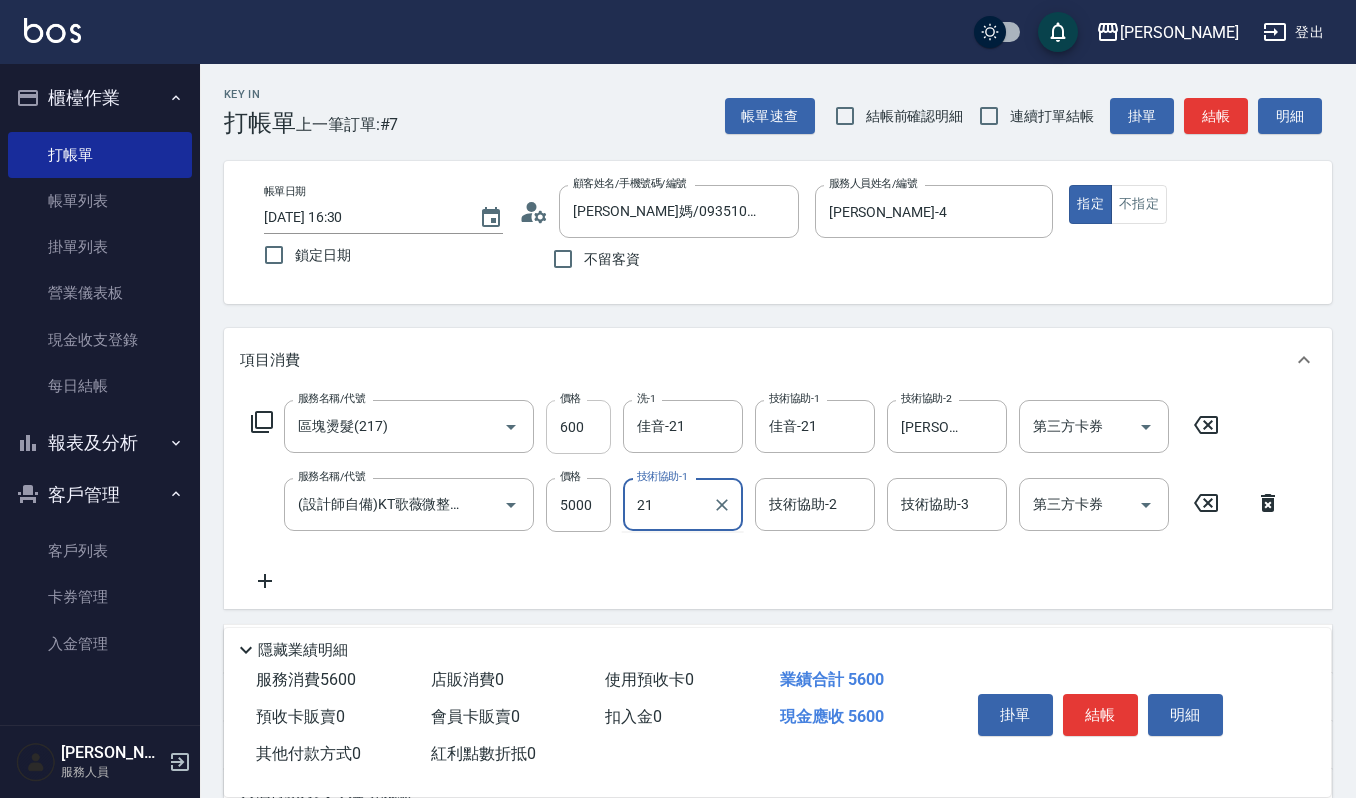 type on "佳音-21" 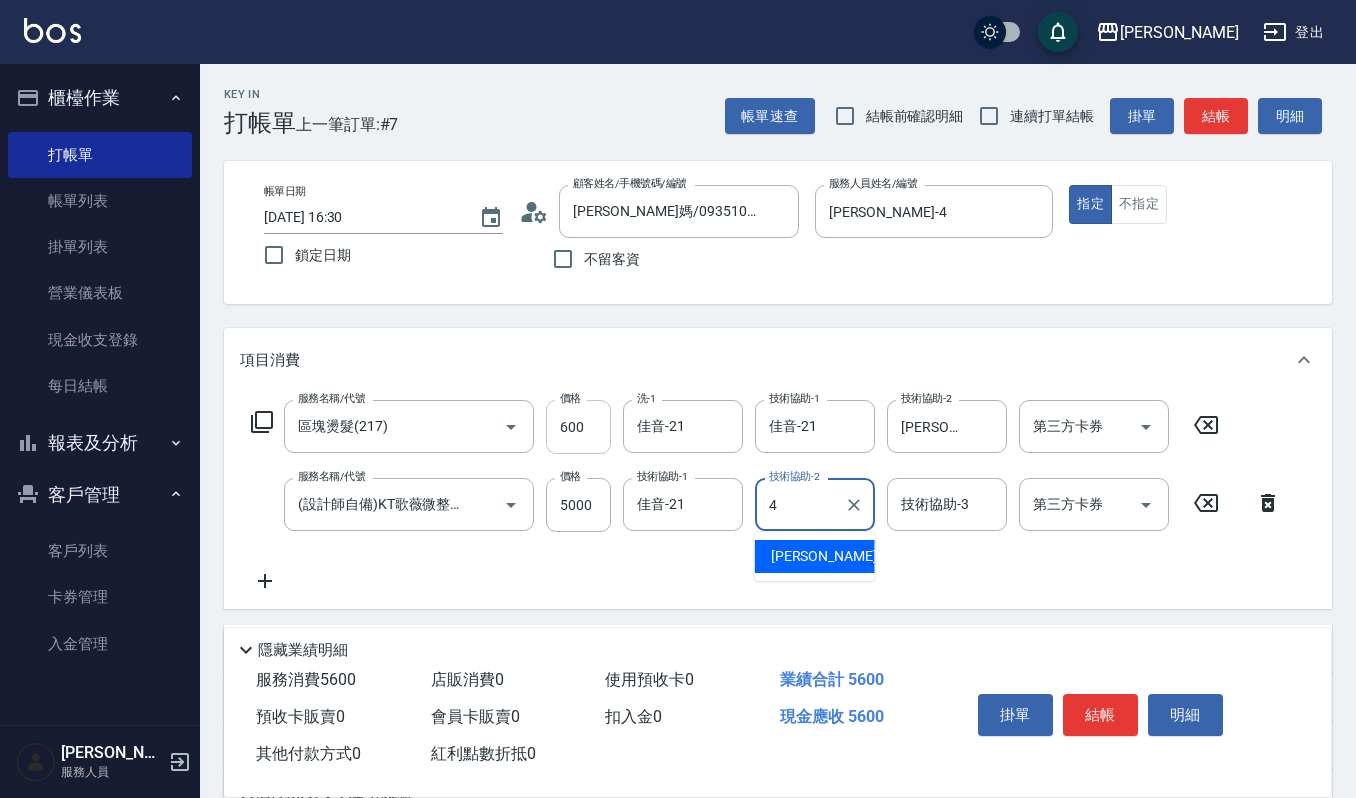 type on "[PERSON_NAME]-4" 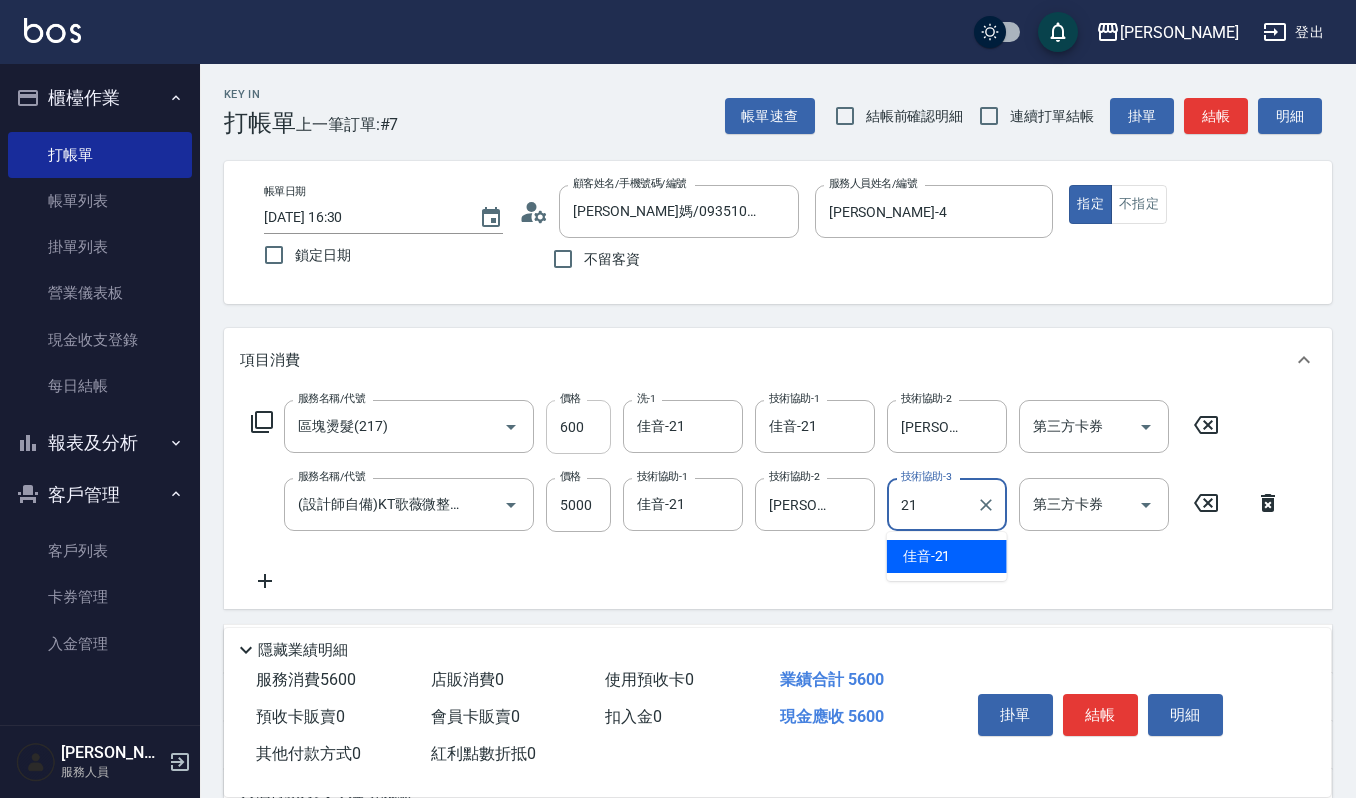 type on "2" 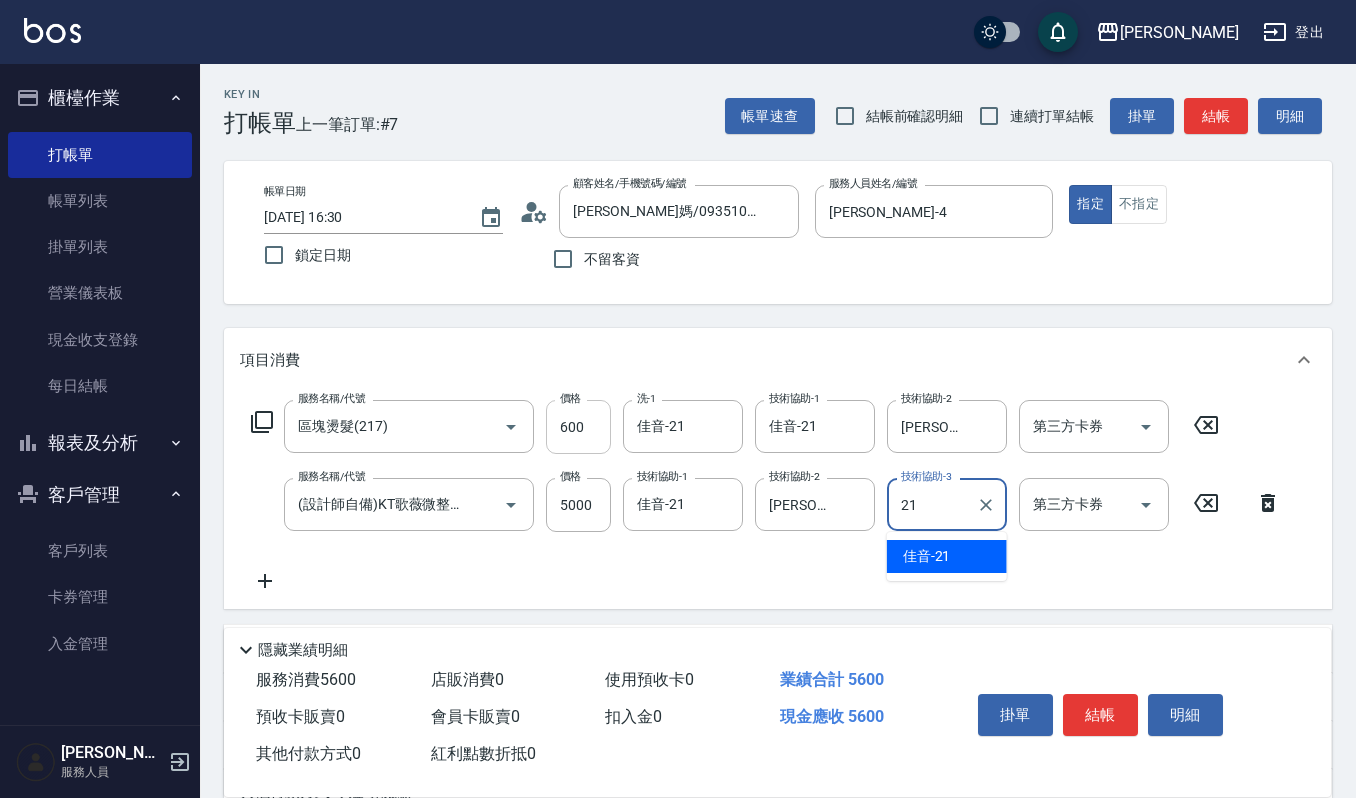 type on "佳音-21" 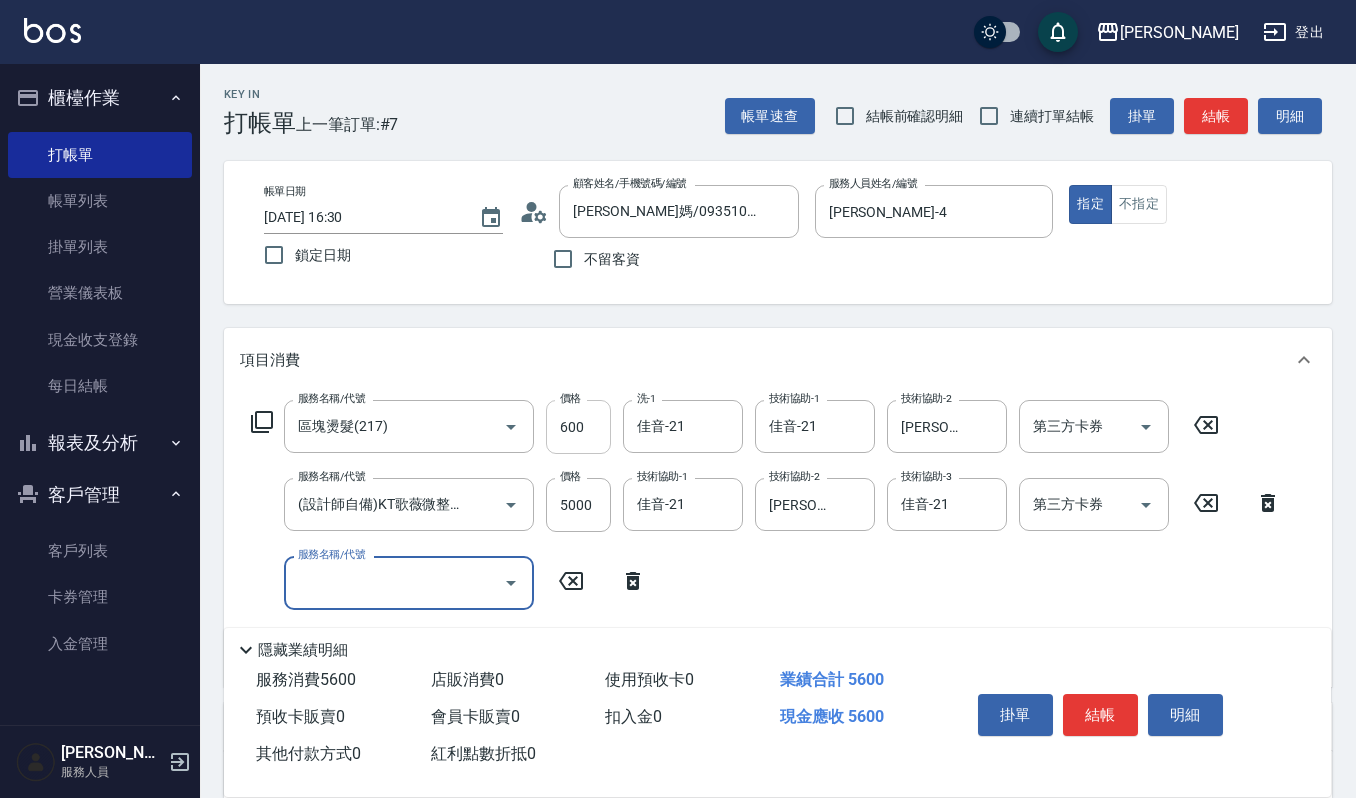 scroll, scrollTop: 0, scrollLeft: 0, axis: both 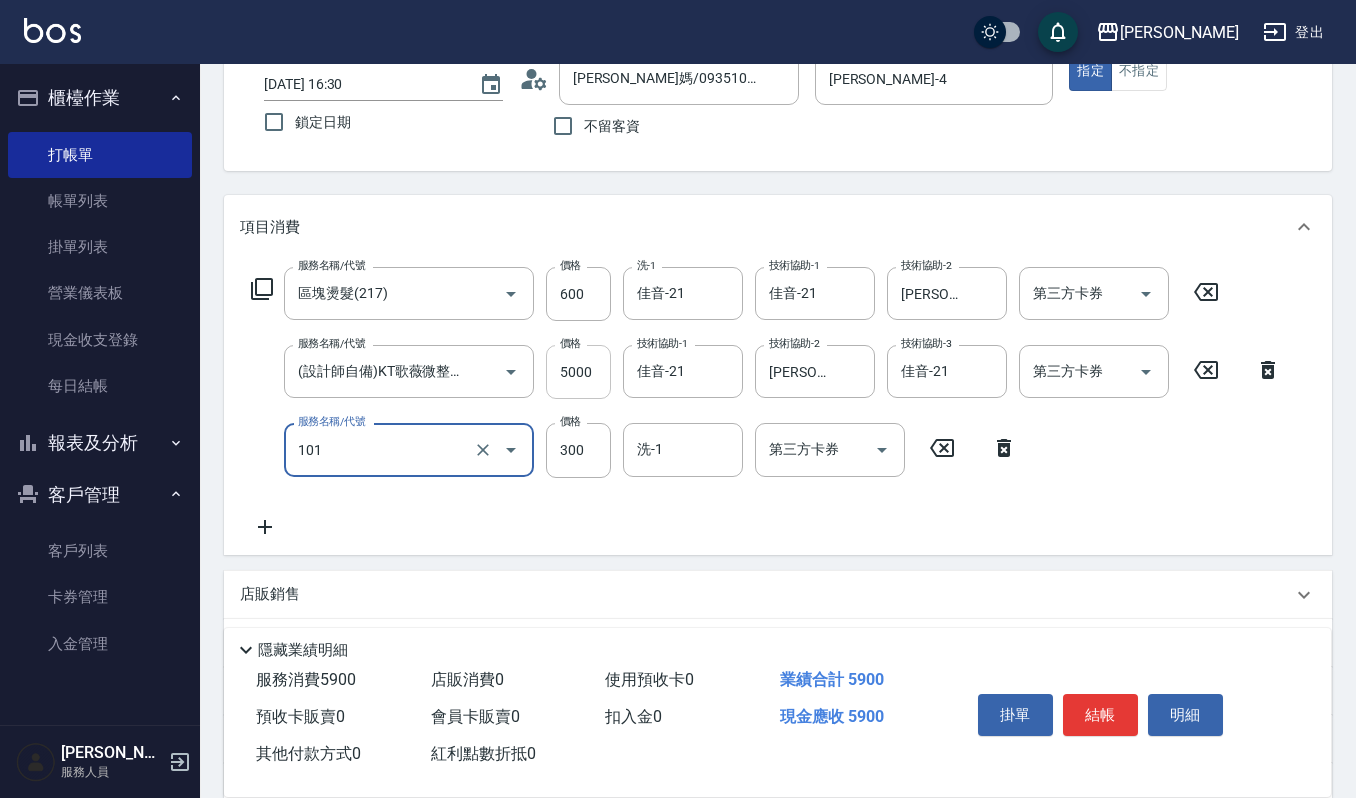type on "一般洗髮(101)" 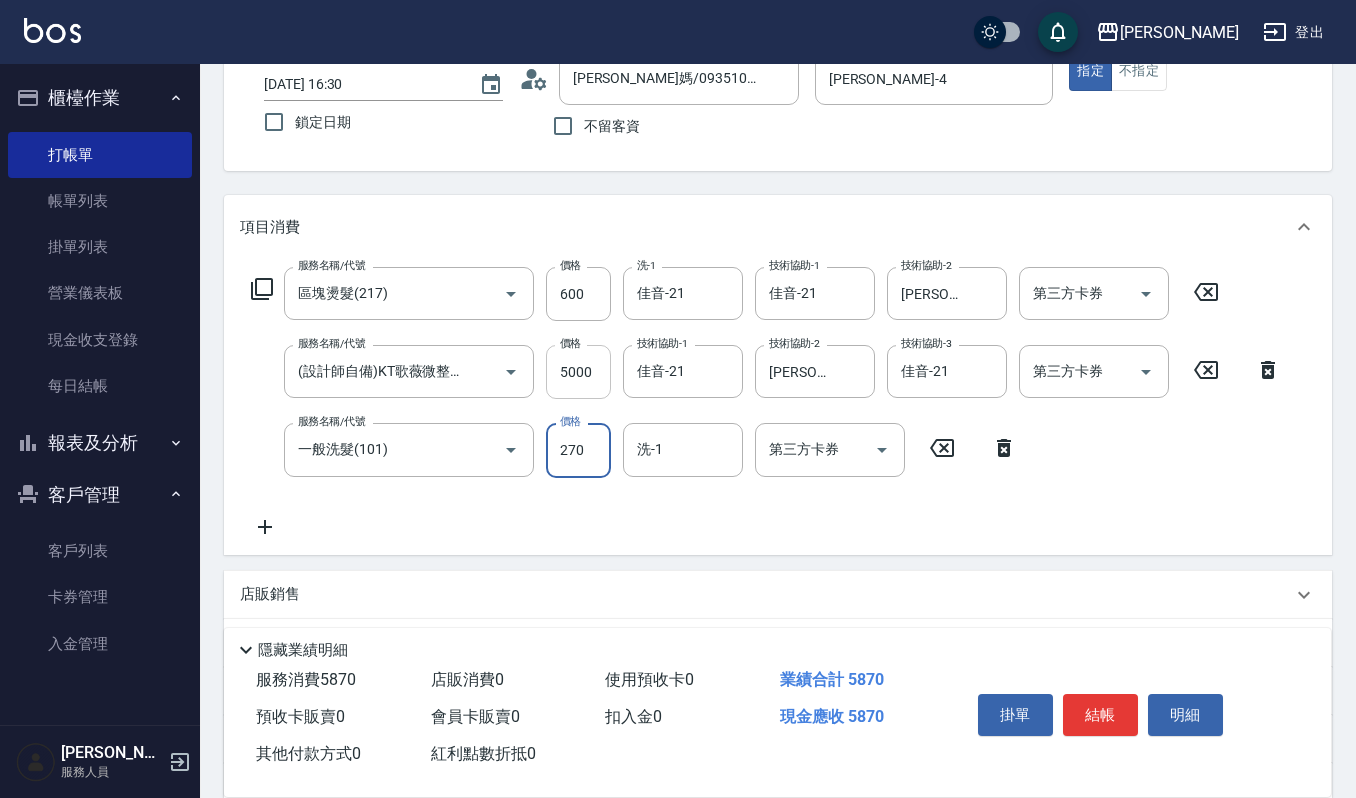type on "270" 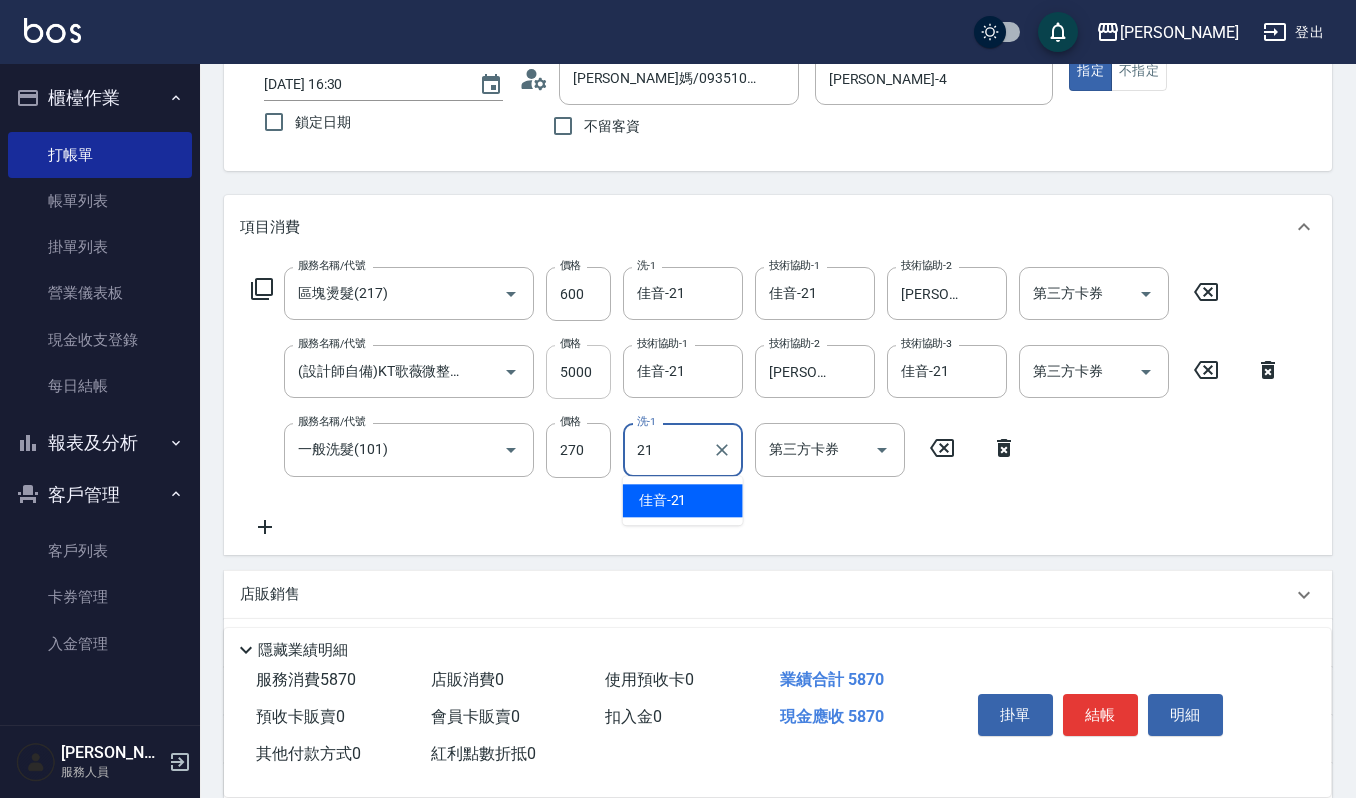 type on "佳音-21" 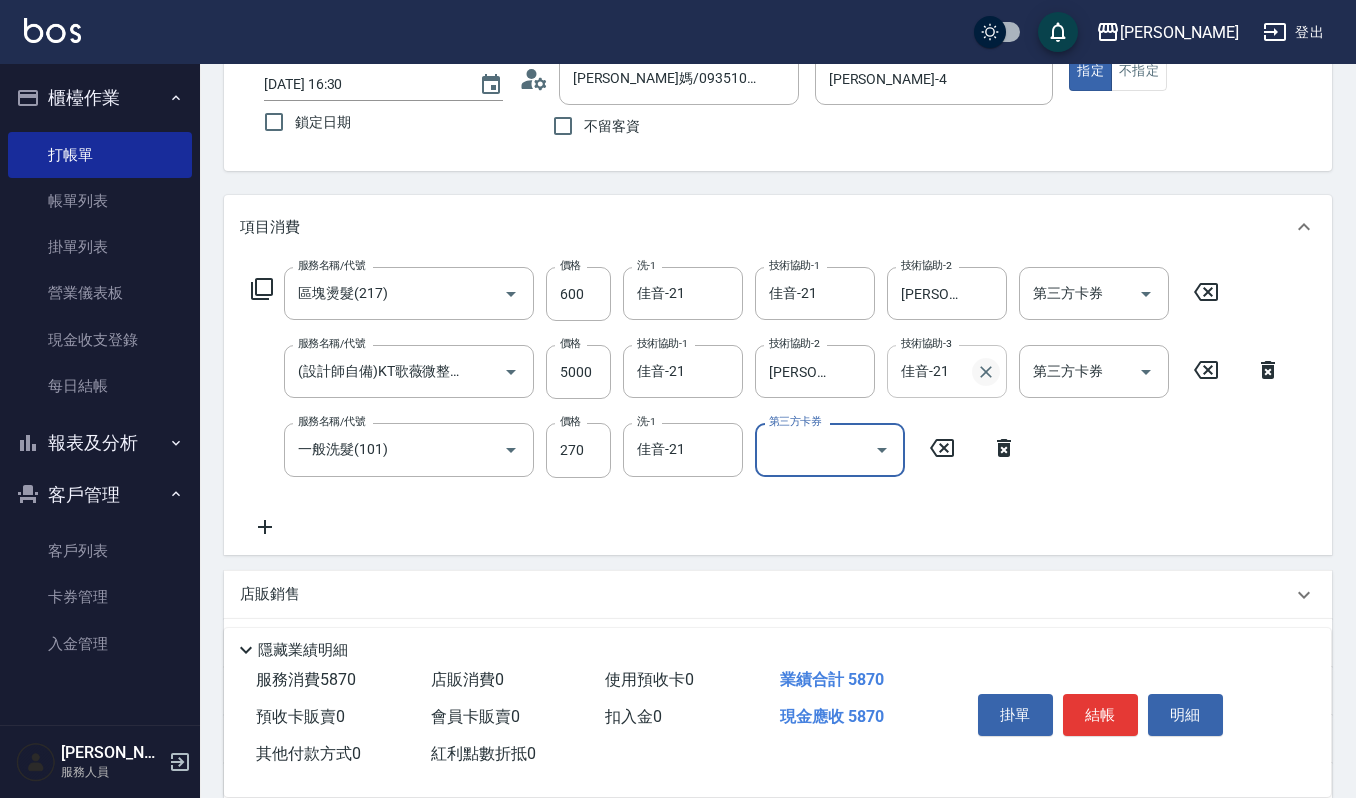 click 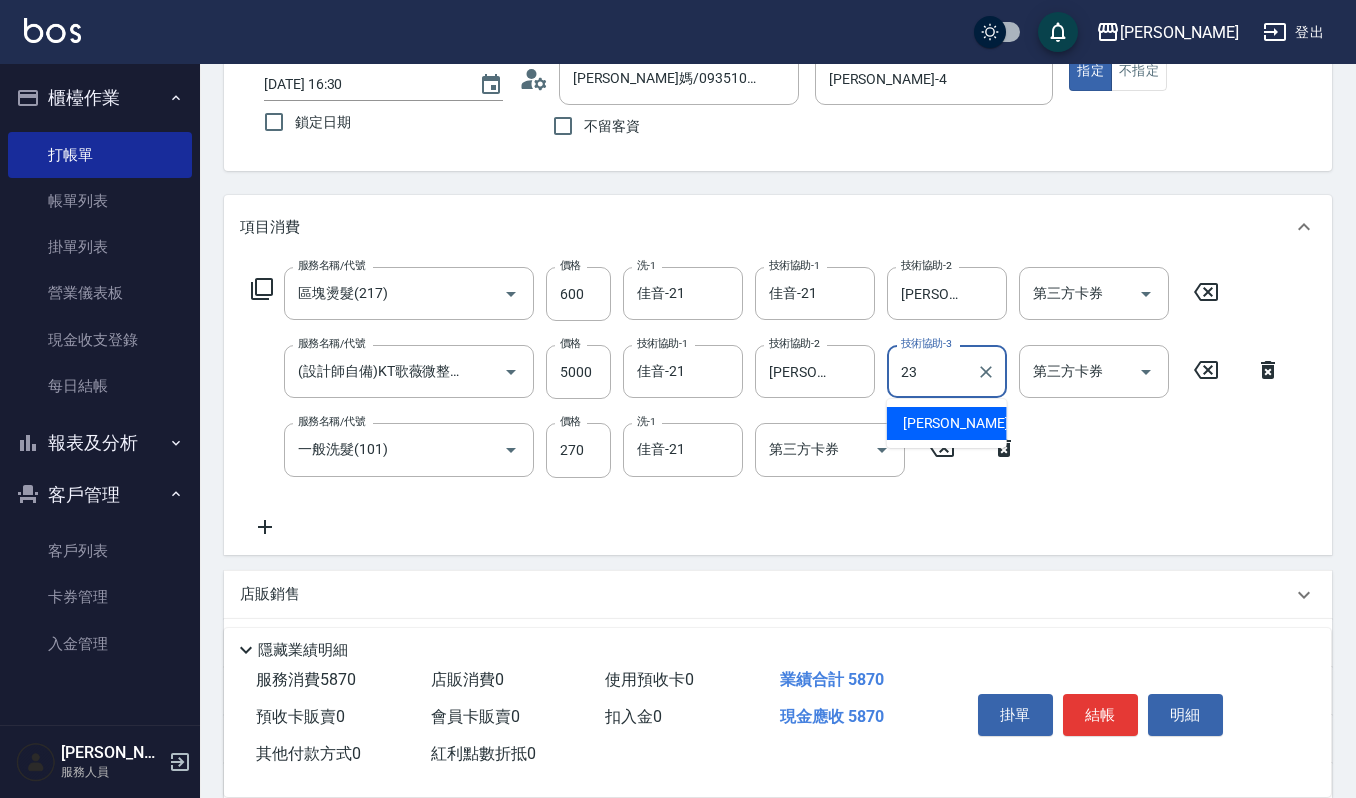 type on "[PERSON_NAME]-23" 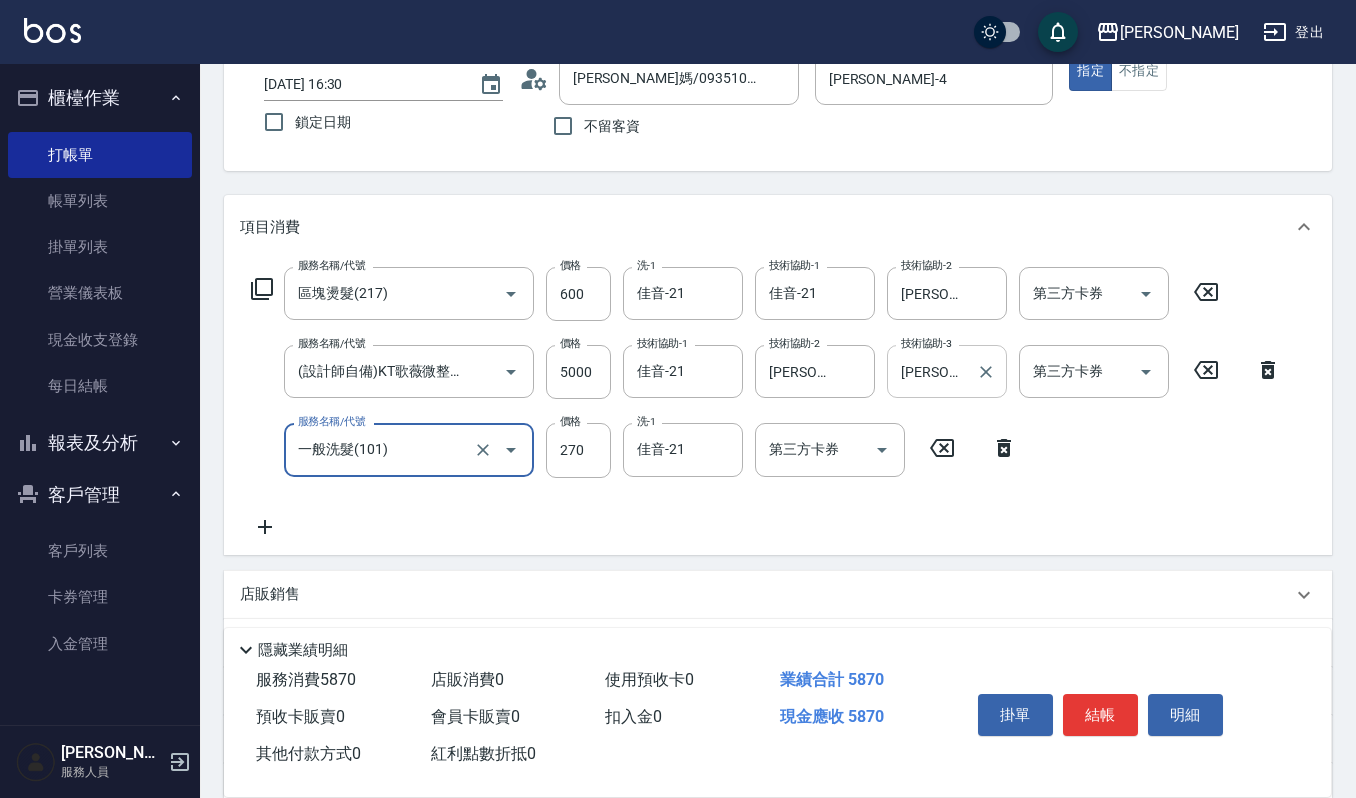 scroll, scrollTop: 0, scrollLeft: 0, axis: both 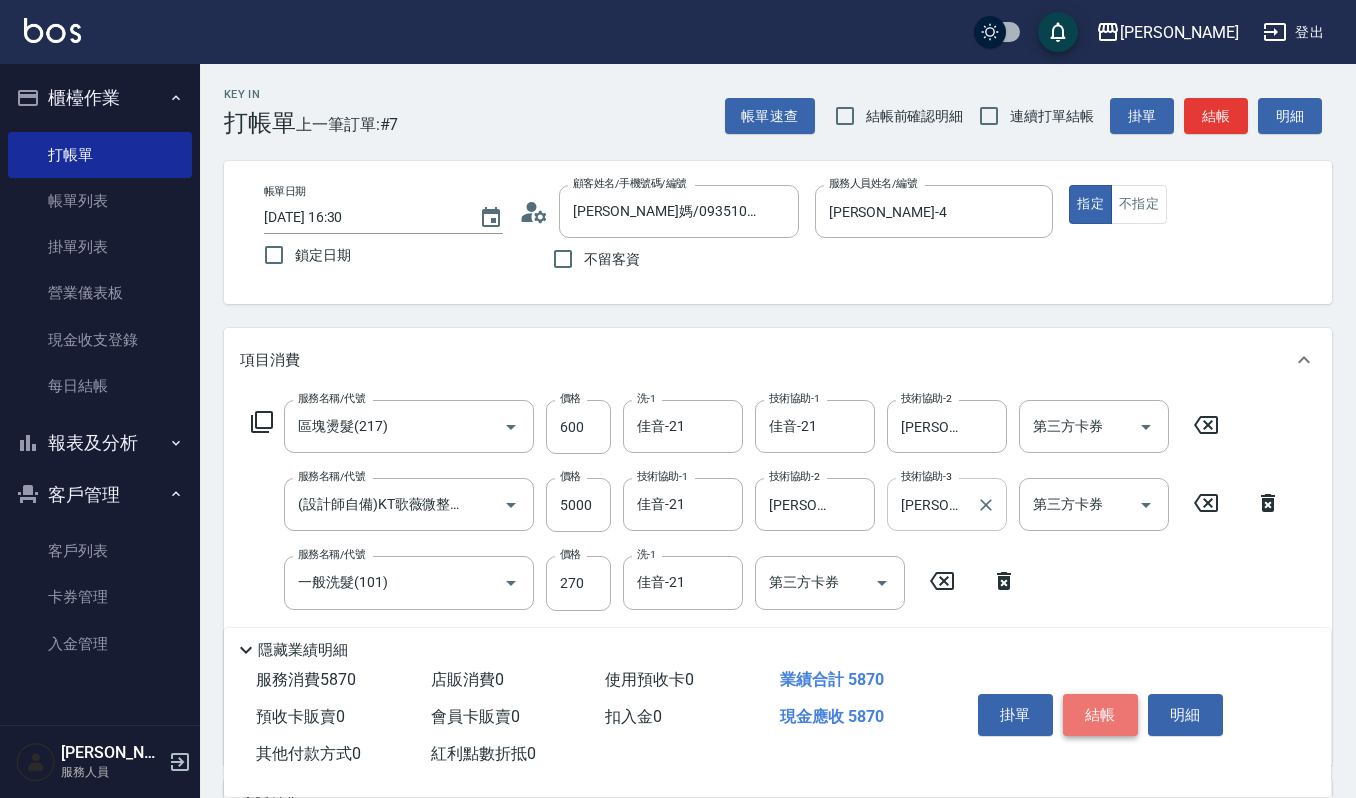 click on "結帳" at bounding box center (1100, 715) 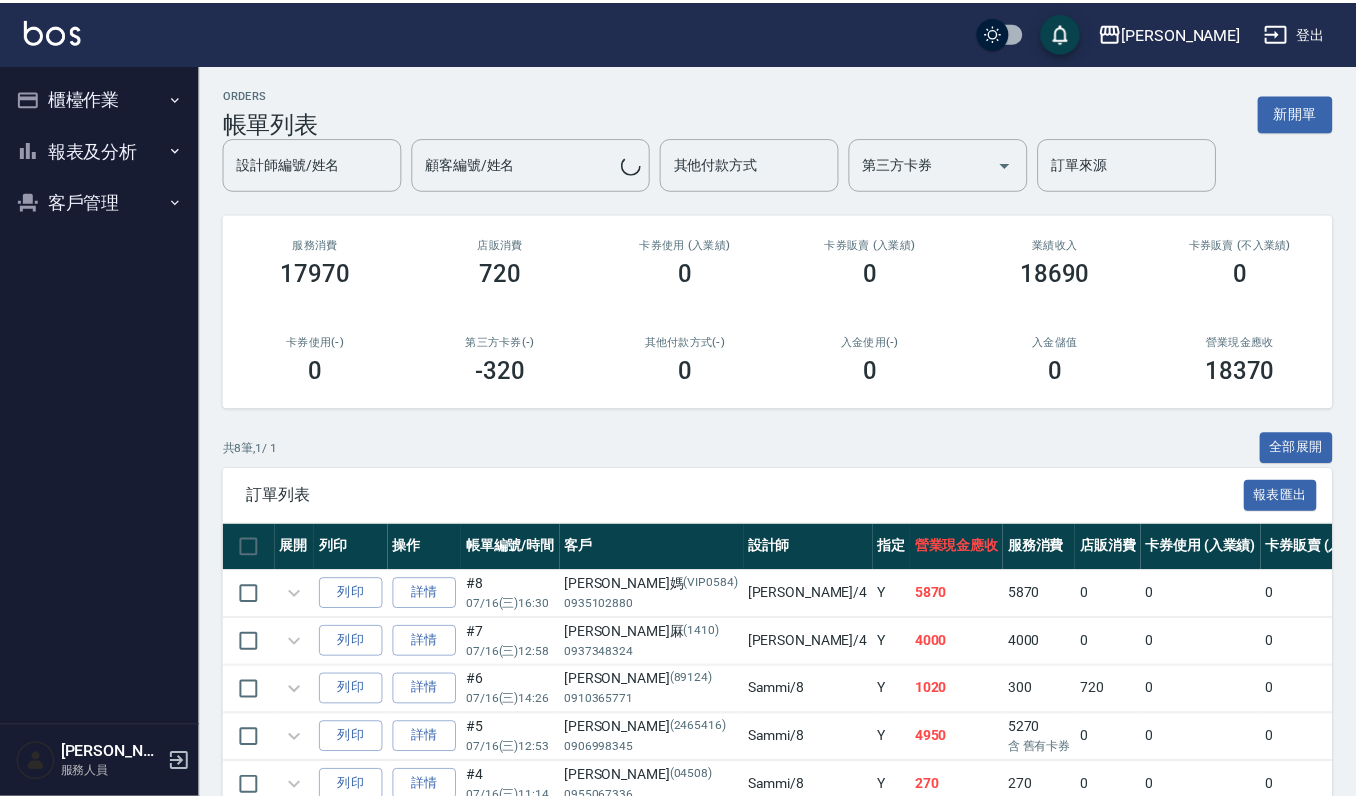 scroll, scrollTop: 0, scrollLeft: 0, axis: both 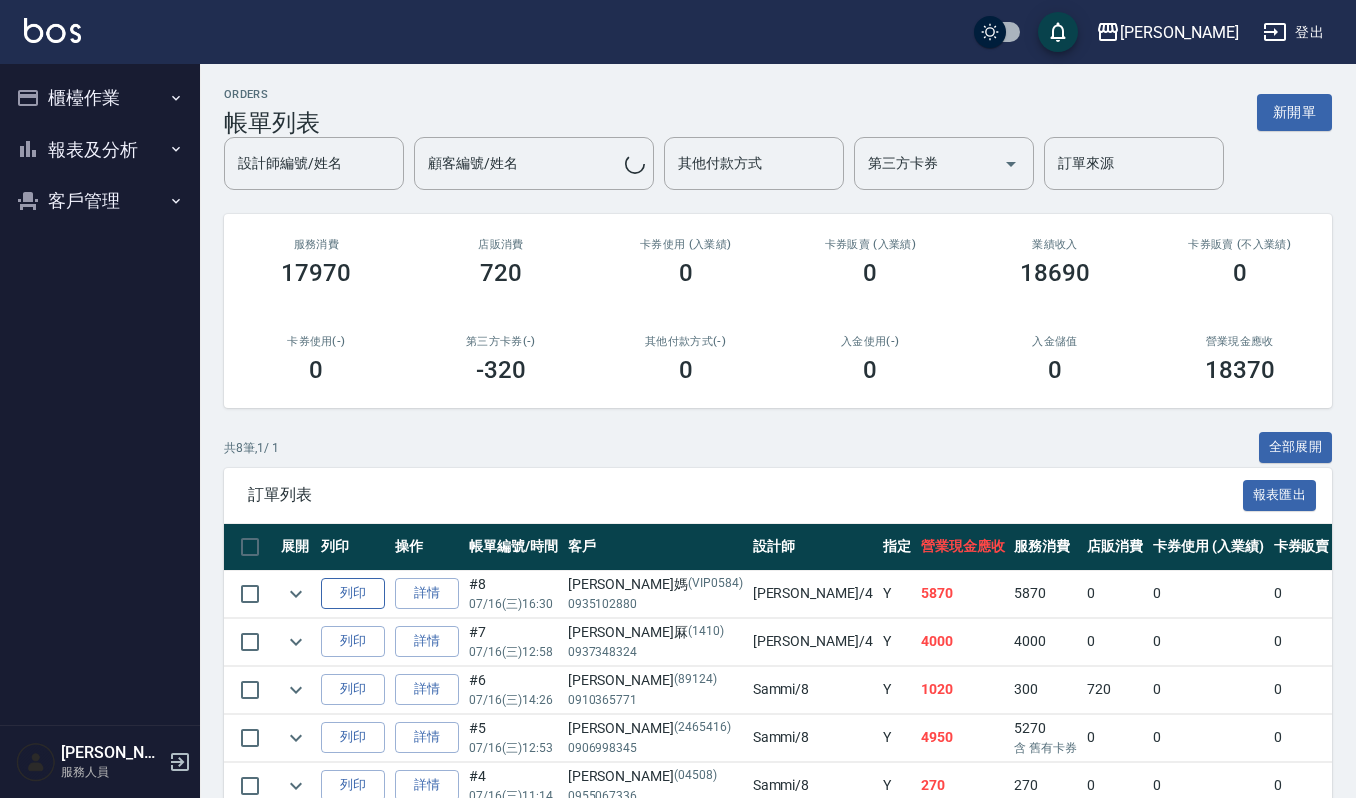 click on "訂單列表 報表匯出 展開 列印 操作 帳單編號/時間 客戶 設計師 指定 營業現金應收 服務消費 店販消費 卡券使用 (入業績) 卡券販賣 (入業績) 業績收入 卡券販賣 (不入業績) 卡券使用(-) 第三方卡券(-) 其他付款方式(-) 入金使用(-) 備註 訂單來源 列印 詳情 #8 07/16 (三) 16:30 [PERSON_NAME]媽 (VIP0584) 0935102880 [PERSON_NAME] /4 Y 5870 5870 0 0 0 5870 0 0 0 0 0 列印 詳情 #7 07/16 (三) 12:58 [PERSON_NAME]厤 [PHONE_NUMBER] [PERSON_NAME] /4 Y 4000 4000 0 0 0 4000 0 0 0 0 0 列印 詳情 #6 07/16 (三) 14:26 [PERSON_NAME](89124) 0910365771 Sammi /8 Y 1020 300 720 0 0 1020 0 0 0 0 0 列印 詳情 #5 07/16 (三) 12:53 [PERSON_NAME](2465416) 0906998345 Sammi /8 Y 4950 5270 含 舊有卡券 0 0 0 5270 0 0 -320 含 舊有卡券 0 0 列印 詳情 #4 07/16 (三) 11:14 [PERSON_NAME][PHONE_NUMBER] [PERSON_NAME] /8 Y 270 270 0 0 0 270 0 0 0 0 0 列印 詳情 #3 07/16 (三) 11:12 [PERSON_NAME] [PHONE_NUMBER] [PERSON_NAME] /4 Y 1270 1270 0 0 0 1270 0 0 0 0 0 列印 詳情 #2 07/16" at bounding box center [778, 738] 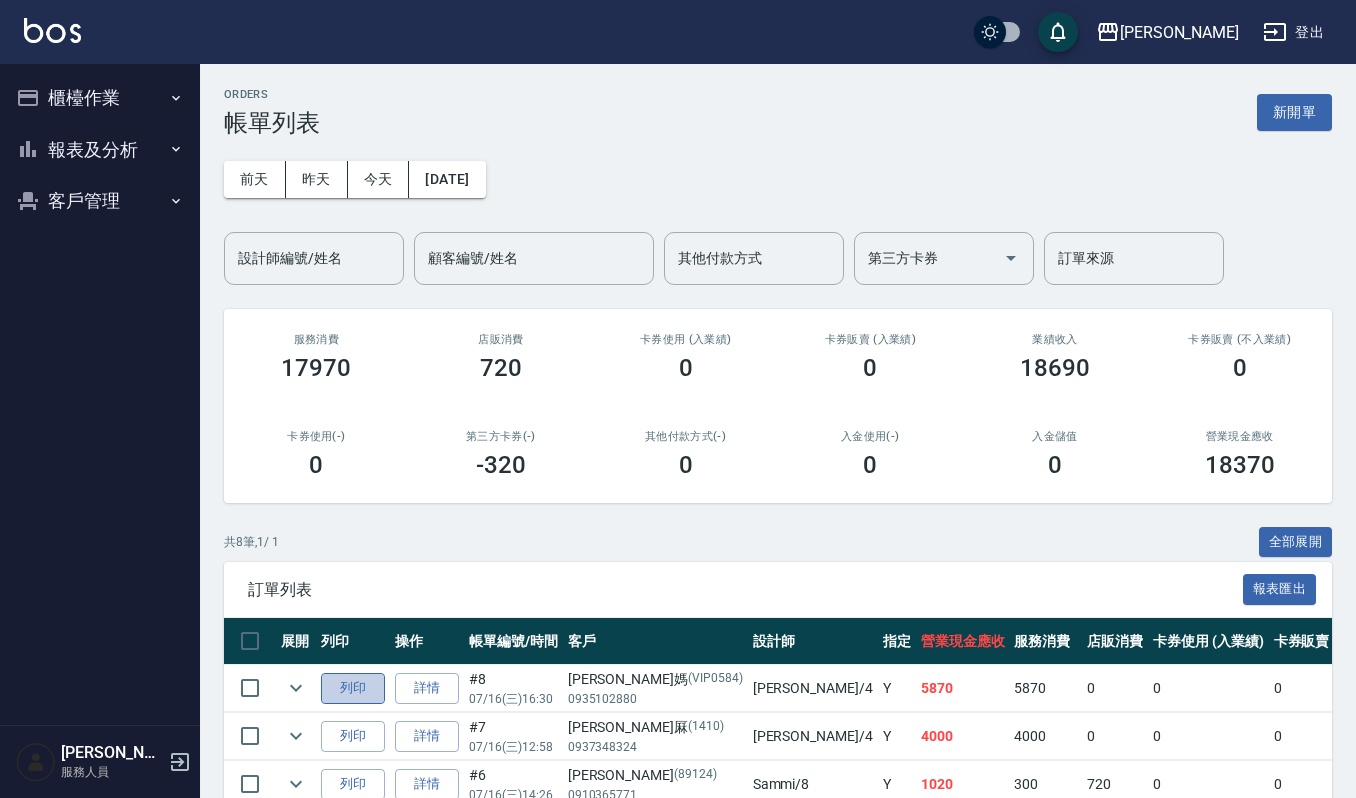 click on "列印" at bounding box center [353, 688] 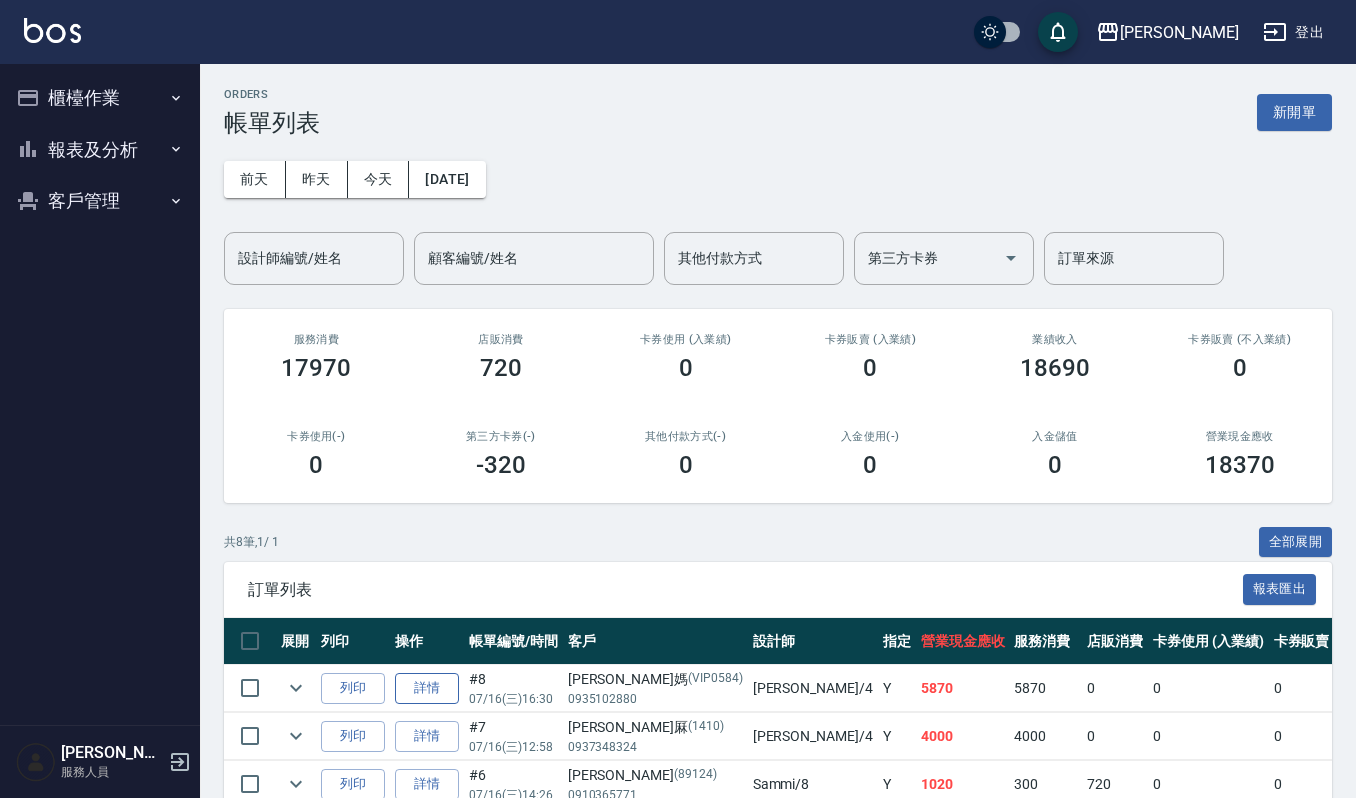 click on "詳情" at bounding box center [427, 688] 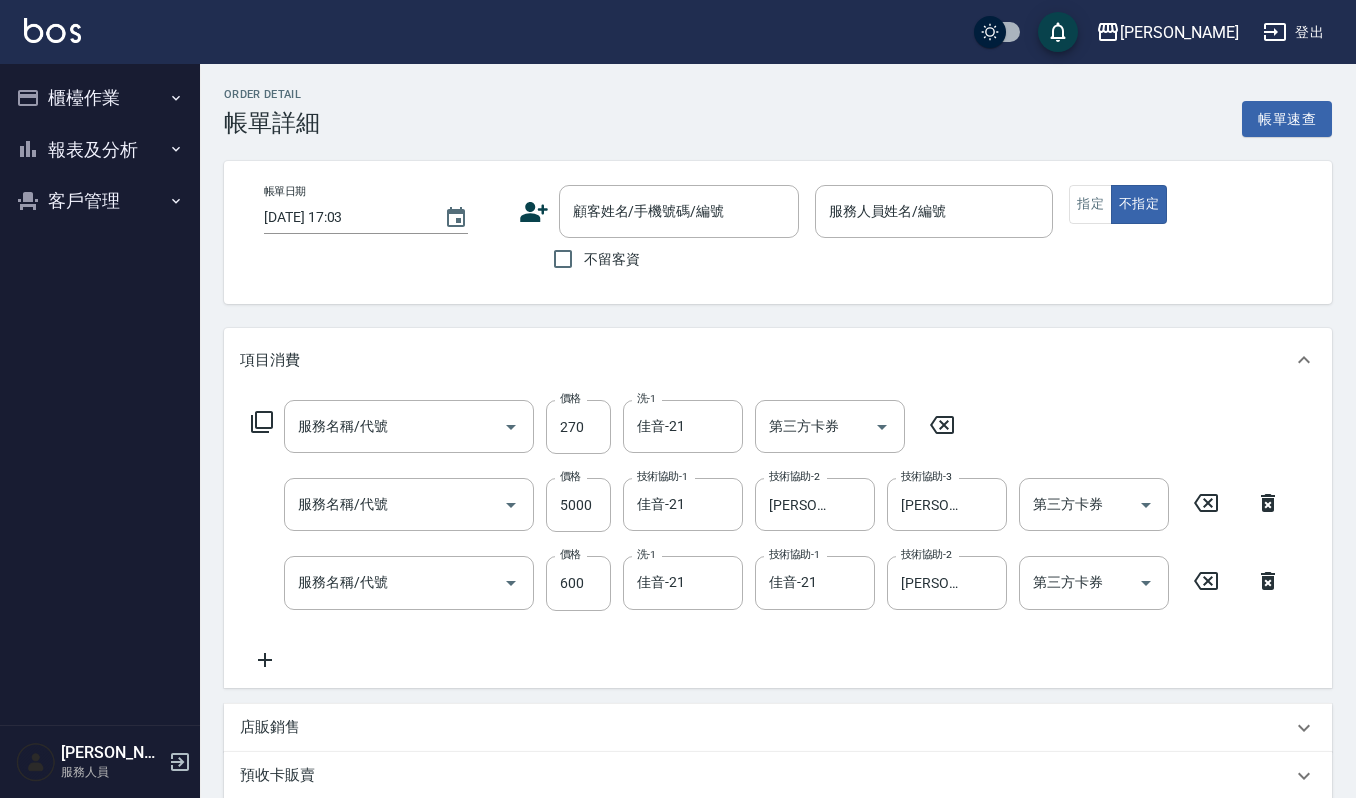 type on "[DATE] 16:30" 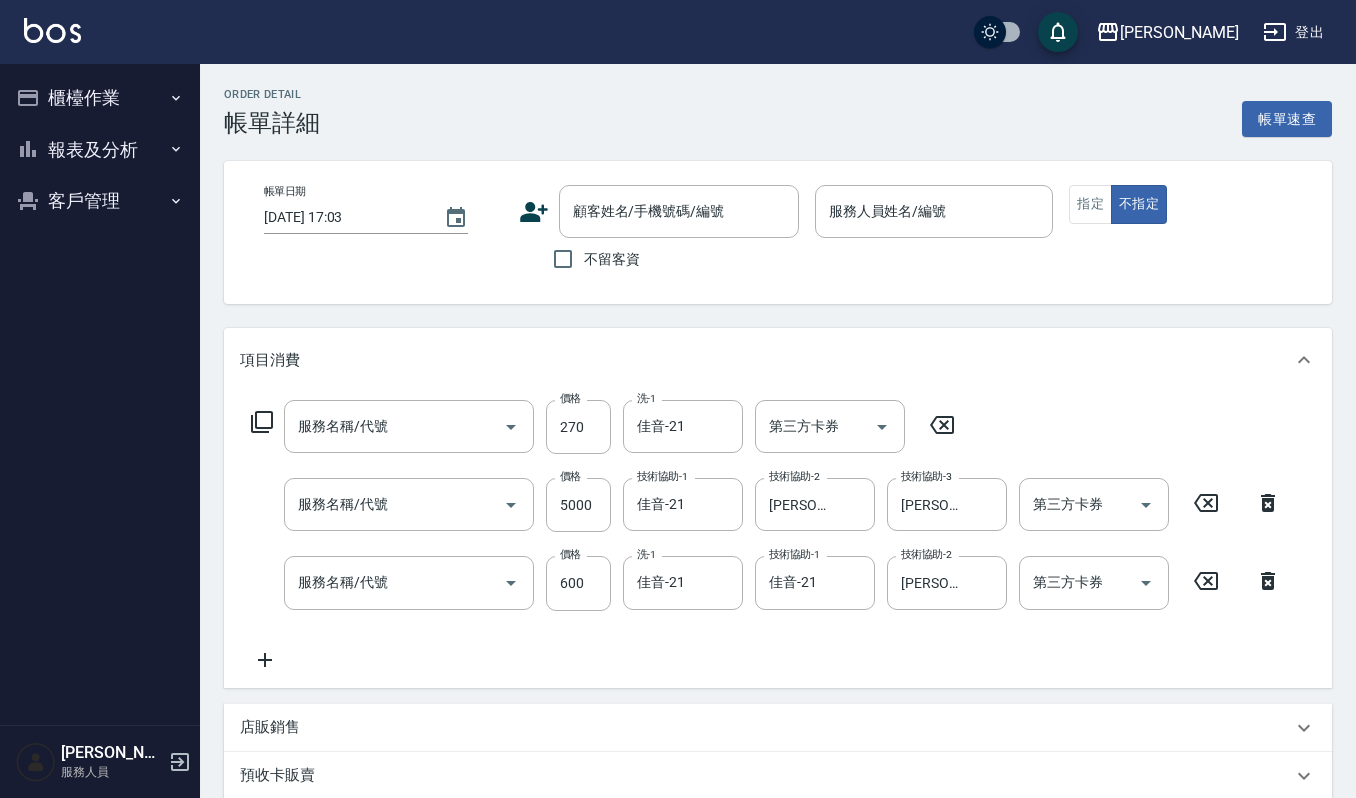 type on "[PERSON_NAME]-4" 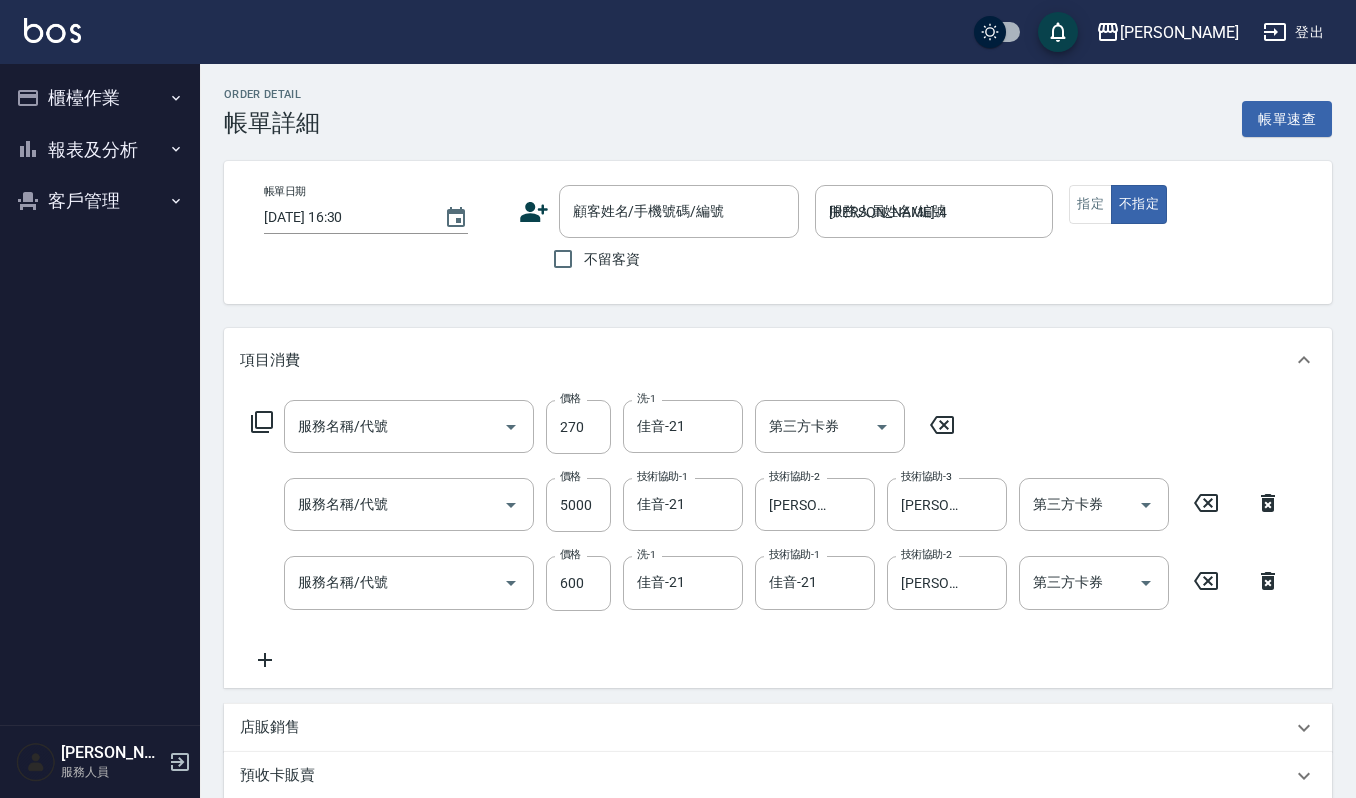 type on "一般洗髮(101)" 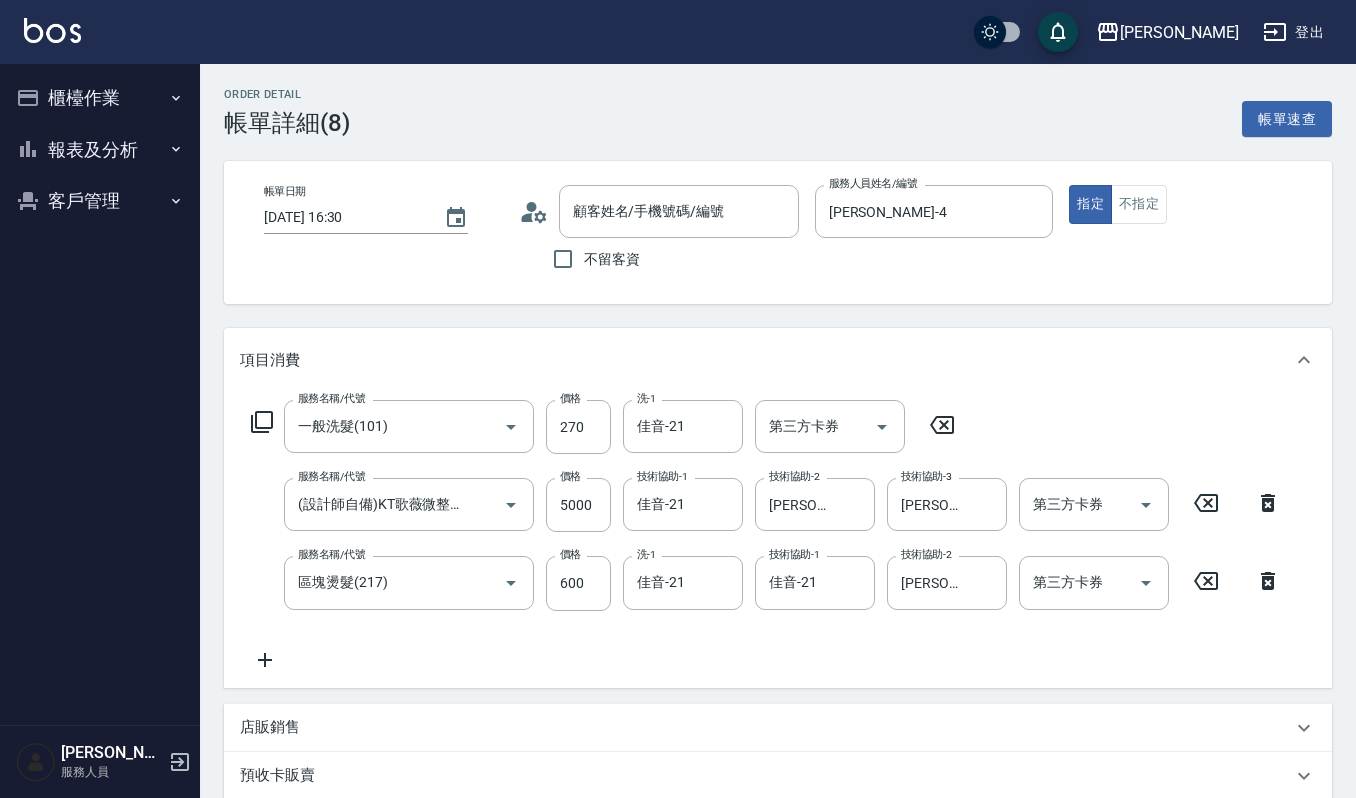 type on "[PERSON_NAME]媽/0935102880/VIP0584" 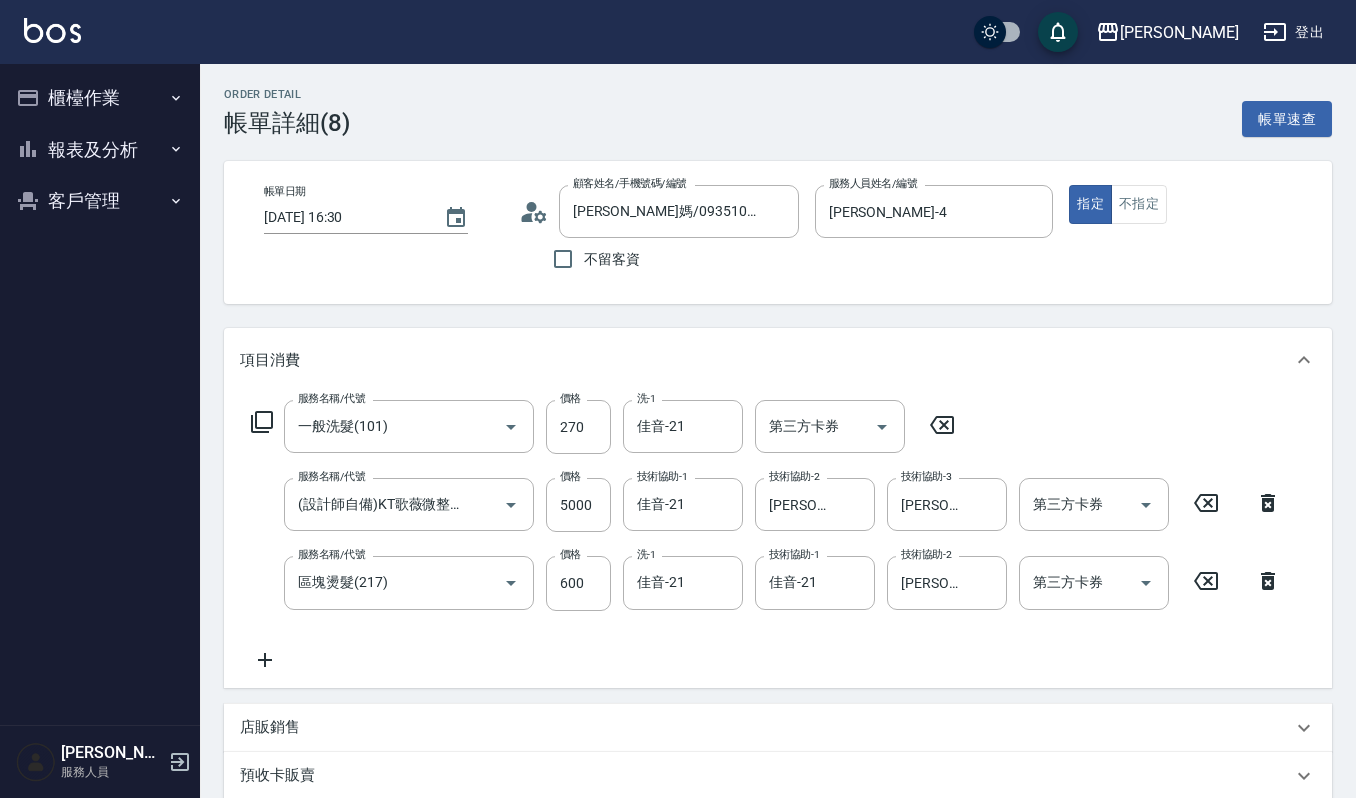 click 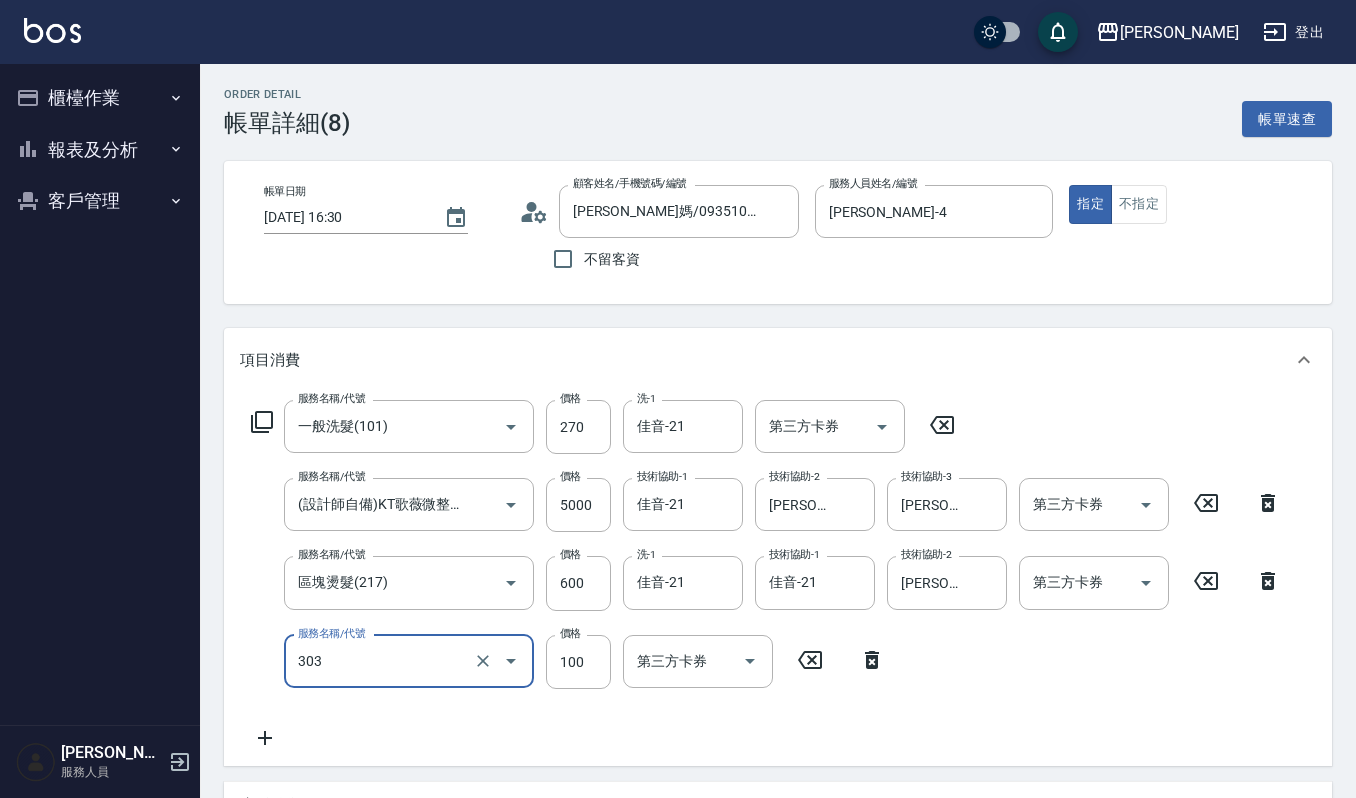 scroll, scrollTop: 482, scrollLeft: 0, axis: vertical 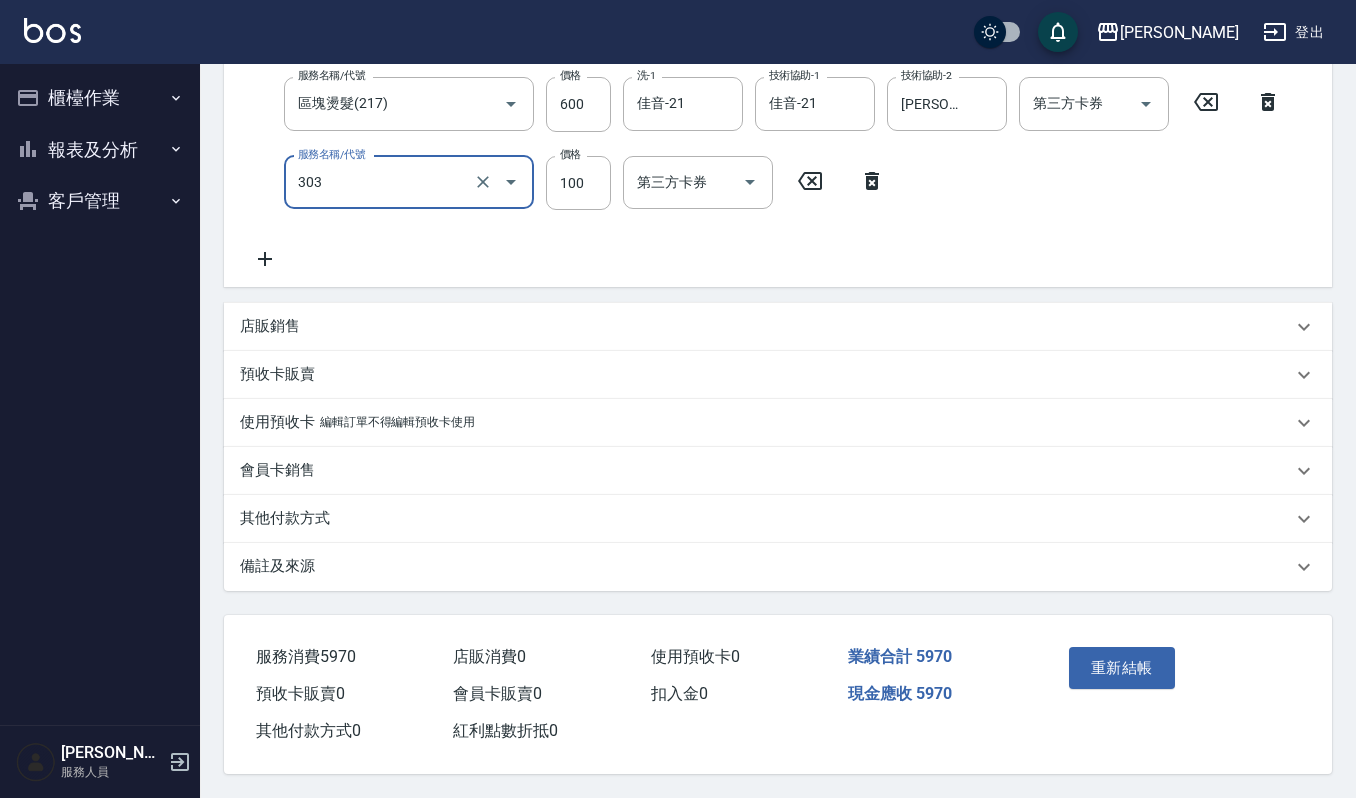 type on "修瀏海(303)" 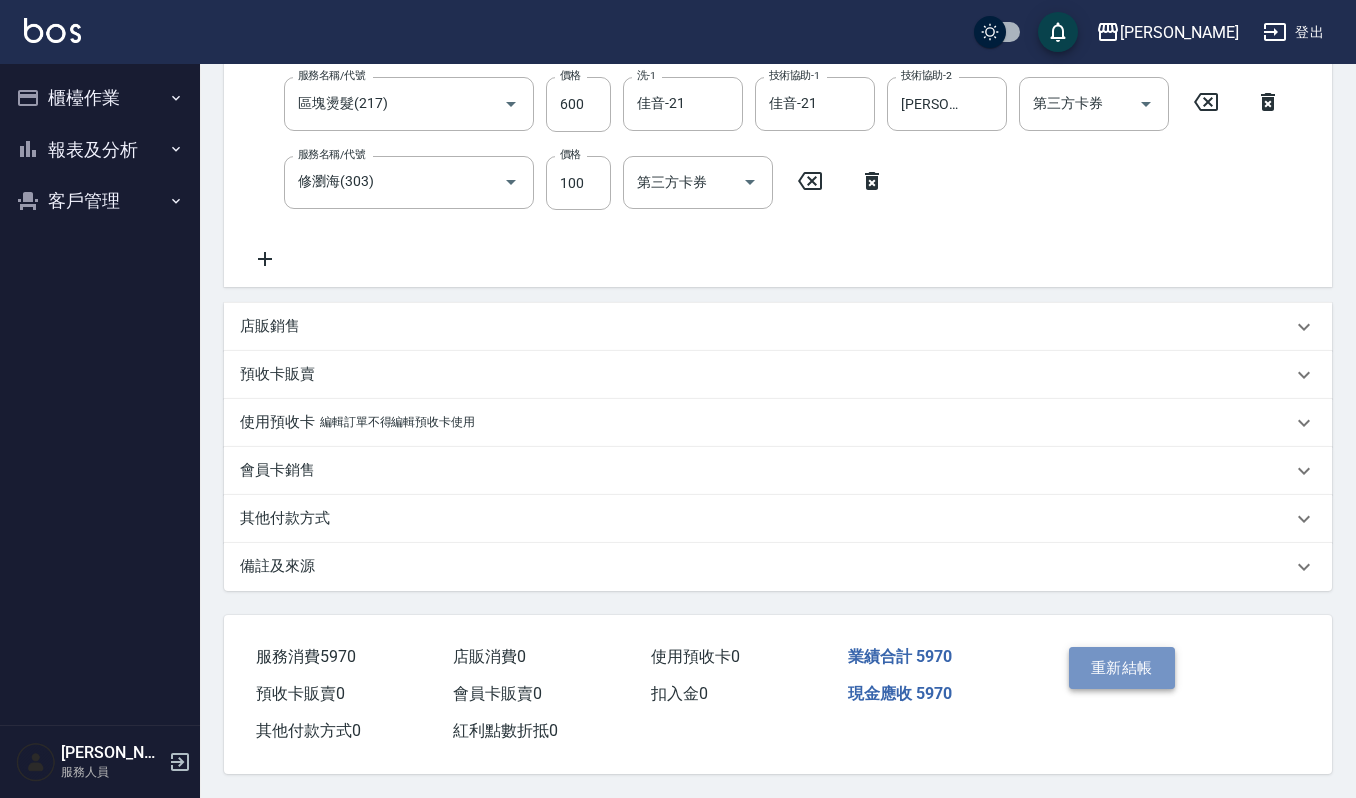 click on "重新結帳" at bounding box center (1122, 668) 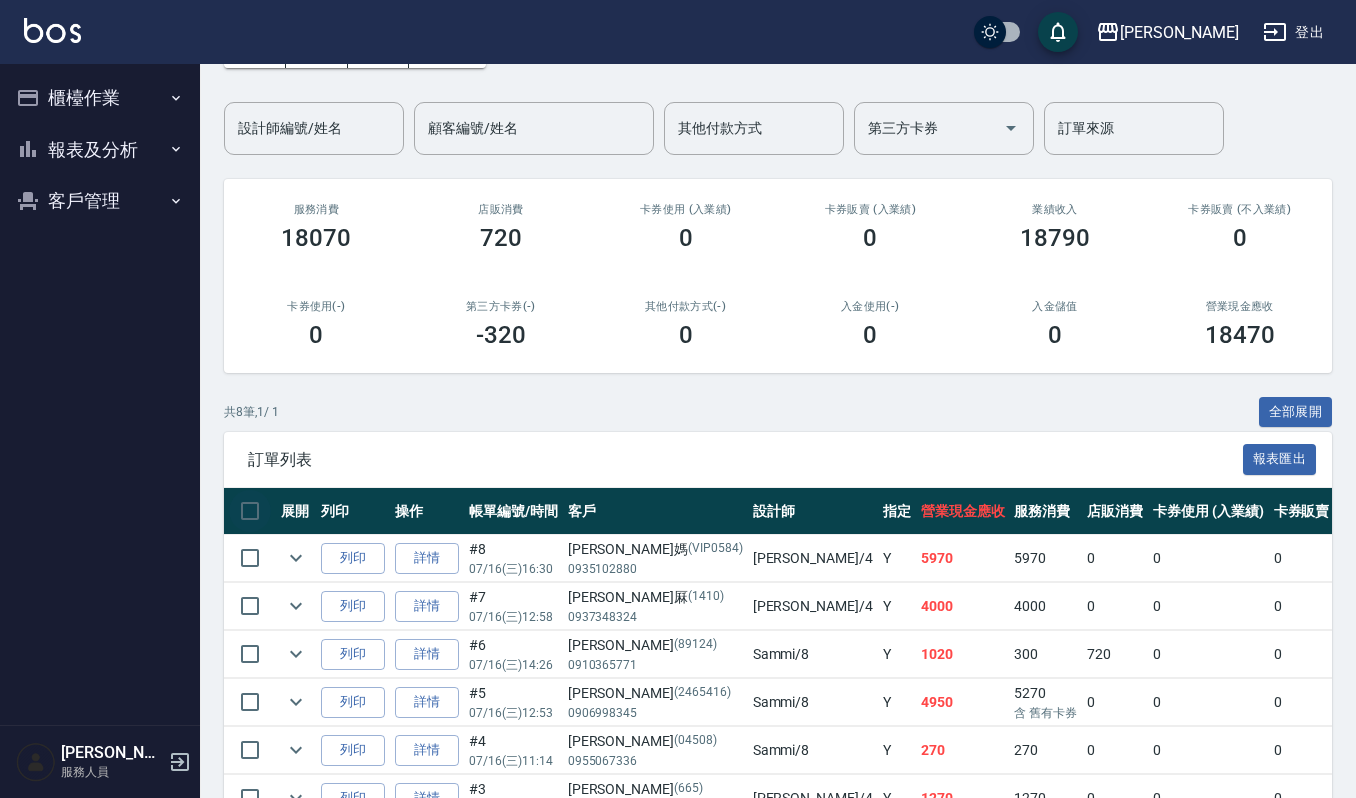 scroll, scrollTop: 133, scrollLeft: 0, axis: vertical 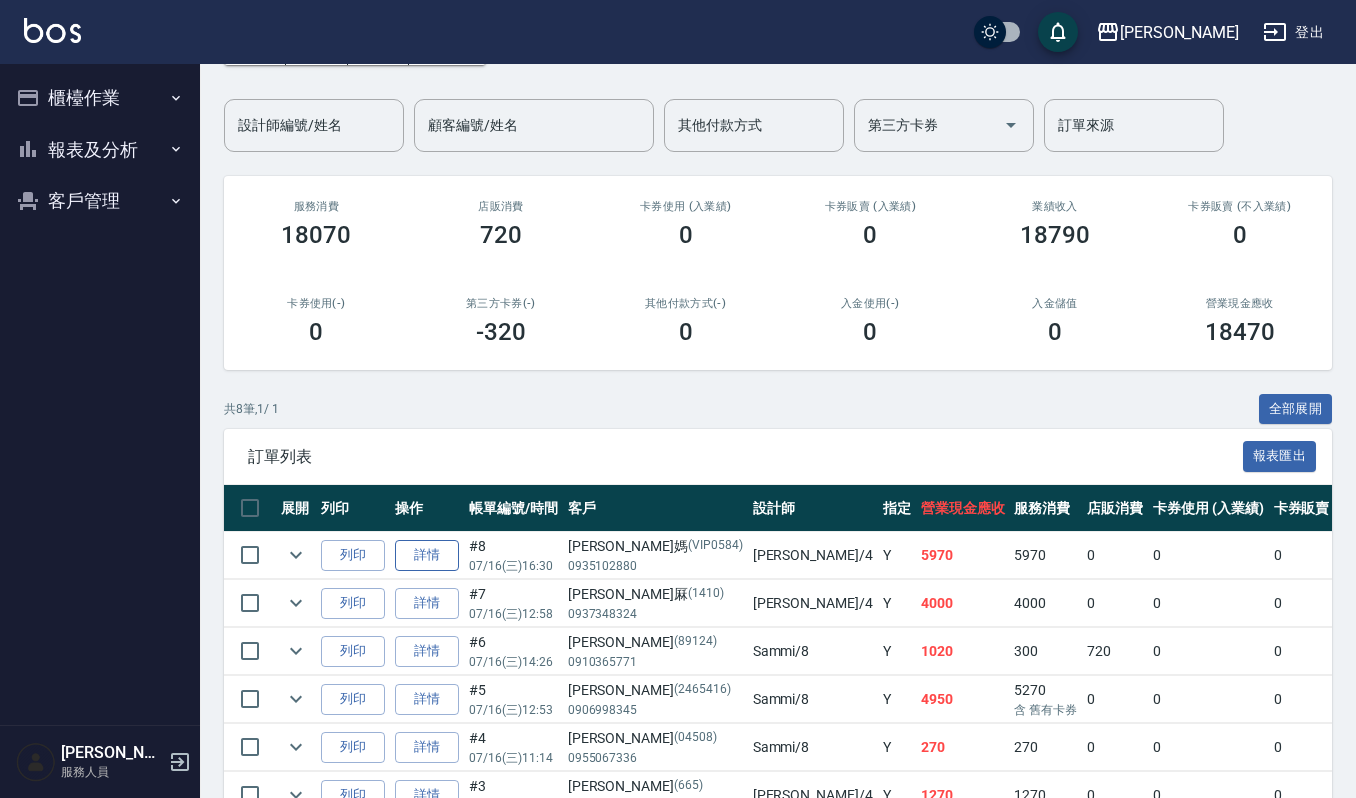 click on "詳情" at bounding box center [427, 555] 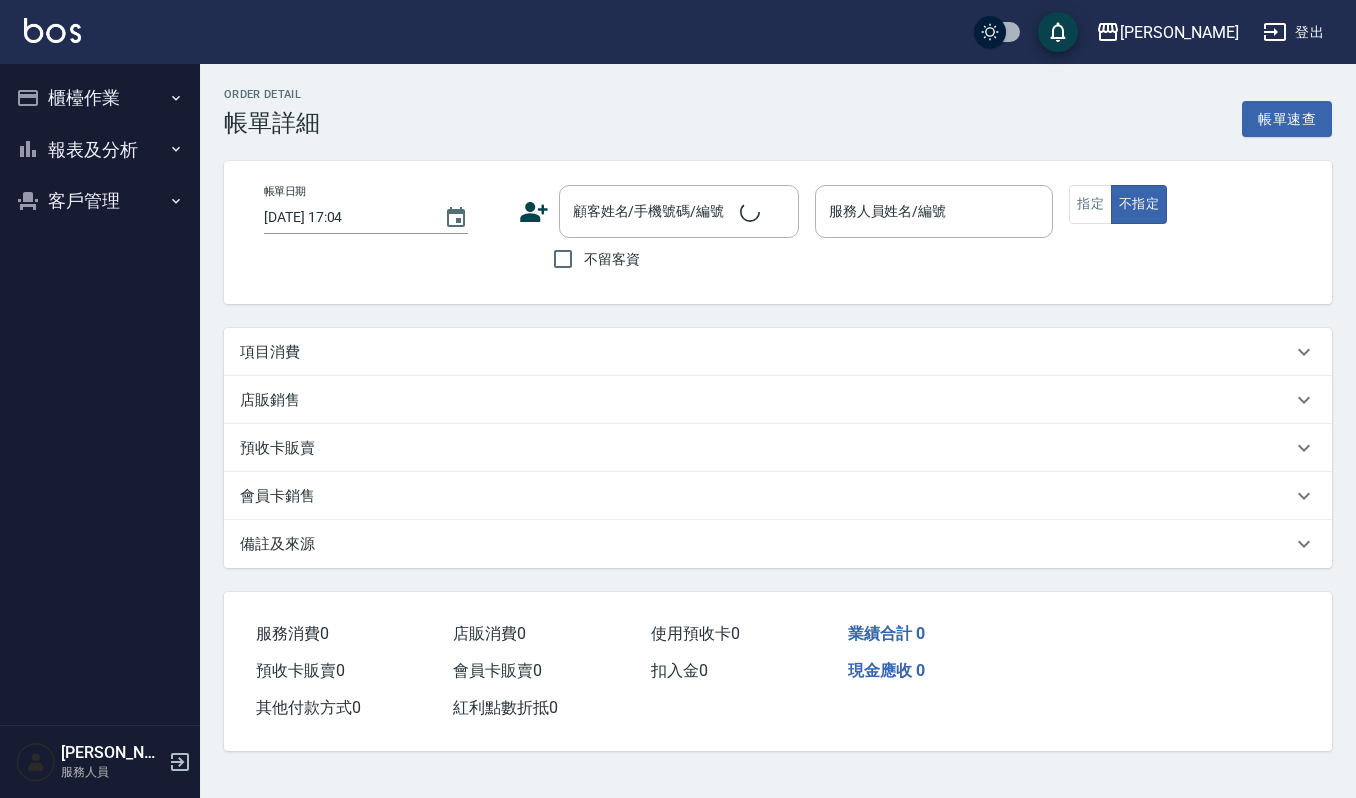 scroll, scrollTop: 0, scrollLeft: 0, axis: both 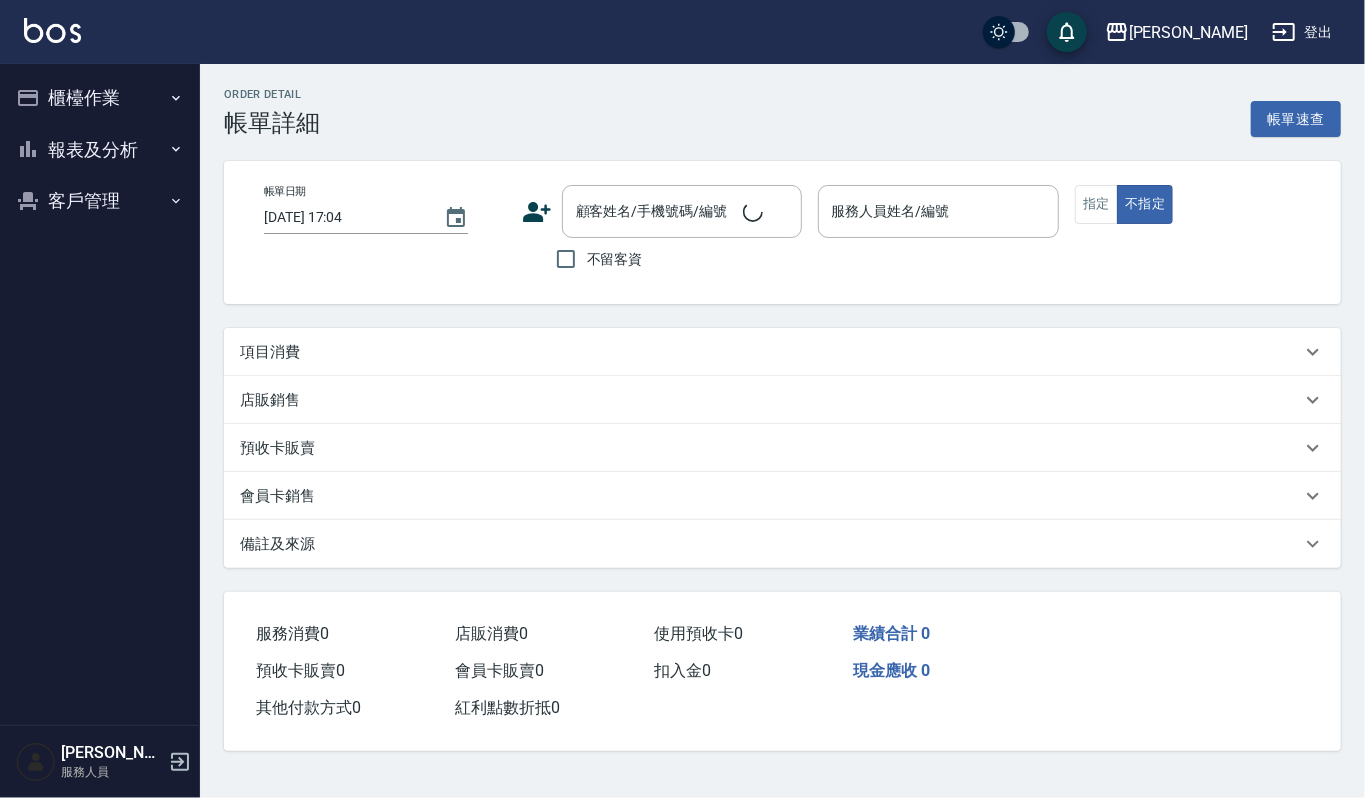 type on "[DATE] 16:30" 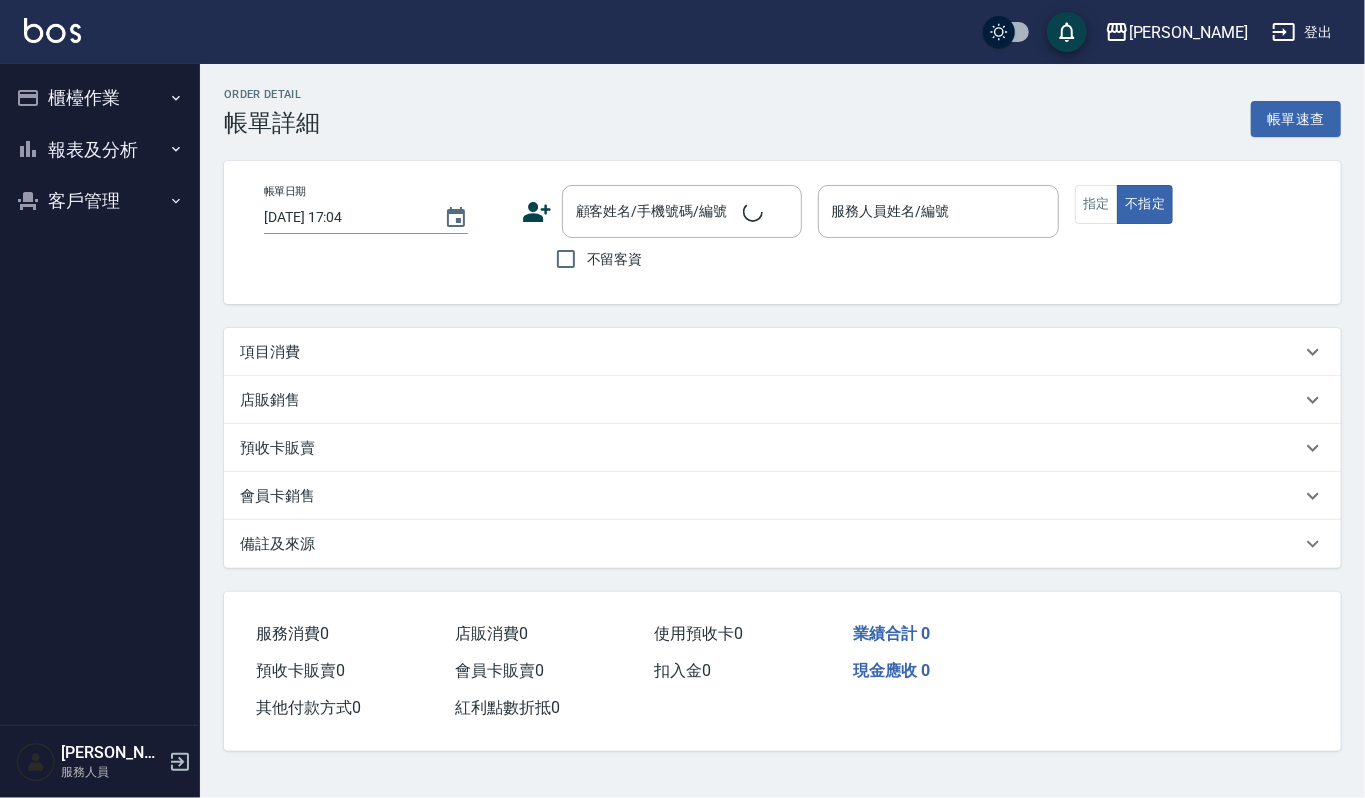 type on "[PERSON_NAME]-4" 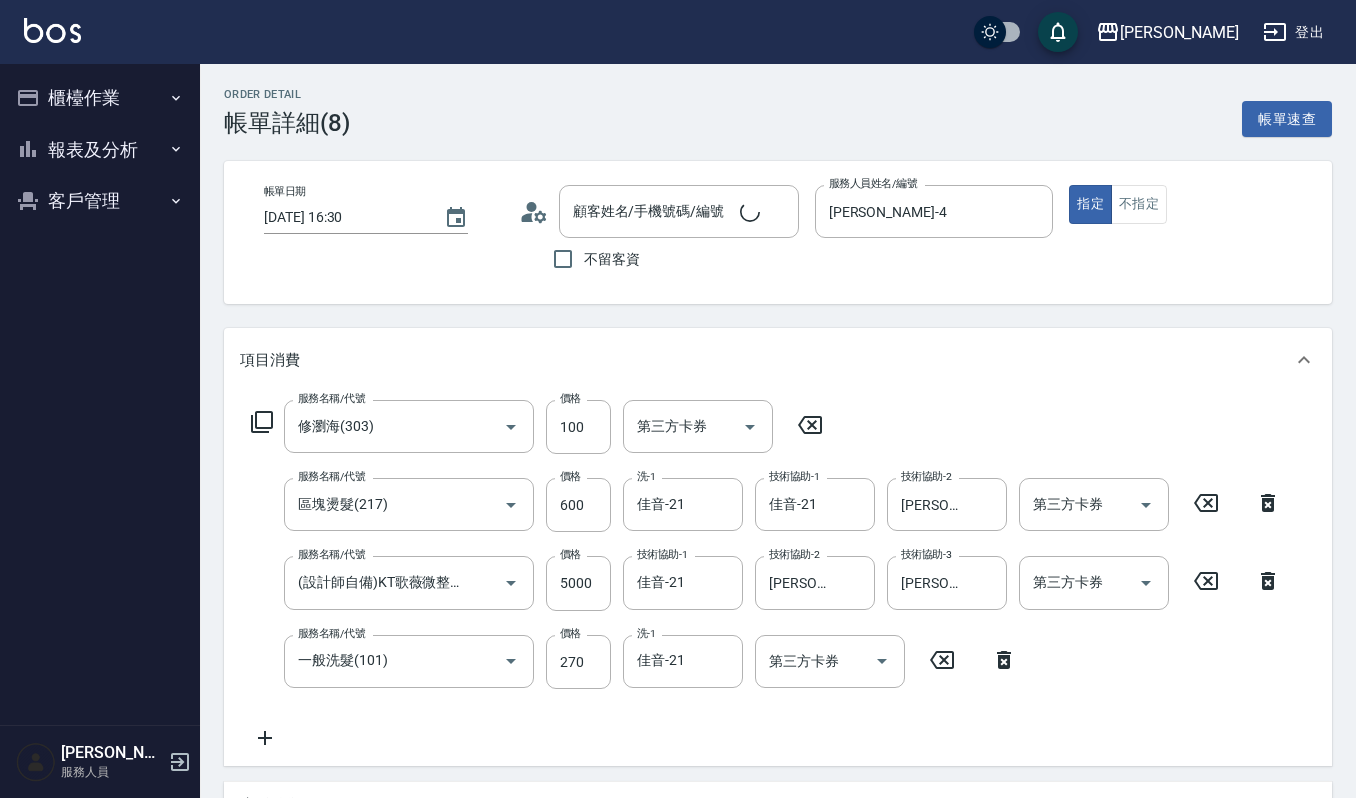 type on "修瀏海(303)" 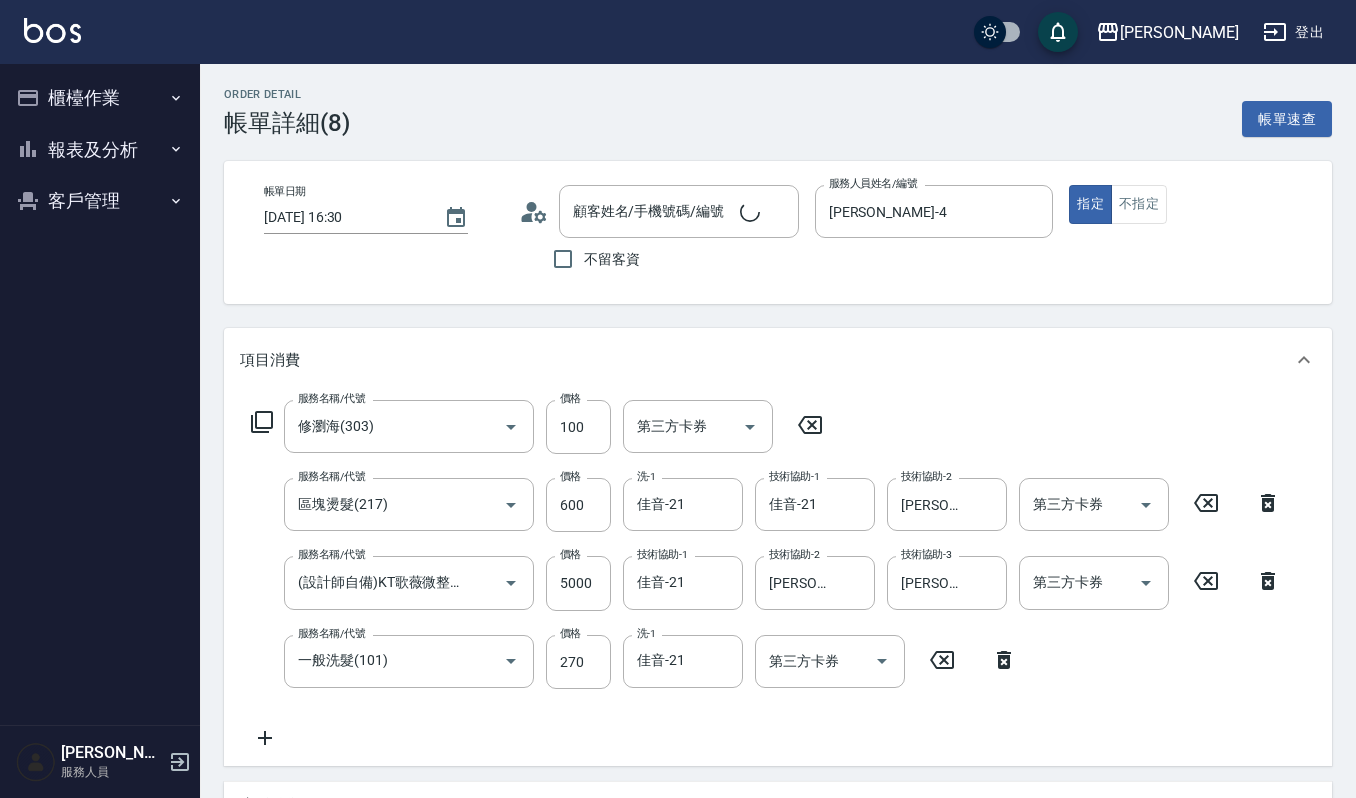 type on "區塊燙髮(217)" 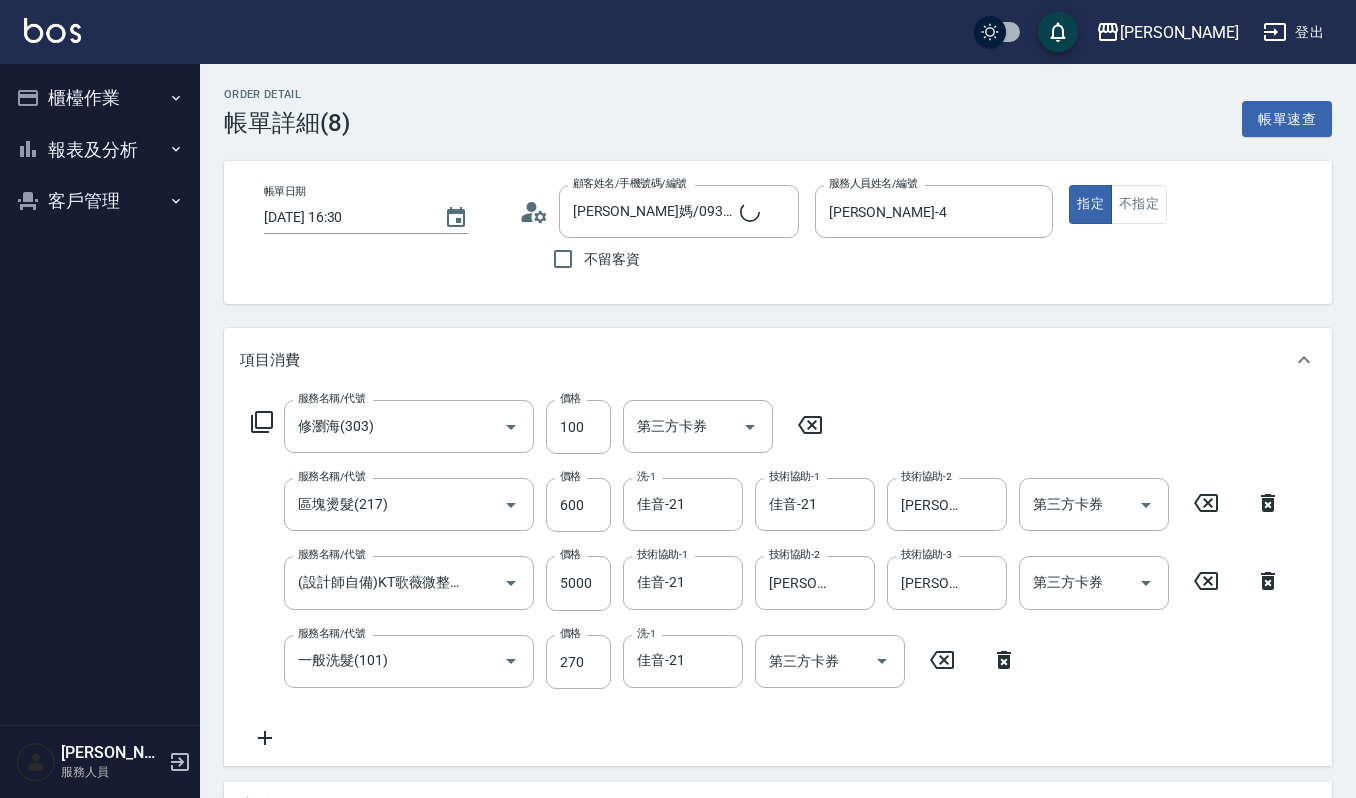 type on "[PERSON_NAME]媽/0935102880/VIP0584" 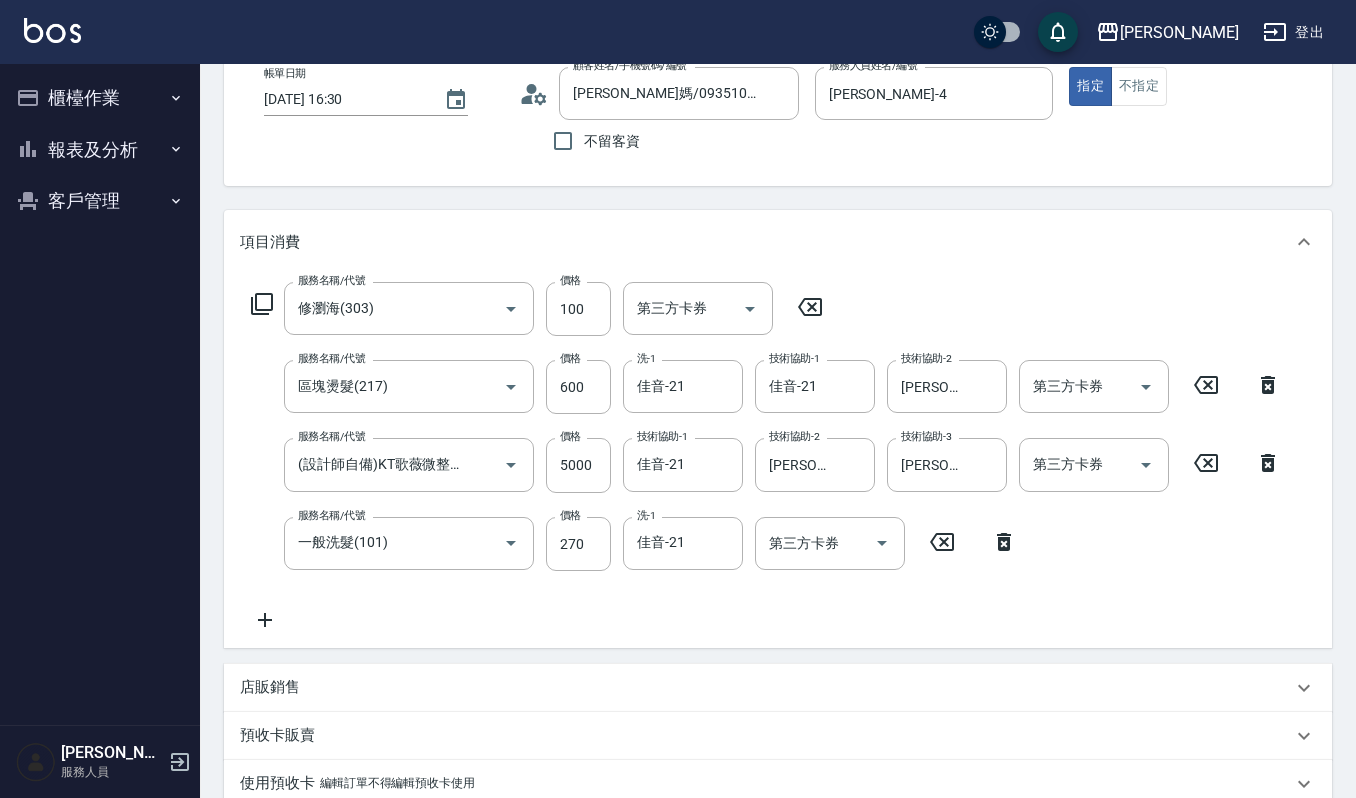 scroll, scrollTop: 266, scrollLeft: 0, axis: vertical 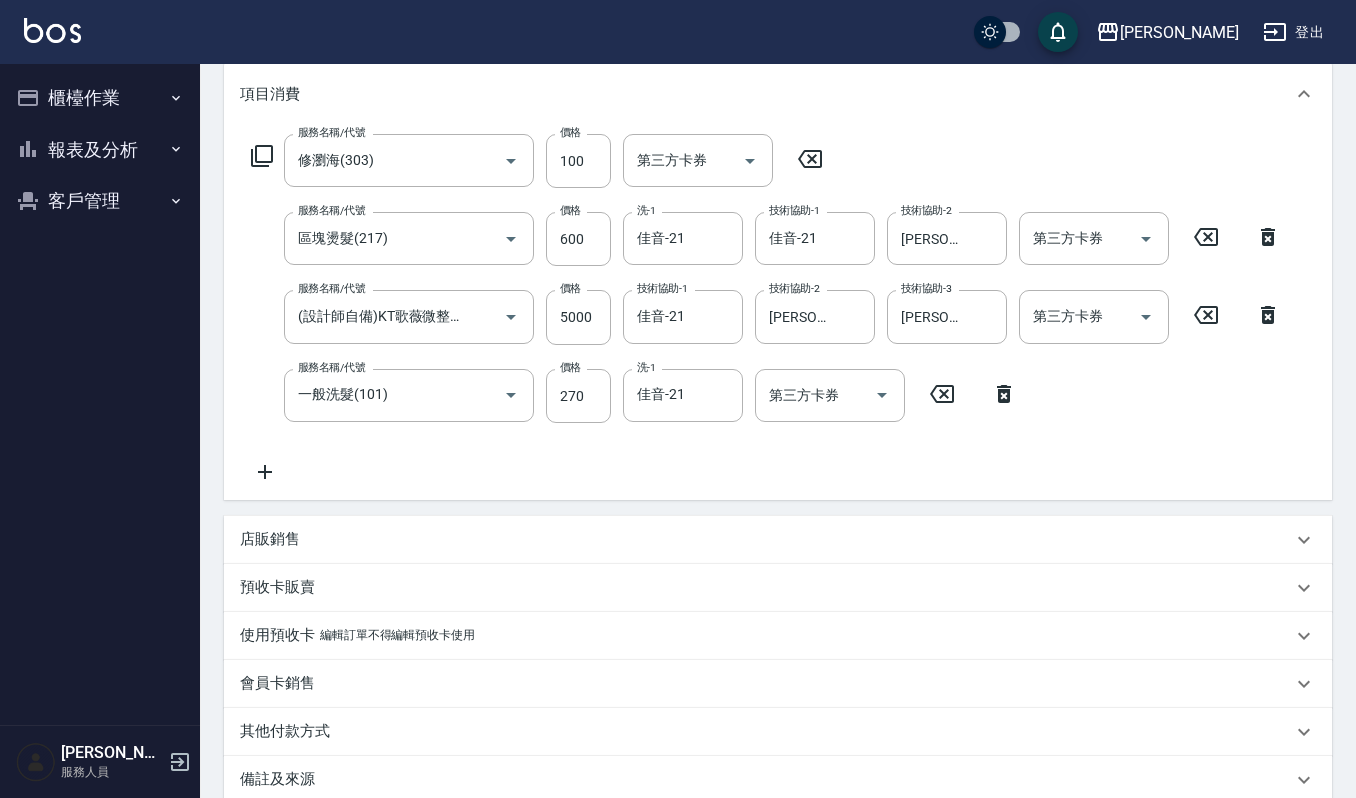 click on "店販銷售" at bounding box center [270, 539] 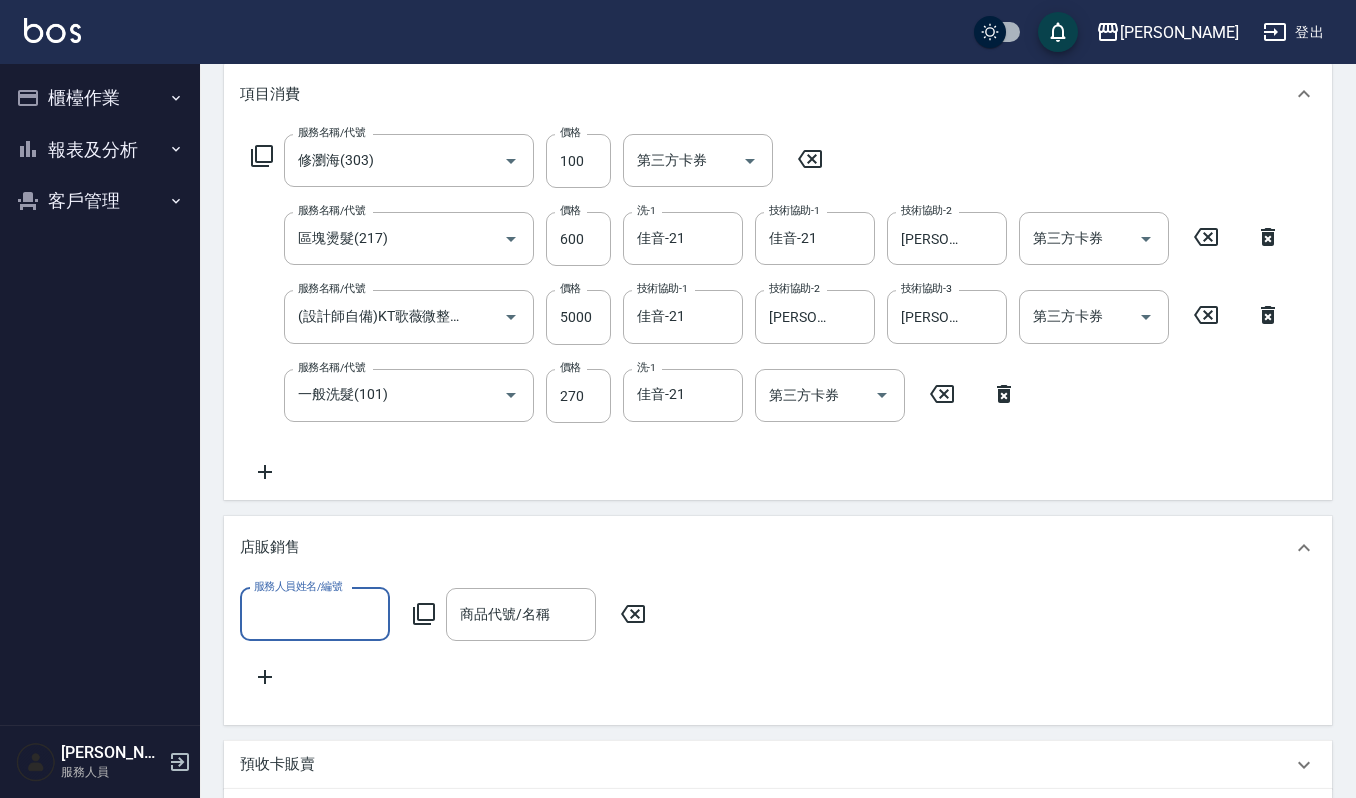 scroll, scrollTop: 0, scrollLeft: 0, axis: both 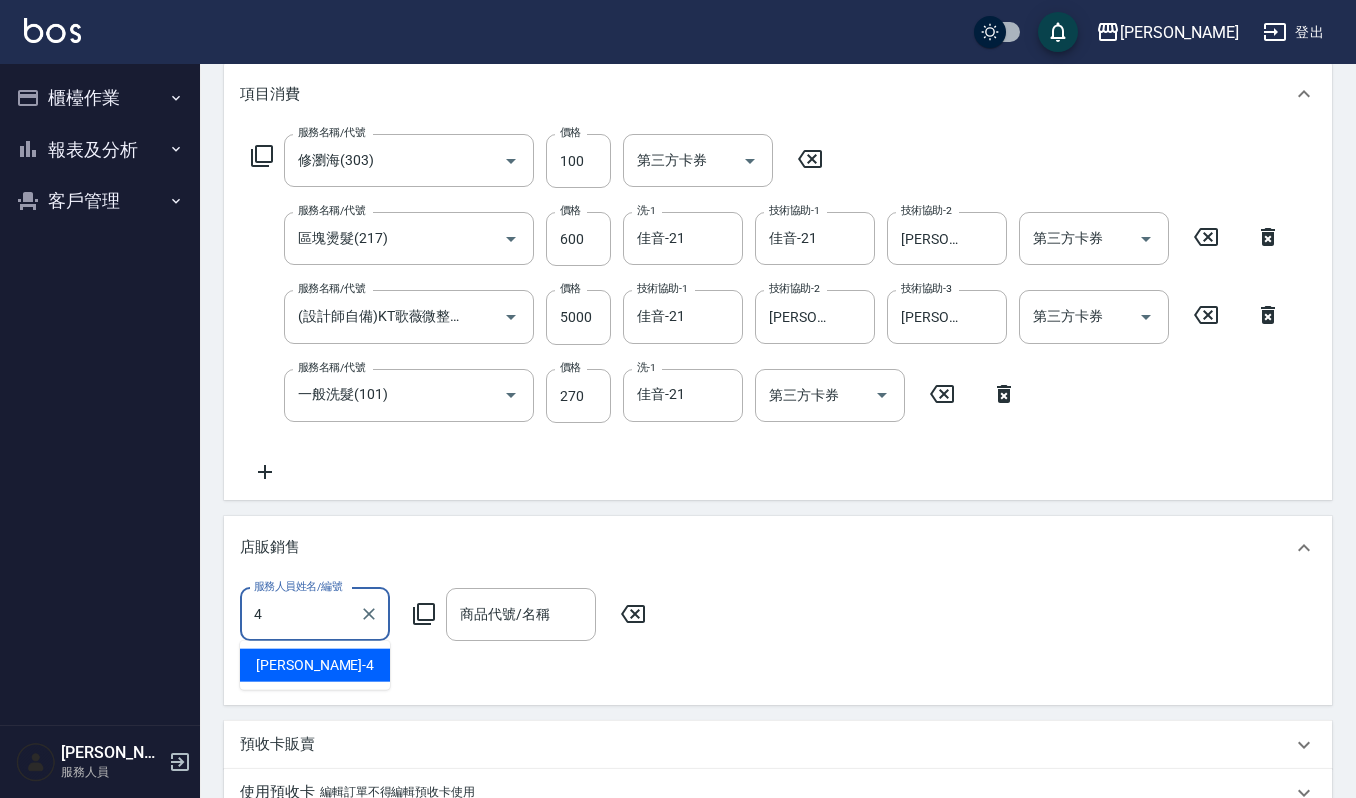 type on "[PERSON_NAME]-4" 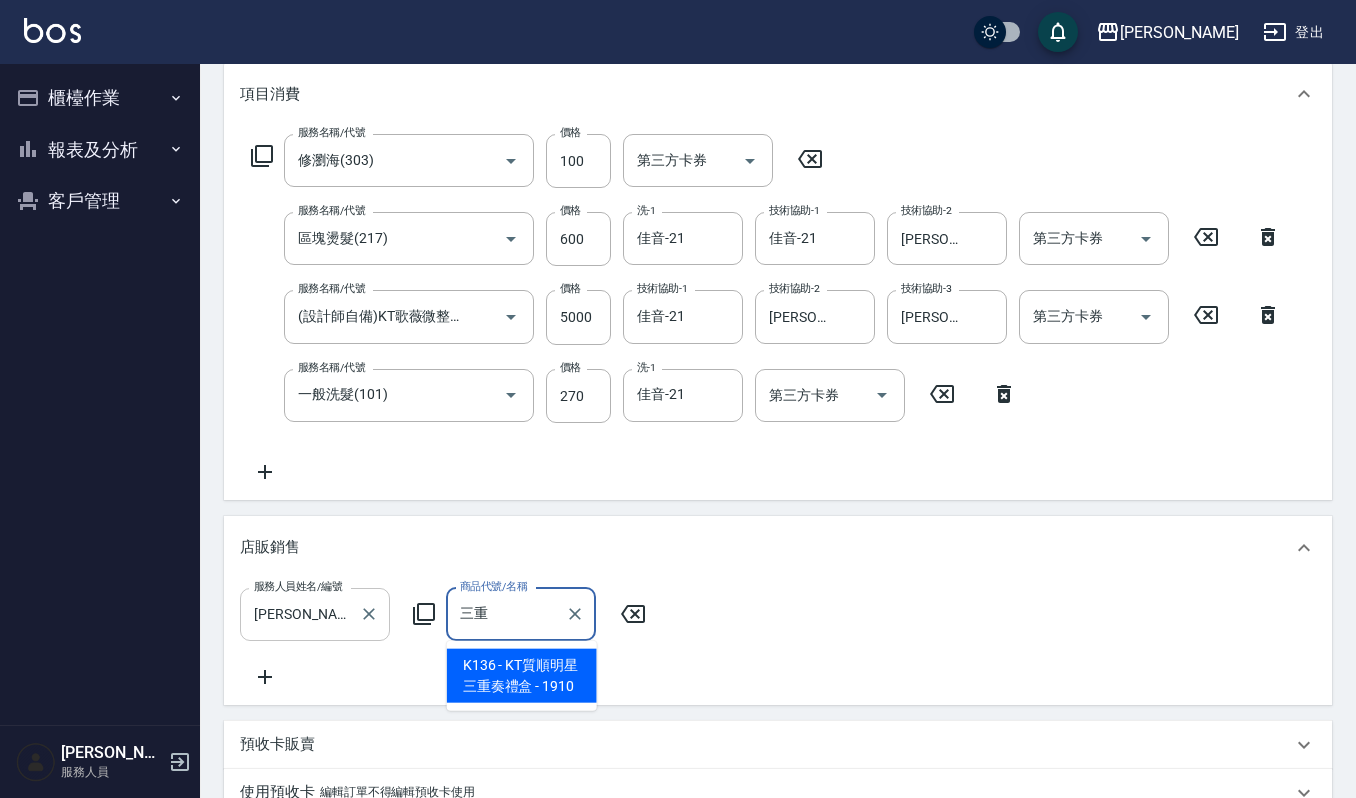 type on "KT質順明星三重奏禮盒" 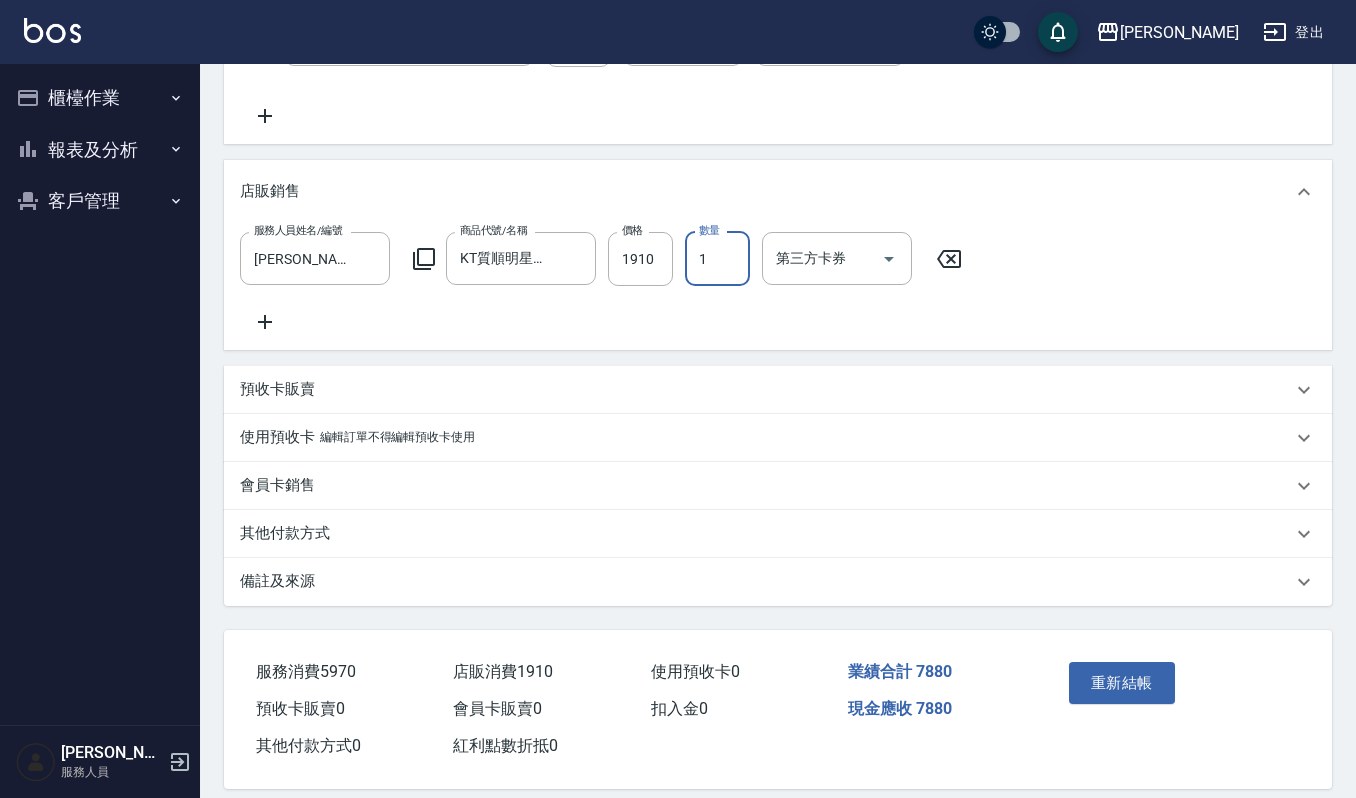 scroll, scrollTop: 661, scrollLeft: 0, axis: vertical 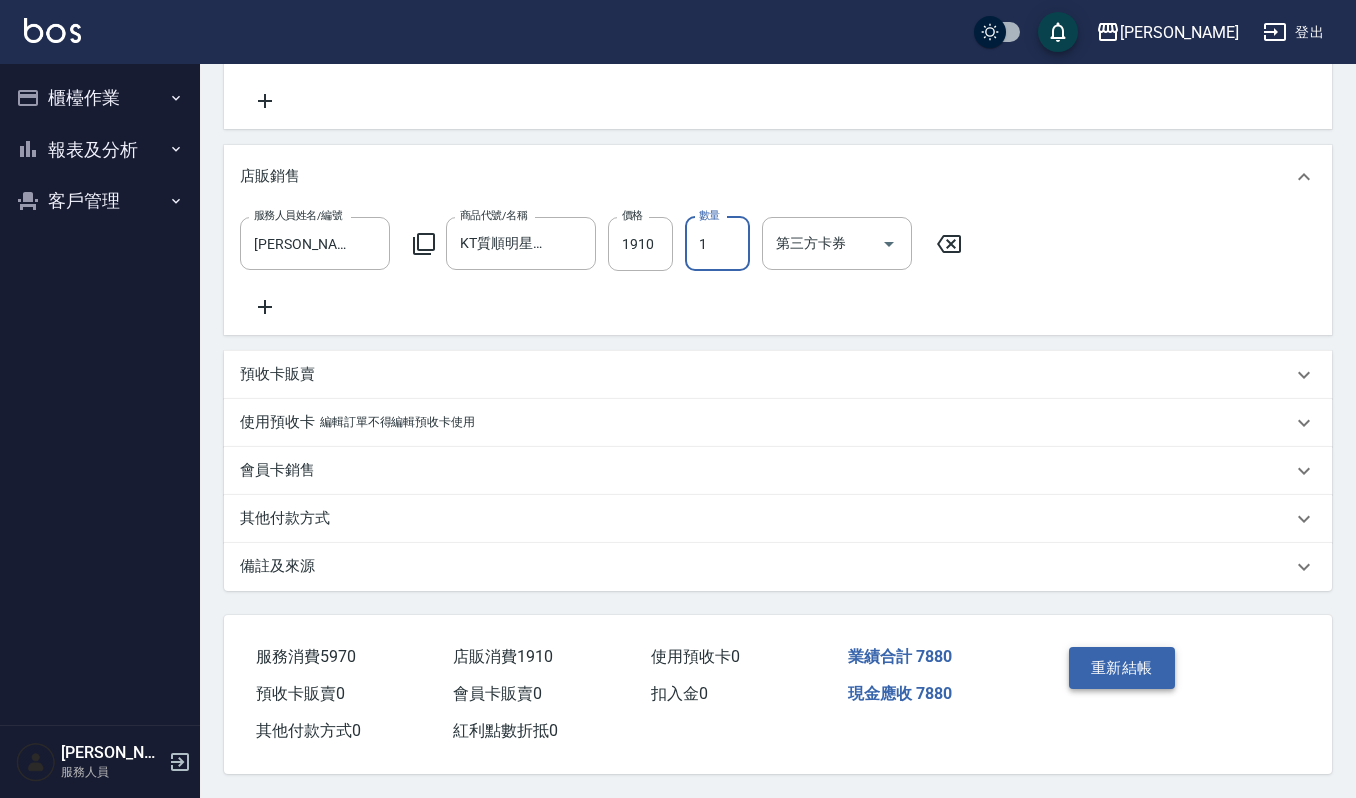 click on "重新結帳" at bounding box center (1122, 668) 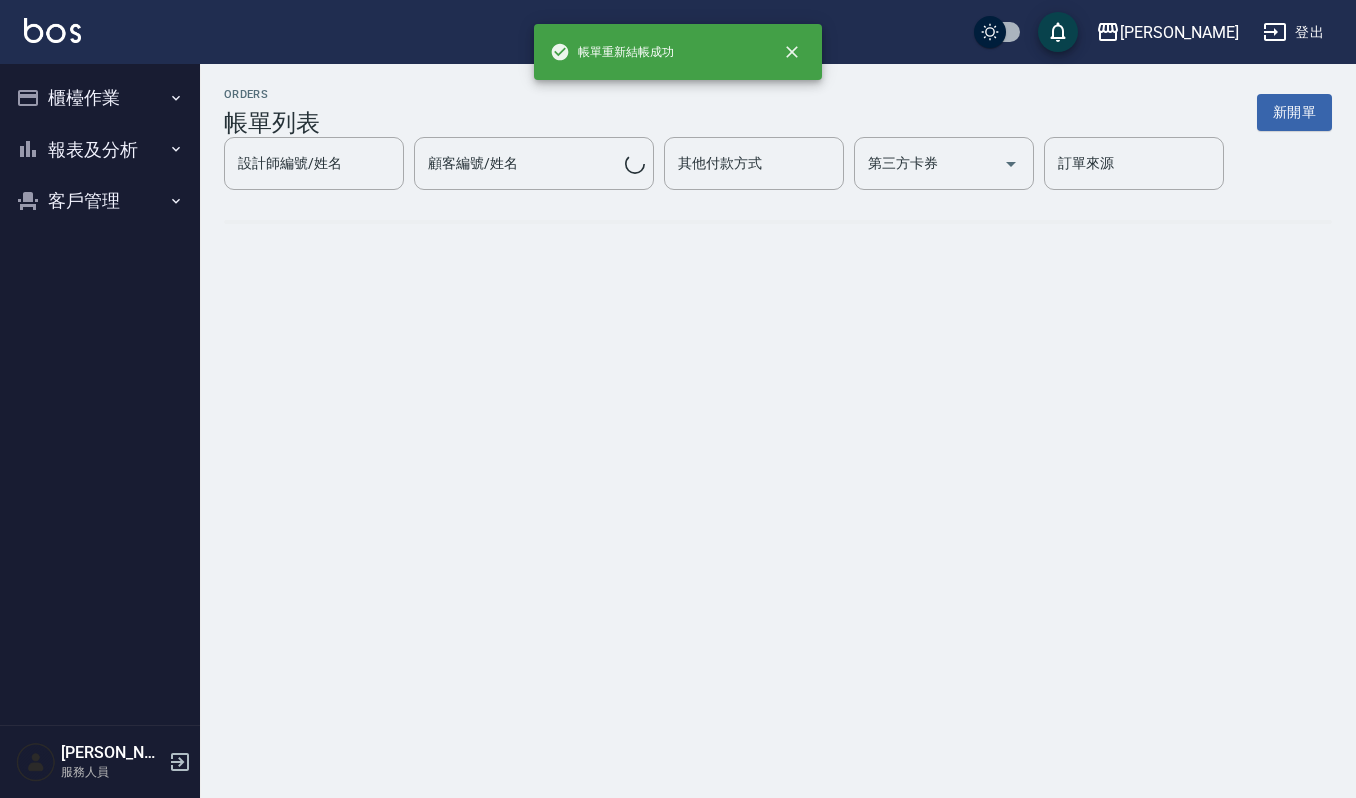 scroll, scrollTop: 0, scrollLeft: 0, axis: both 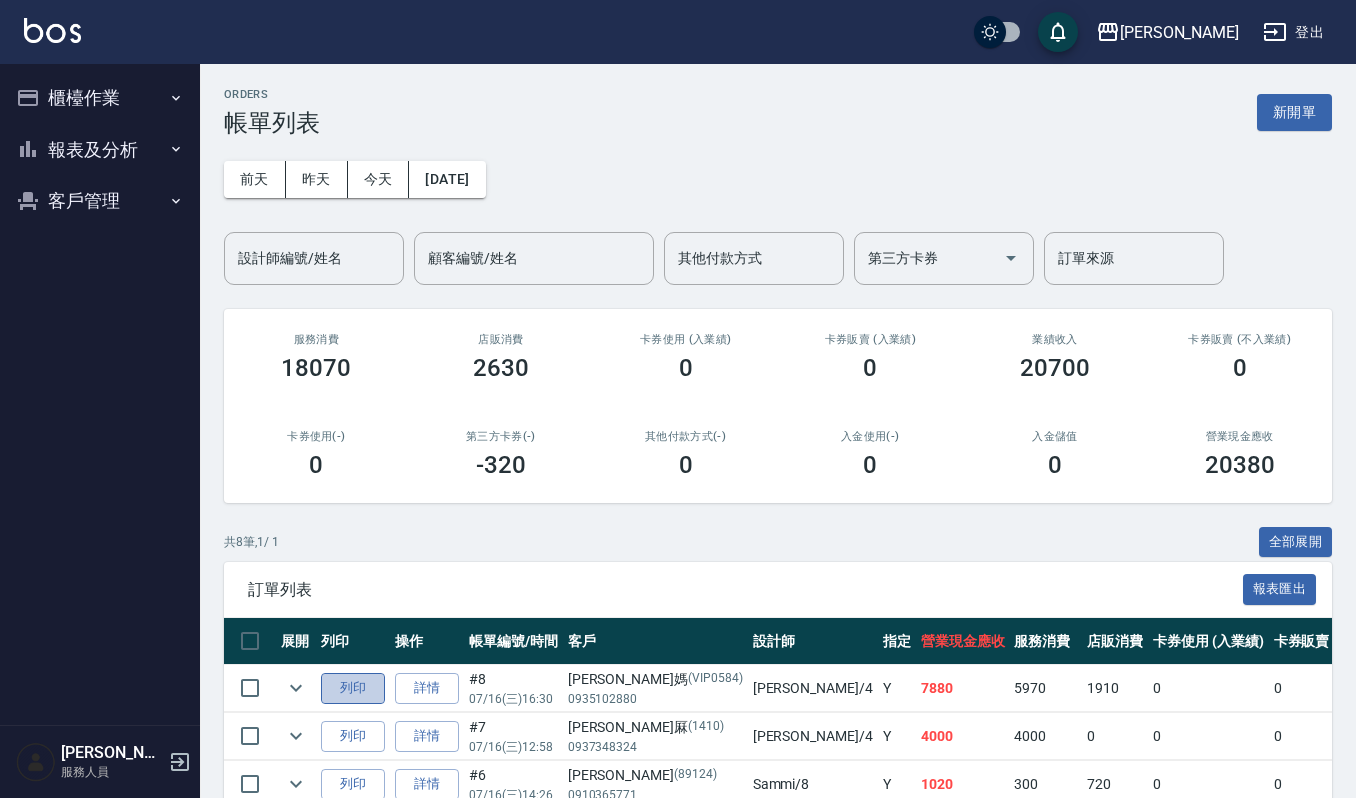 click on "列印" at bounding box center (353, 688) 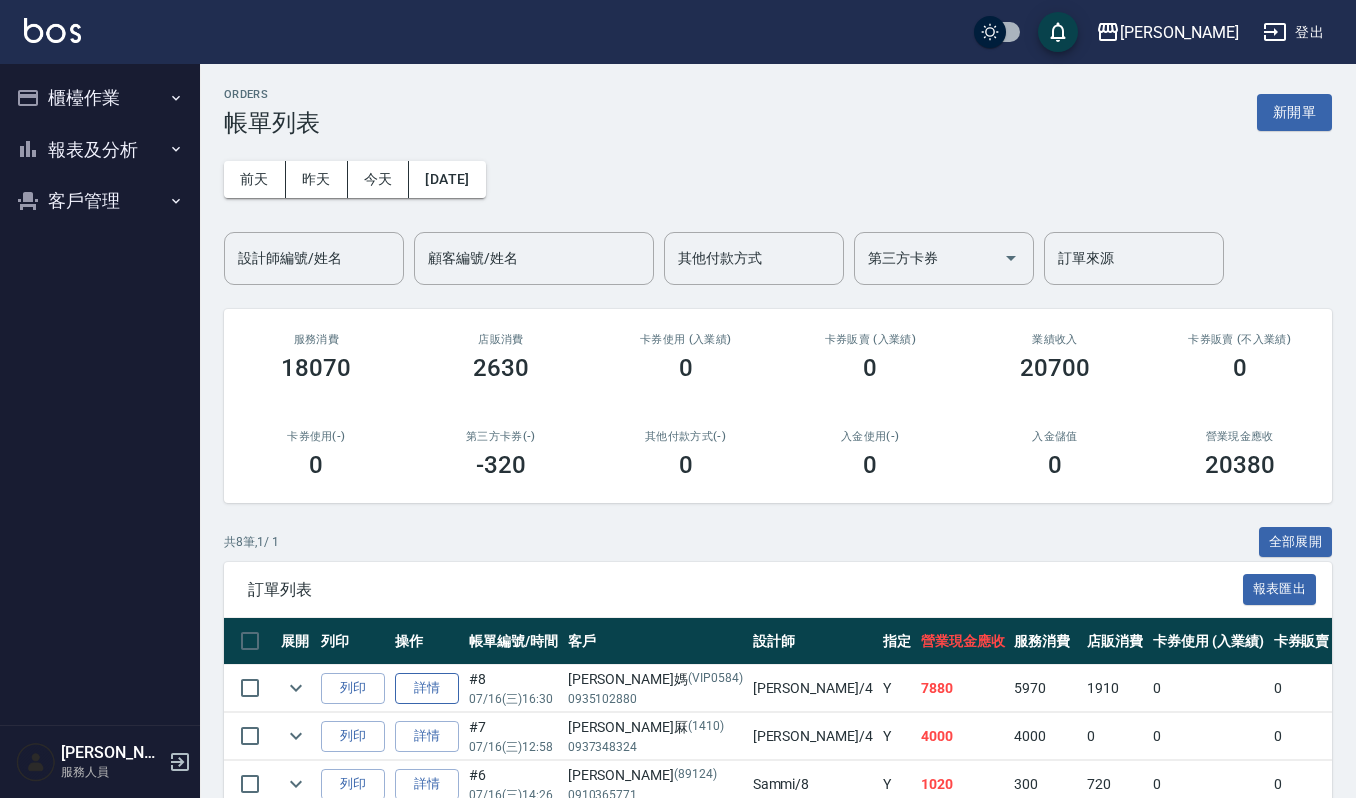 click on "詳情" at bounding box center (427, 688) 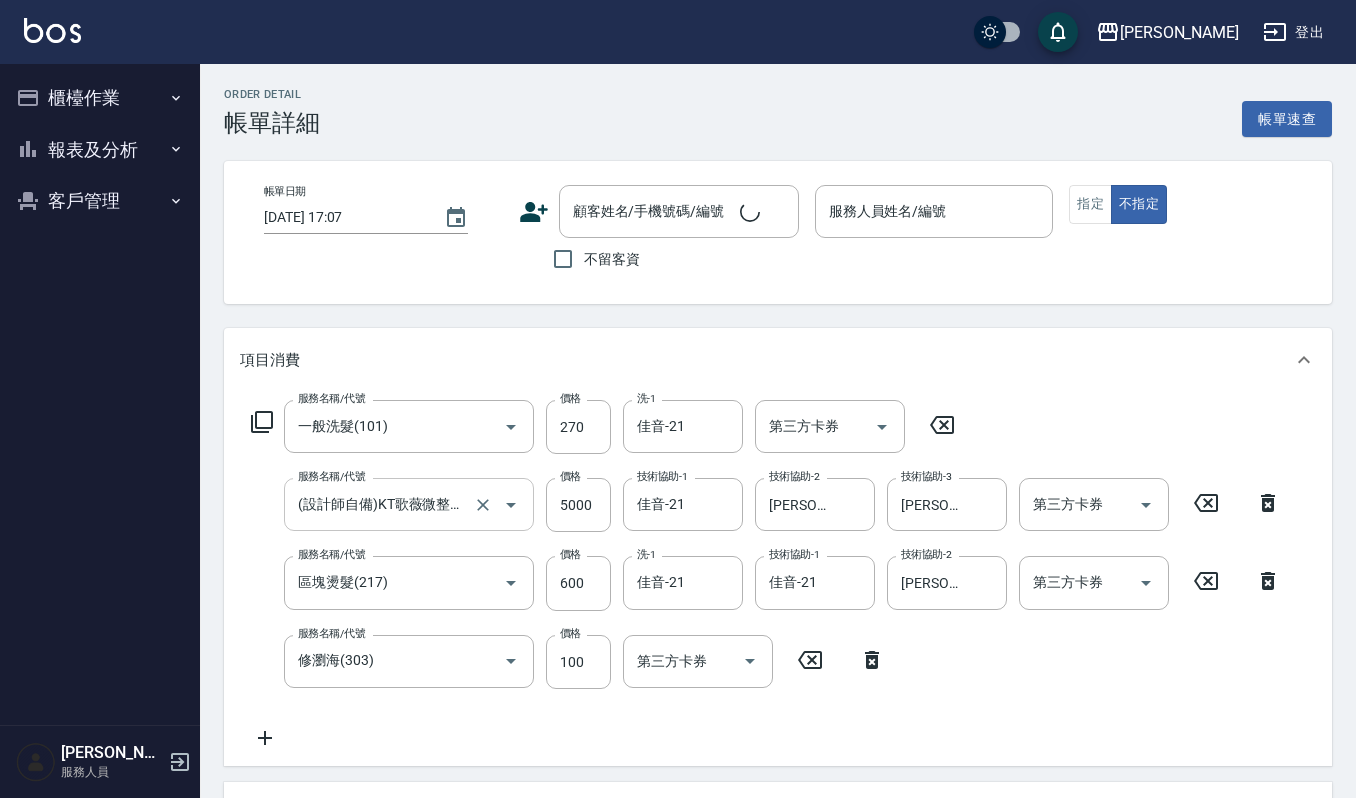 type on "一般洗髮(101)" 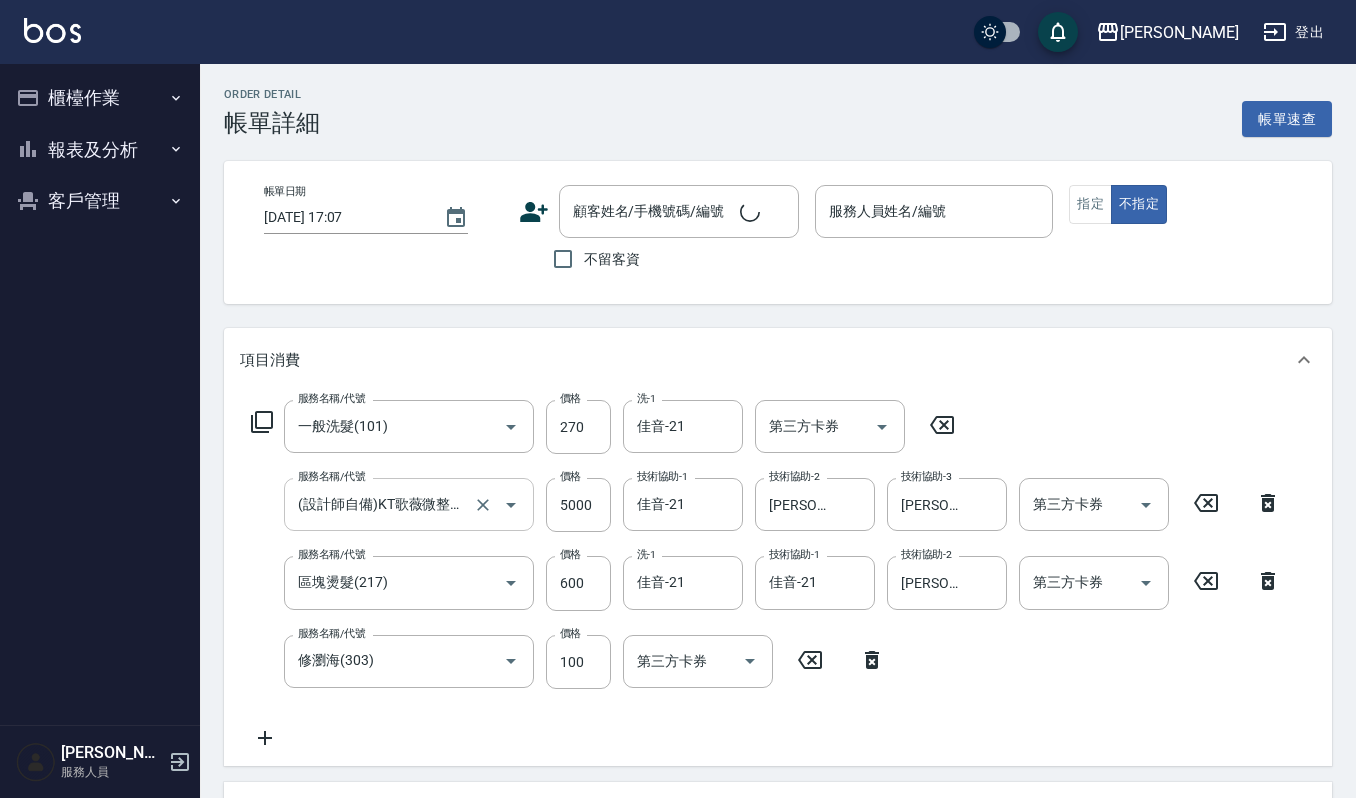 type on "(設計師自備)KT歌薇微整護(588)" 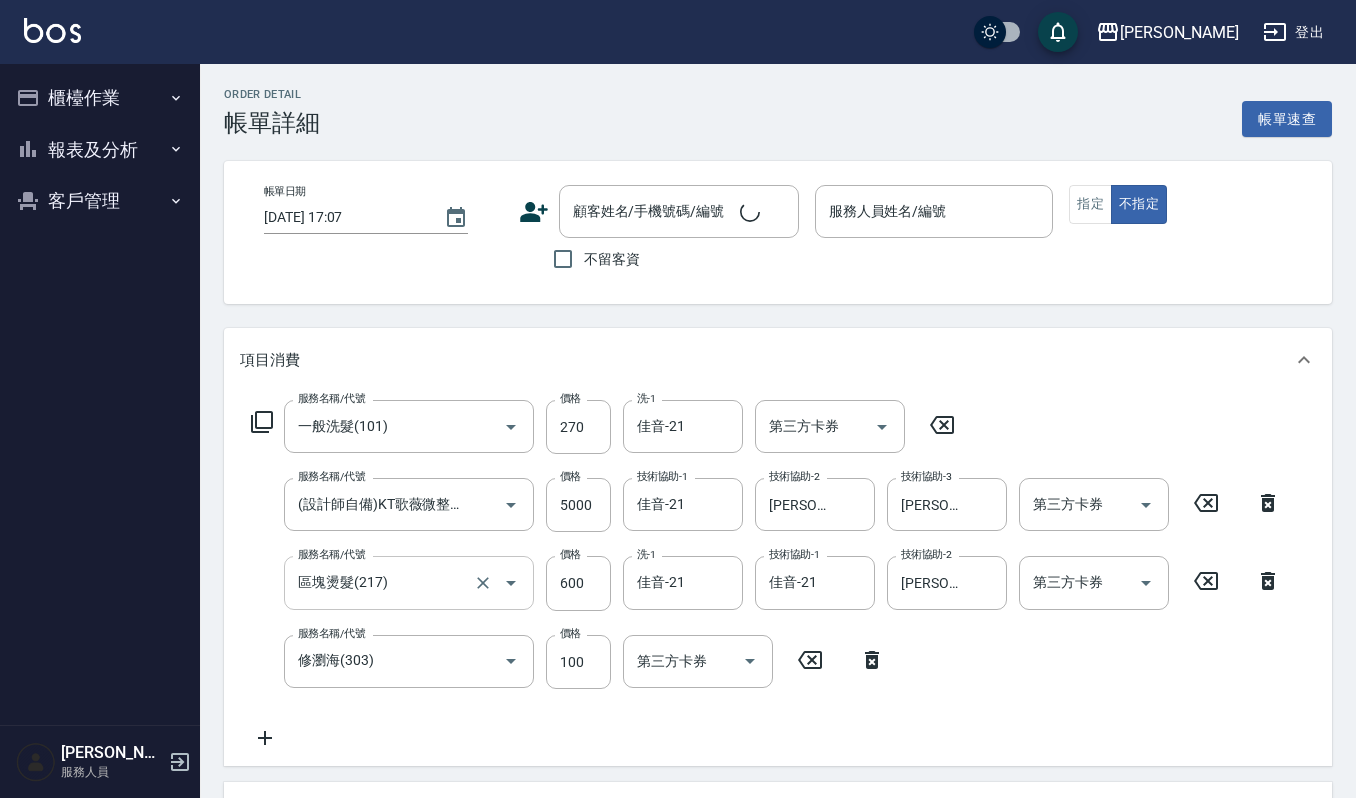 scroll, scrollTop: 0, scrollLeft: 0, axis: both 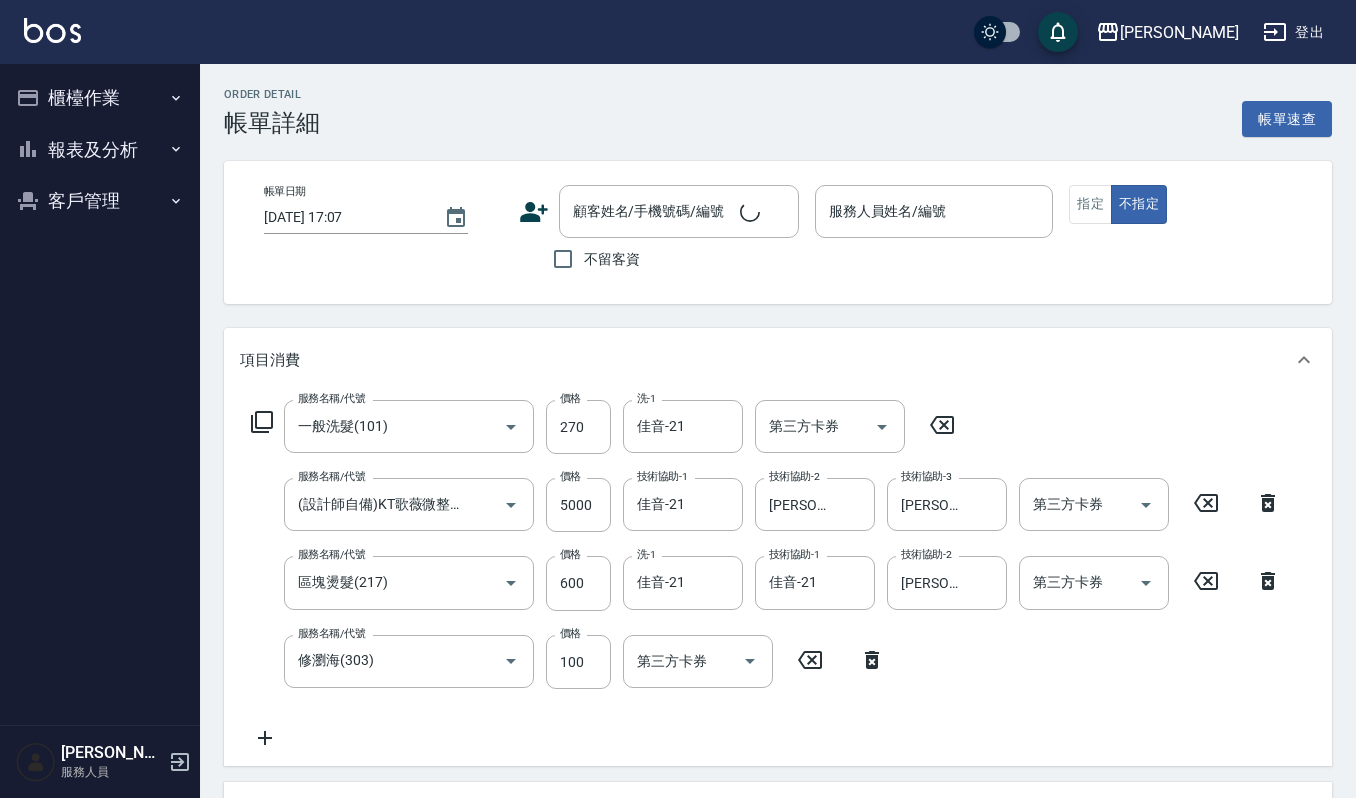 type on "[DATE] 16:30" 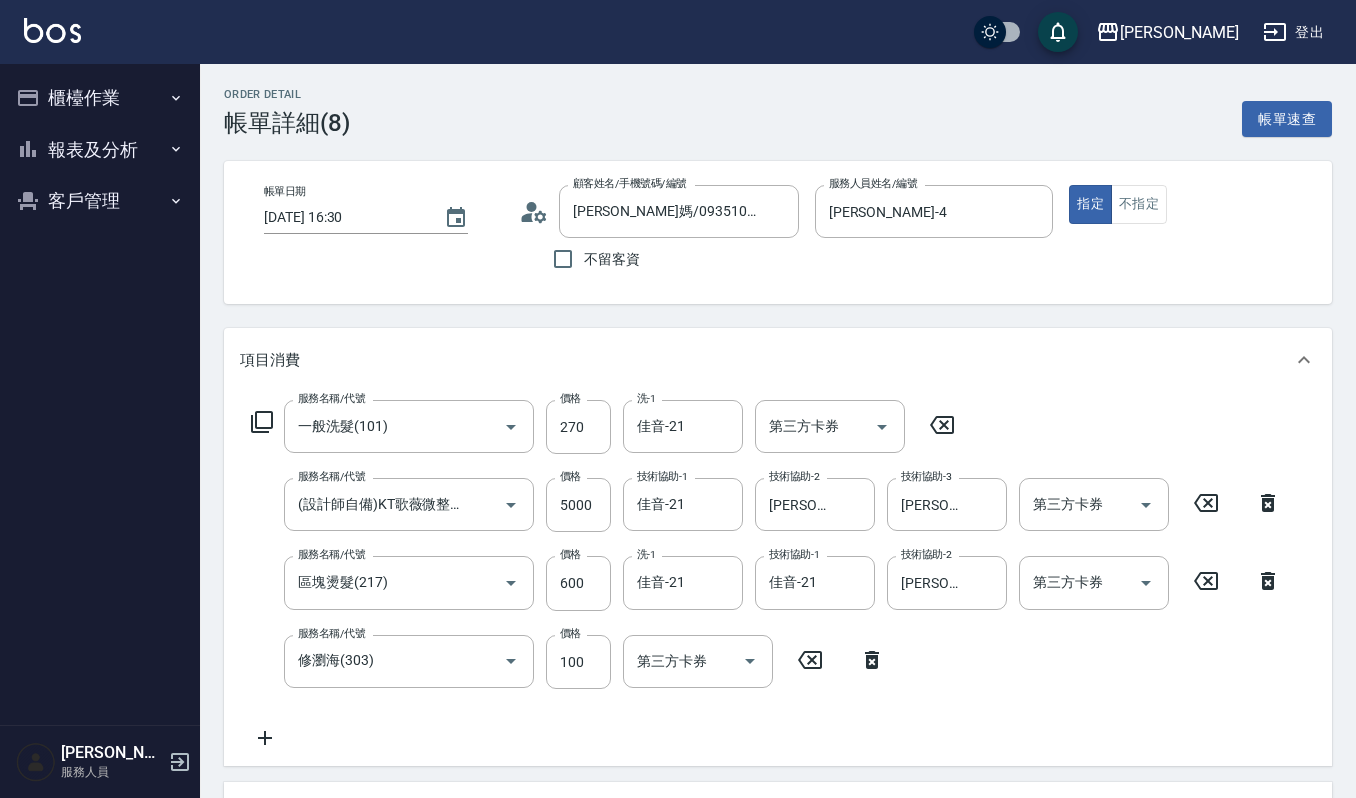 type on "[PERSON_NAME]媽/0935102880/VIP0584" 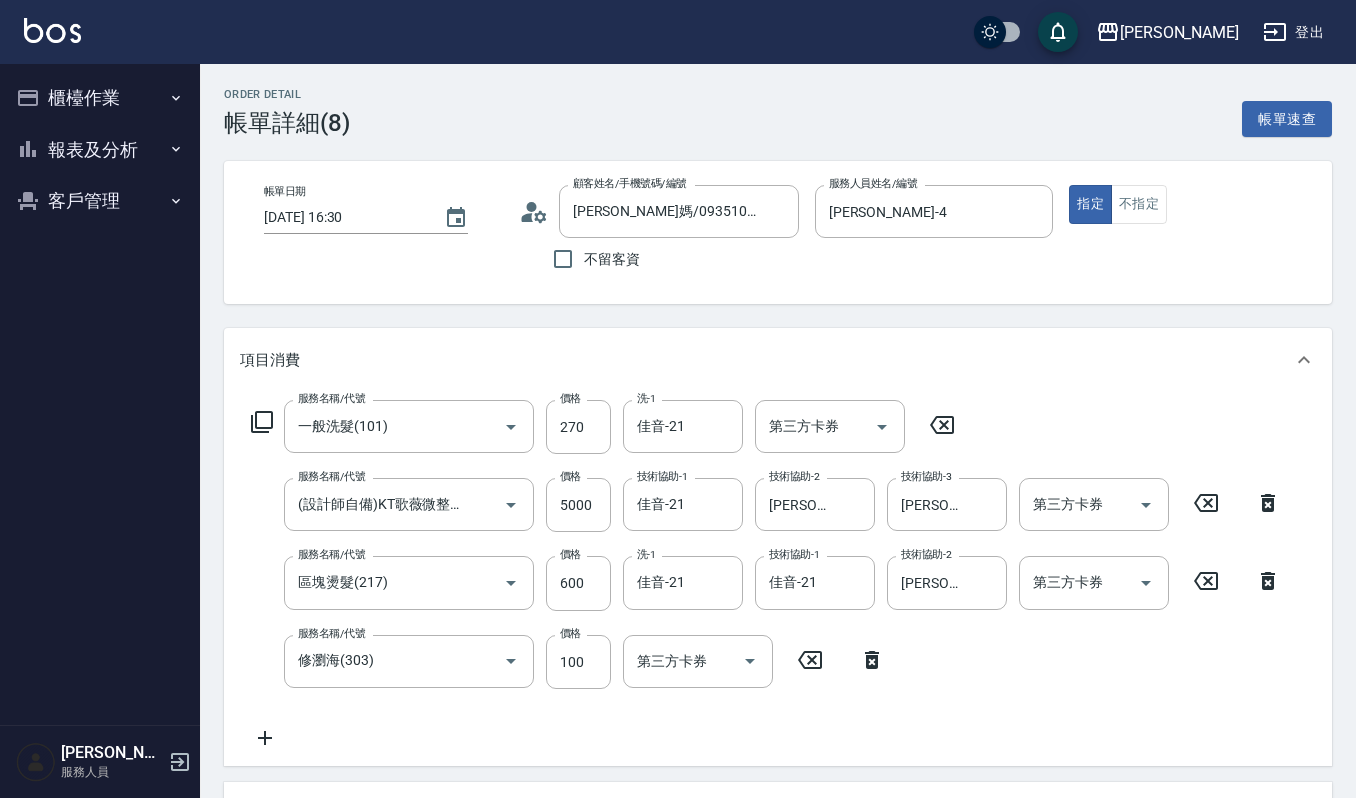 click 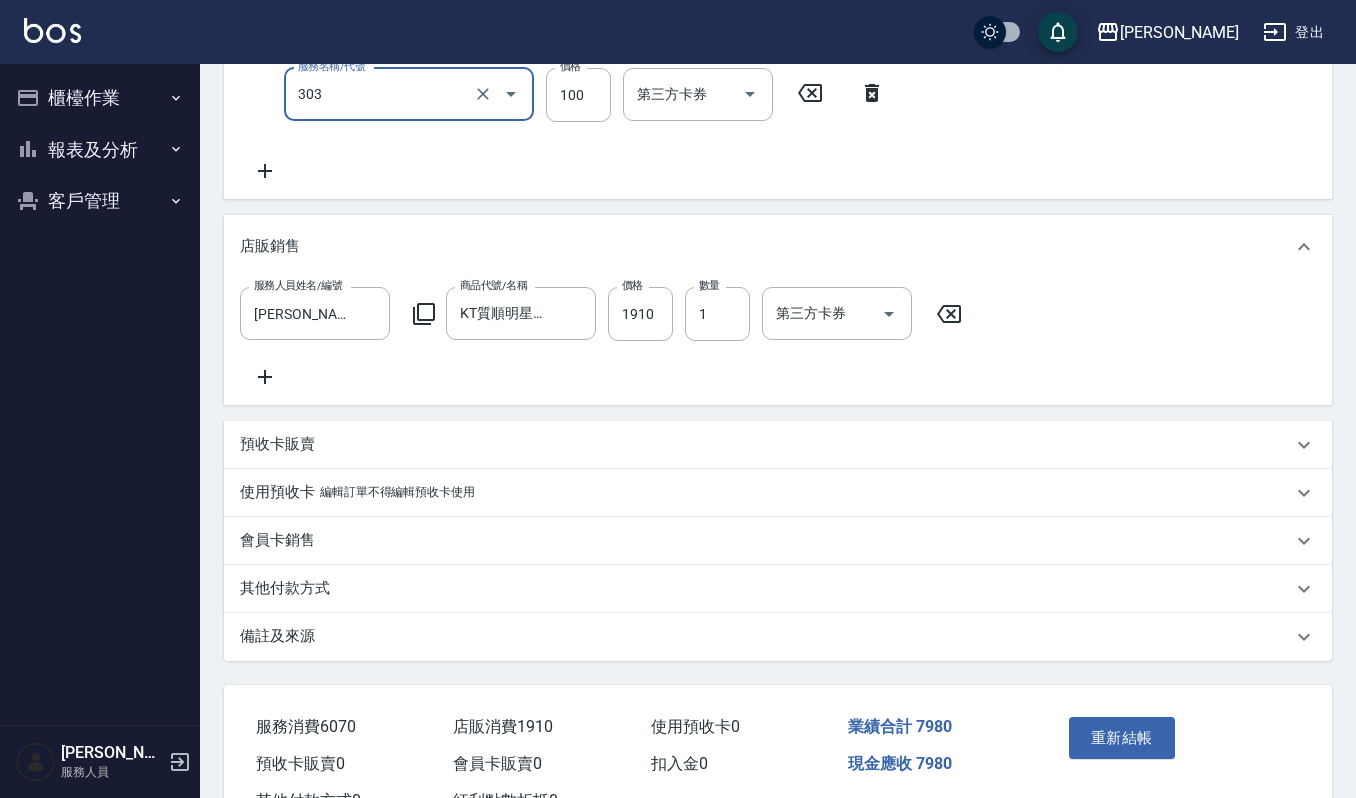 scroll, scrollTop: 738, scrollLeft: 0, axis: vertical 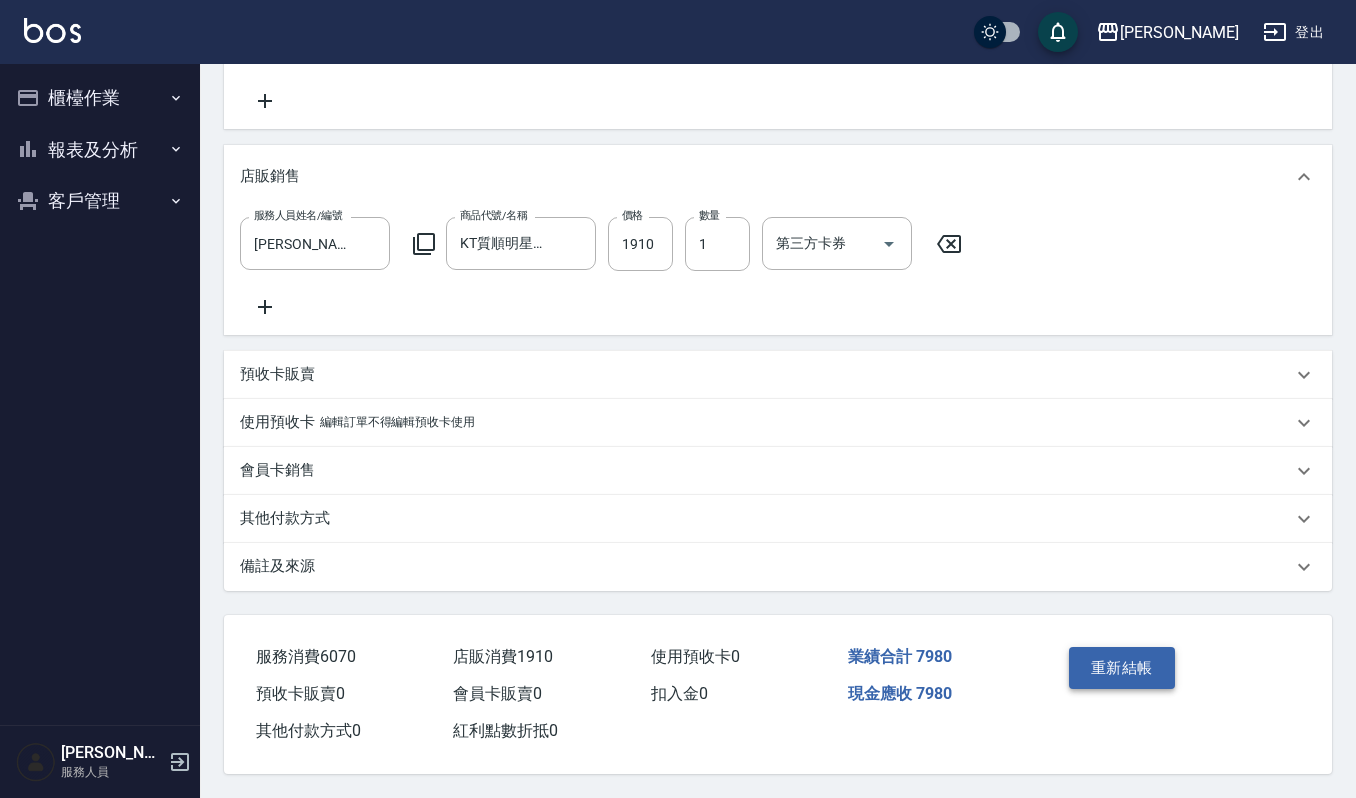 type on "修瀏海(303)" 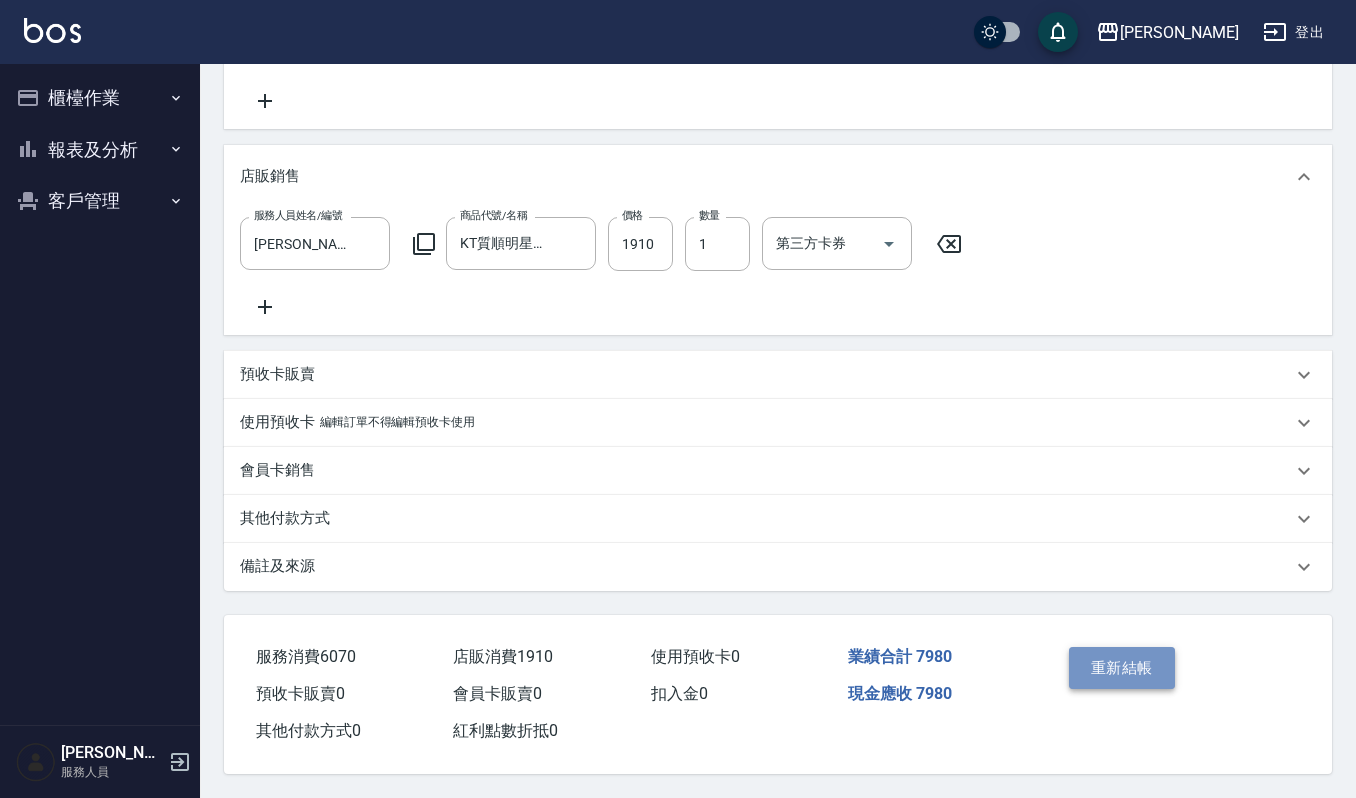 click on "重新結帳" at bounding box center (1122, 668) 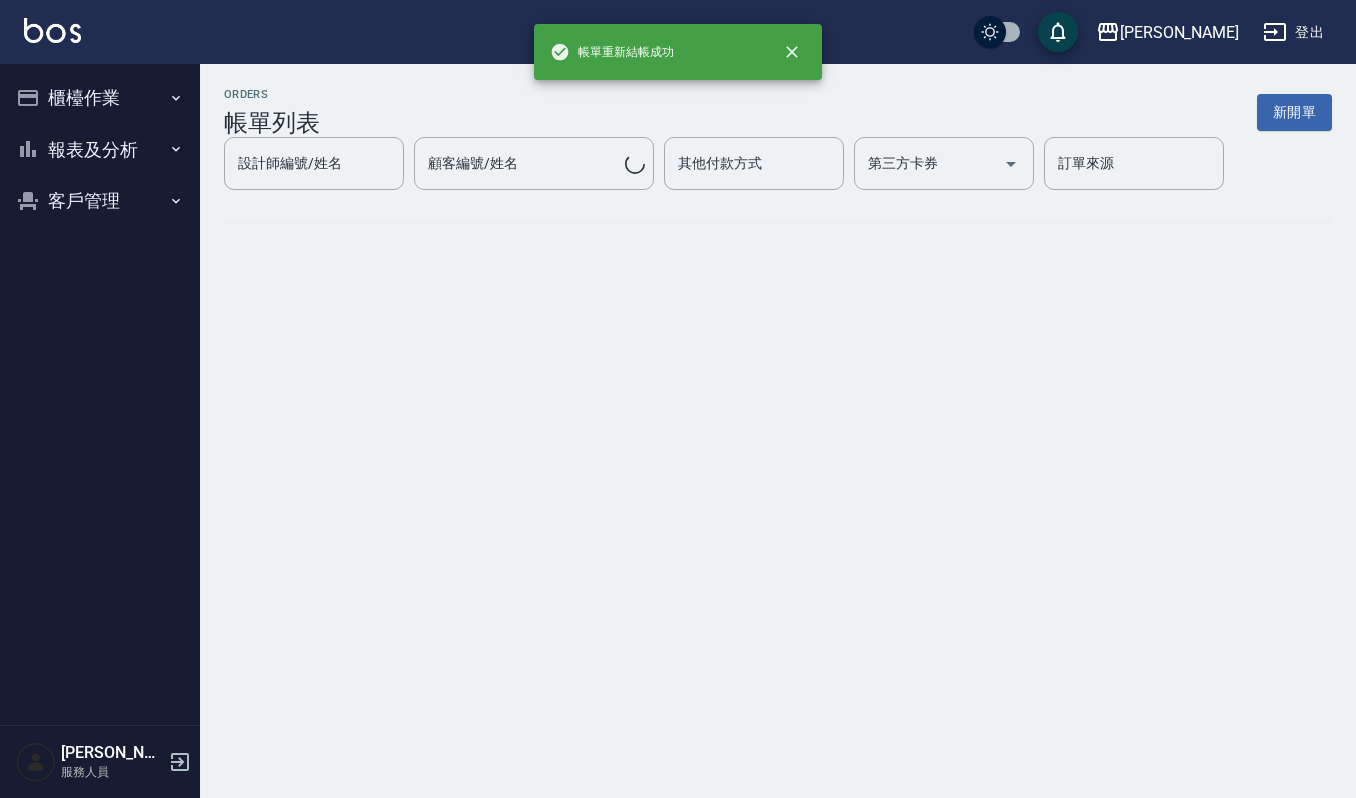 scroll, scrollTop: 0, scrollLeft: 0, axis: both 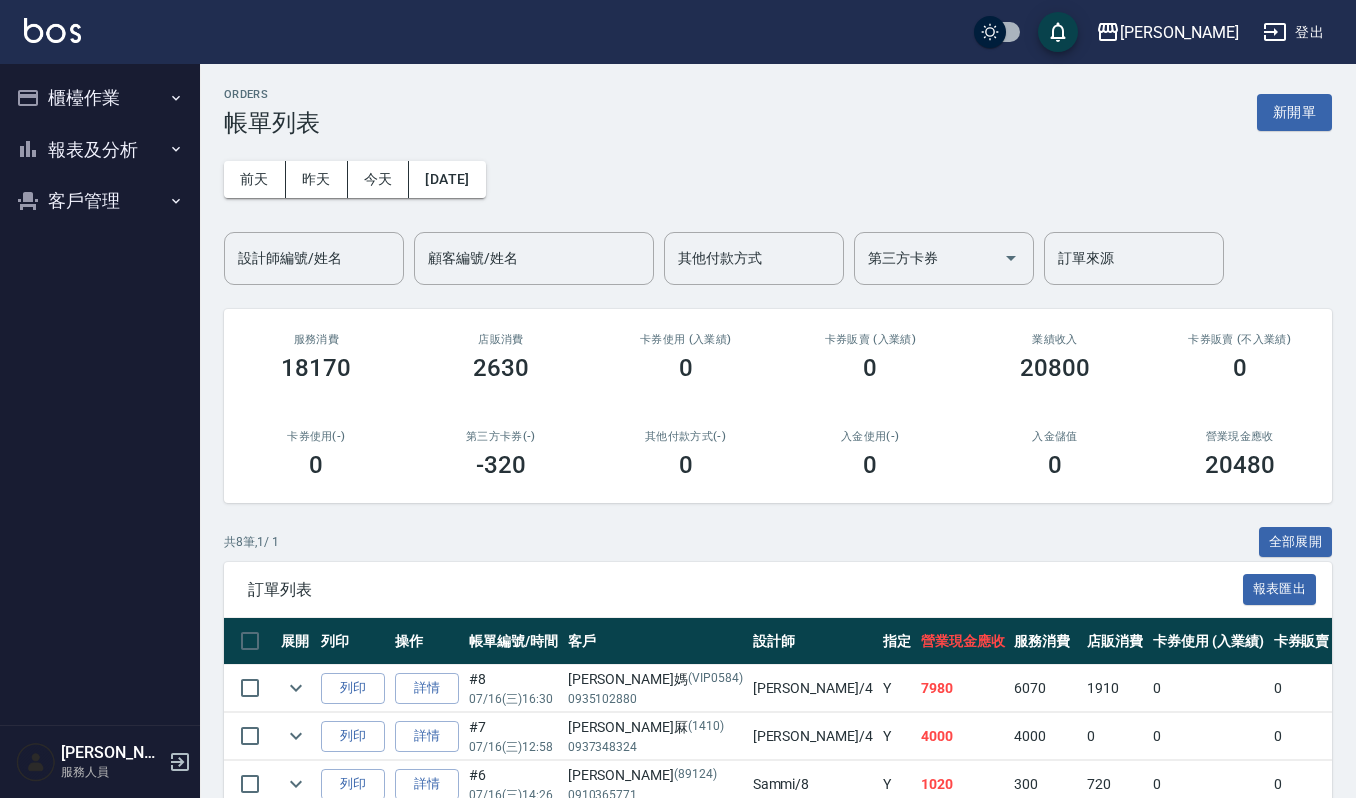click on "櫃檯作業" at bounding box center (100, 98) 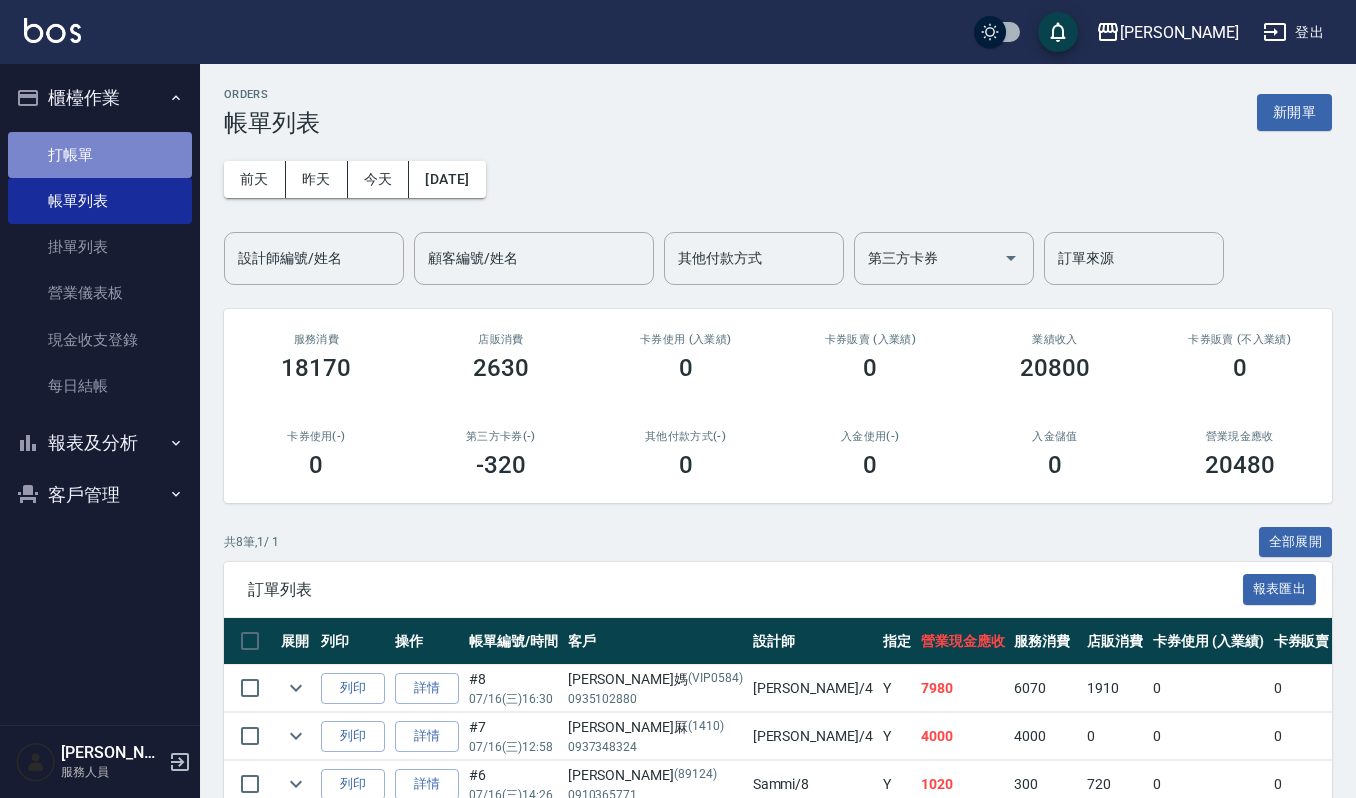 click on "打帳單" at bounding box center (100, 155) 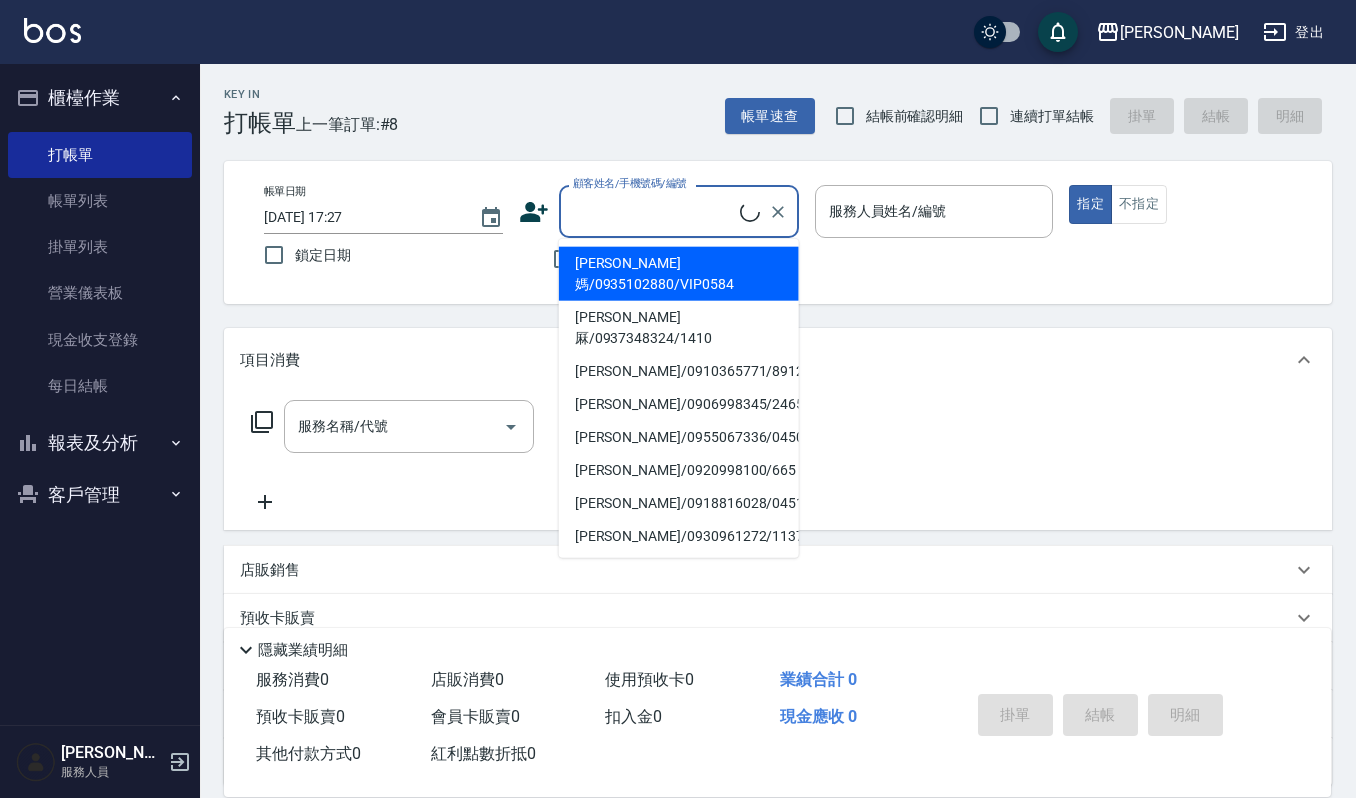 click on "顧客姓名/手機號碼/編號" at bounding box center [654, 211] 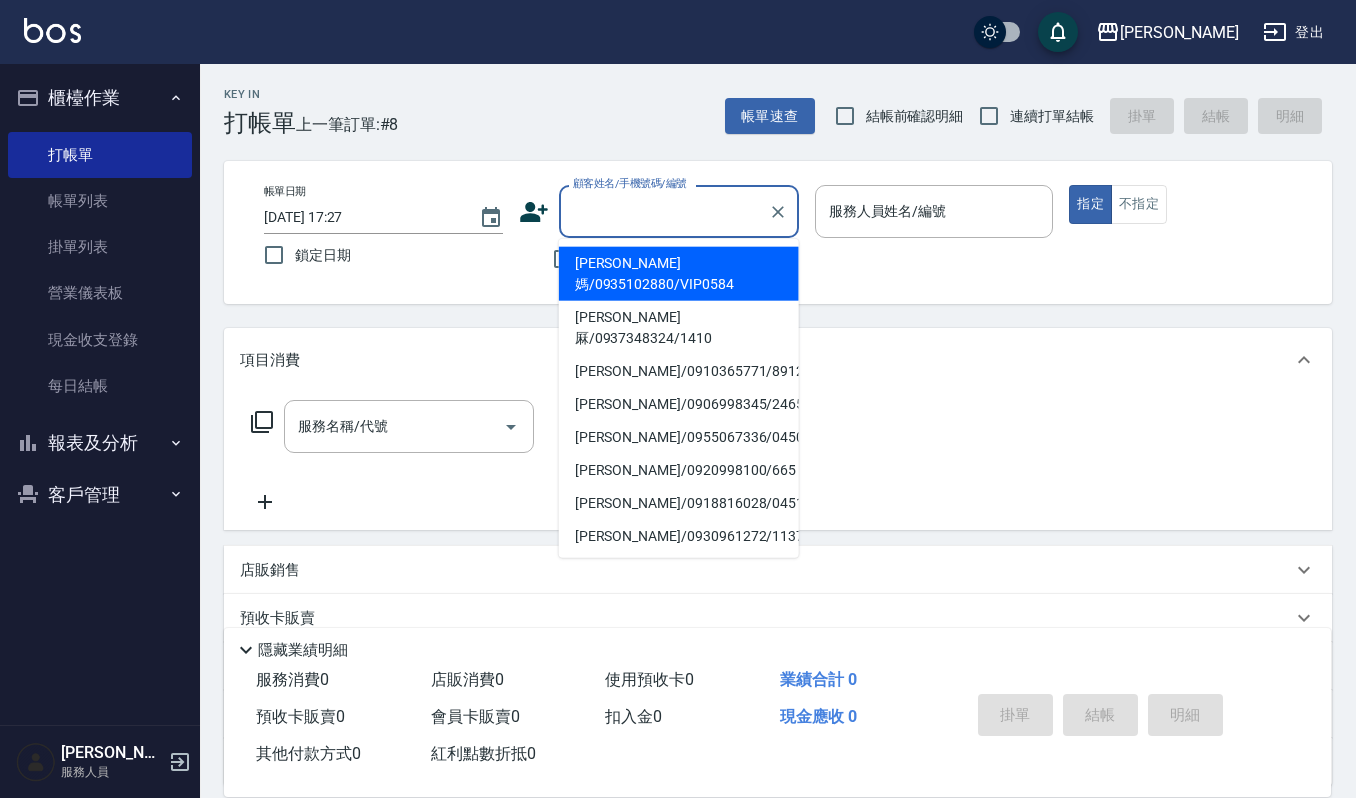 type on "ㄙ" 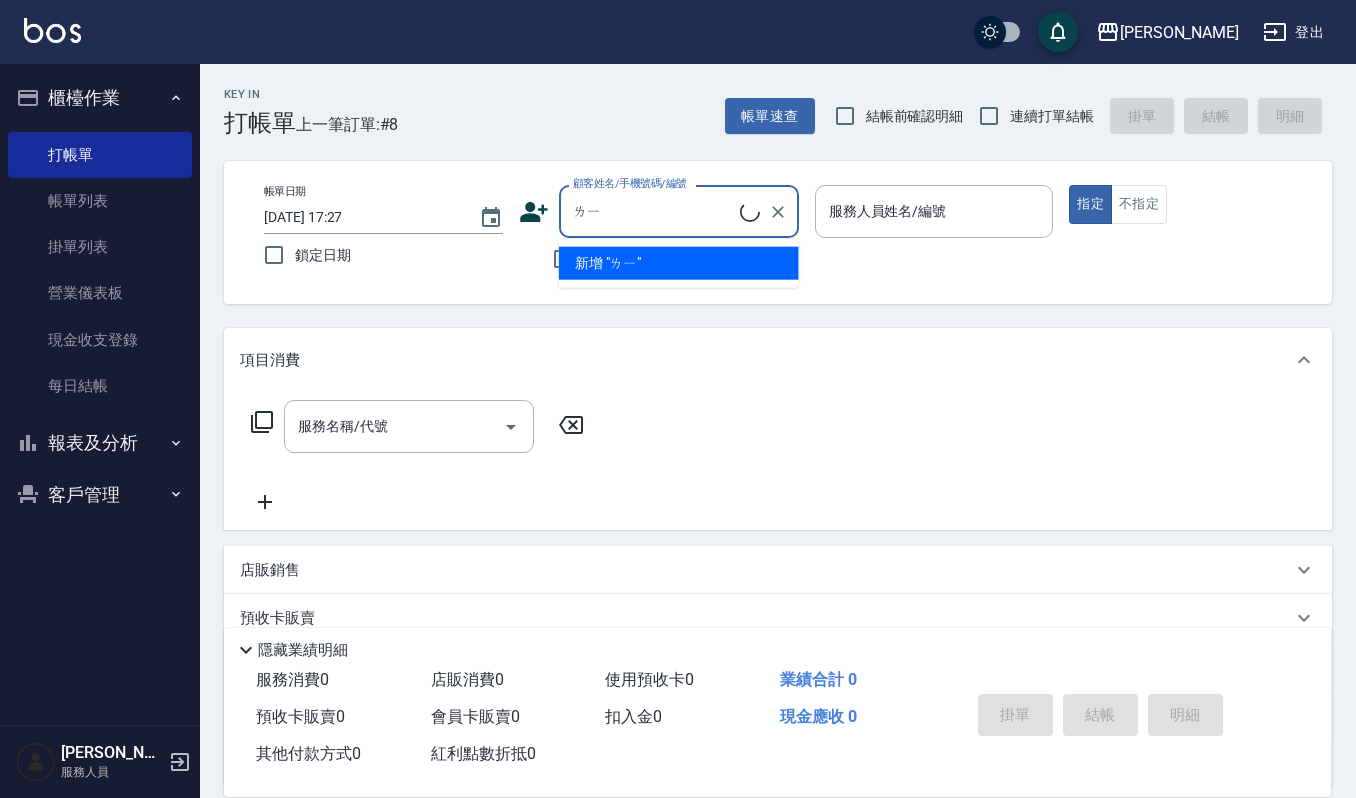 type on "[PERSON_NAME]" 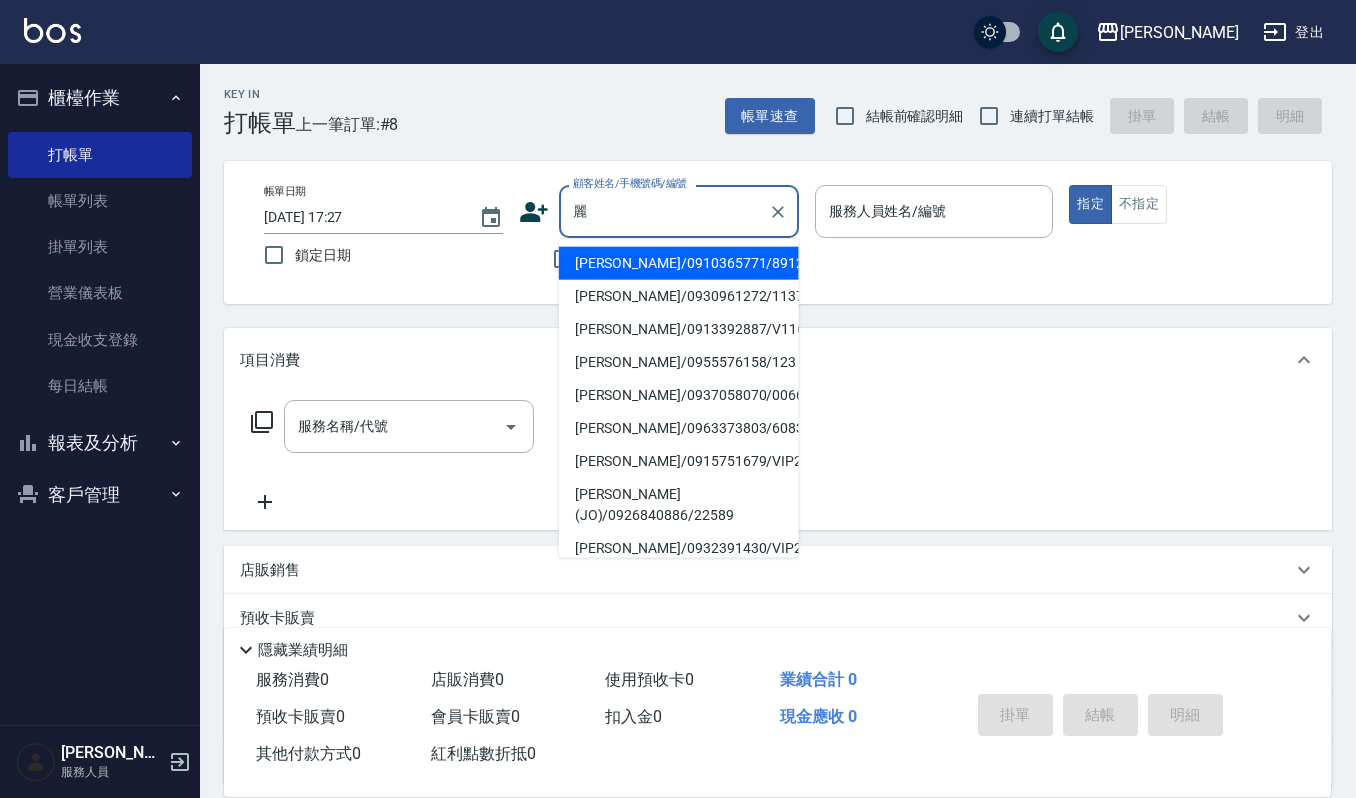 click on "[PERSON_NAME](JO)/0926840886/22589" at bounding box center (679, 505) 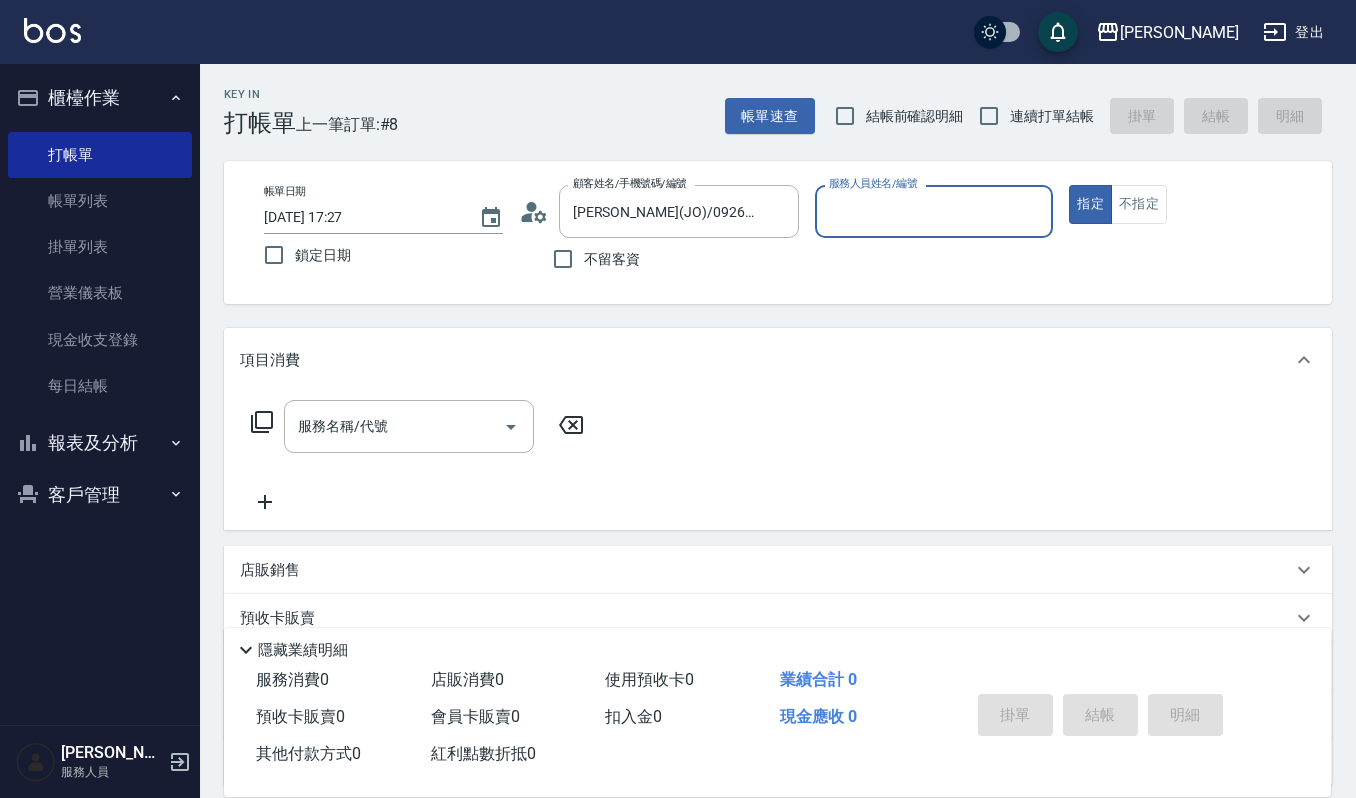 click on "服務人員姓名/編號" at bounding box center (934, 211) 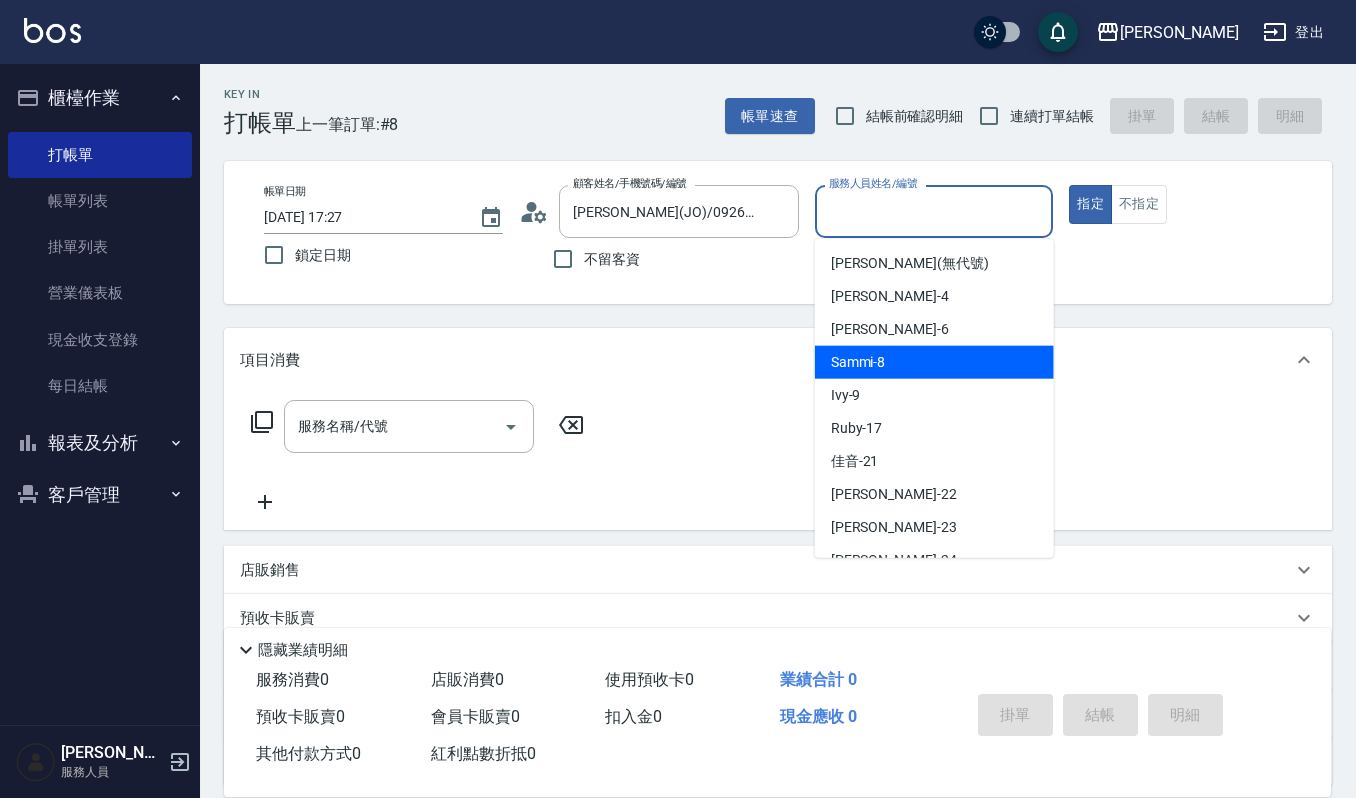 click on "Sammi -8" at bounding box center (934, 362) 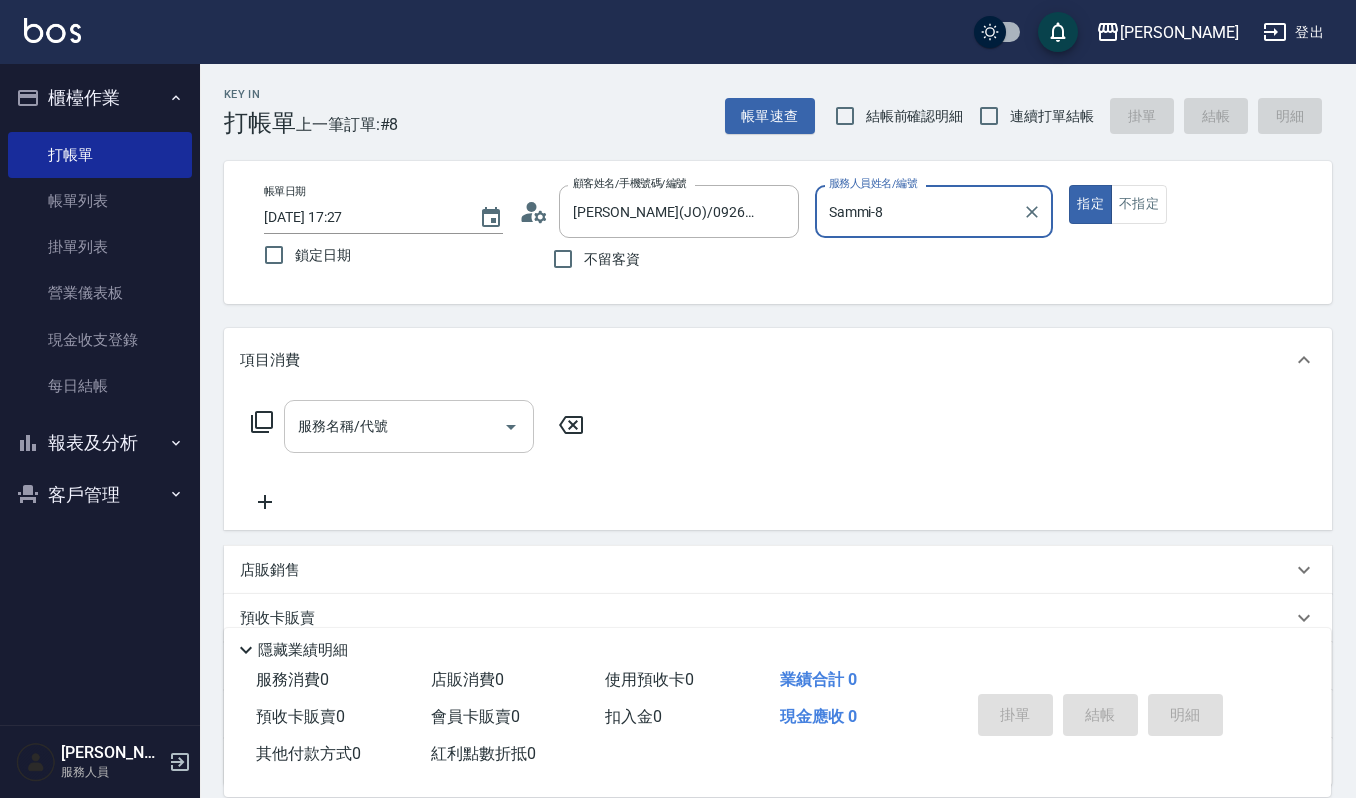 click 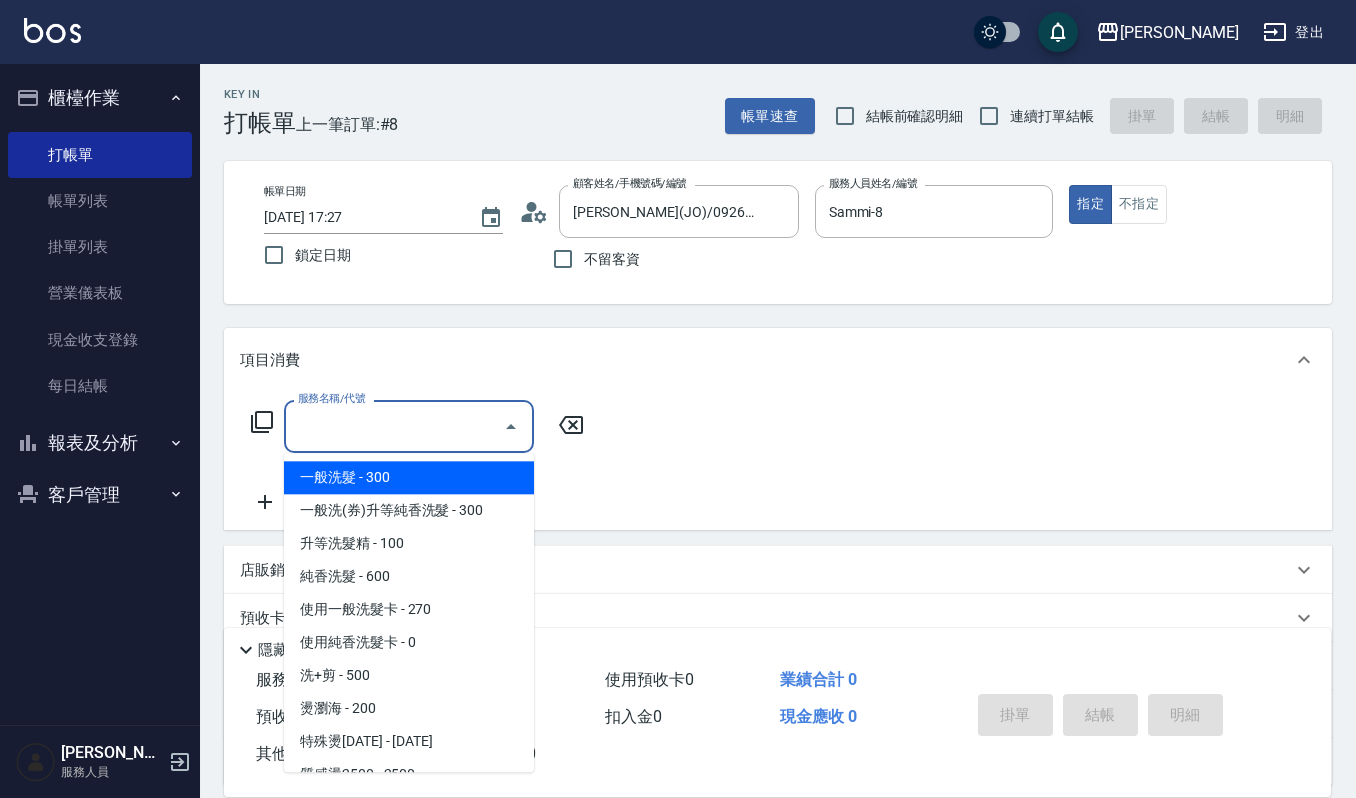click on "一般洗髮 - 300" at bounding box center [409, 477] 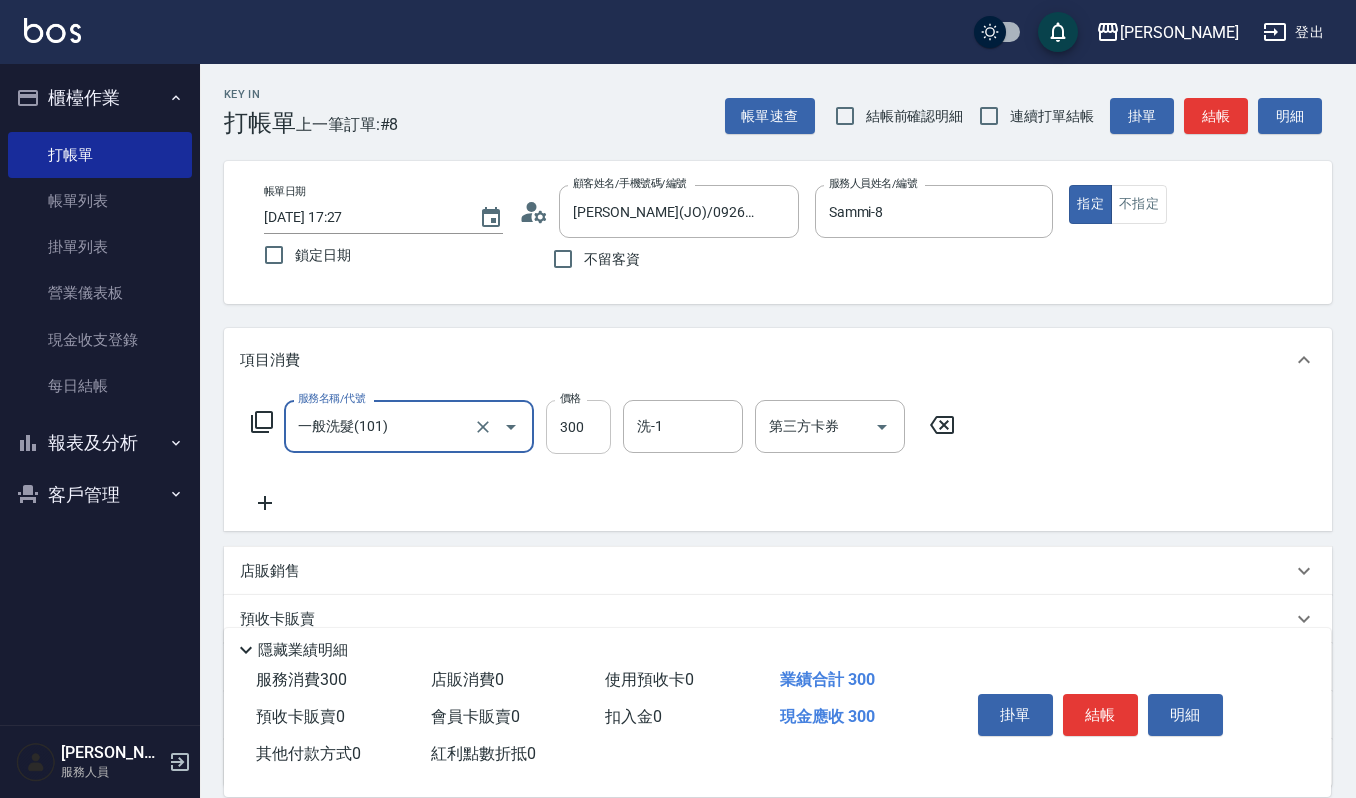 click on "300" at bounding box center (578, 427) 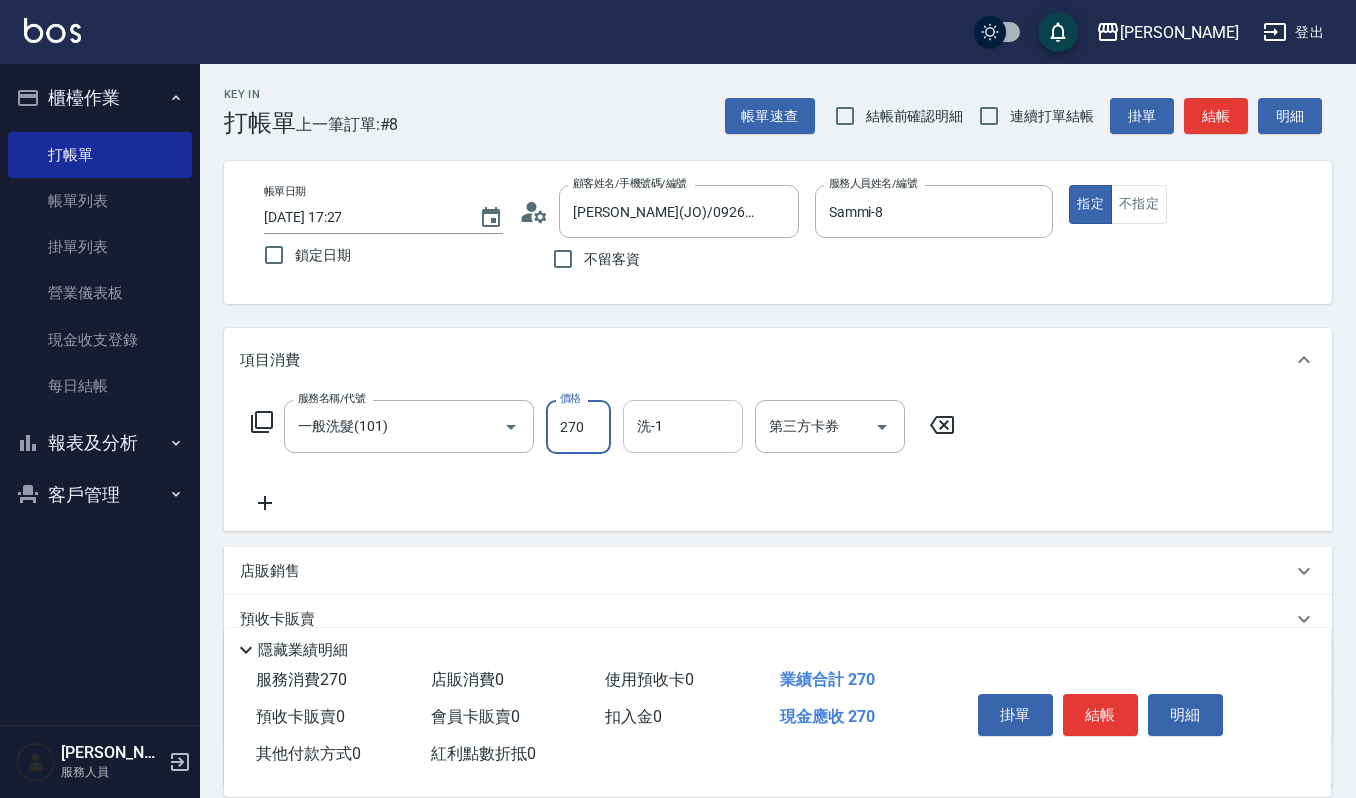 type on "270" 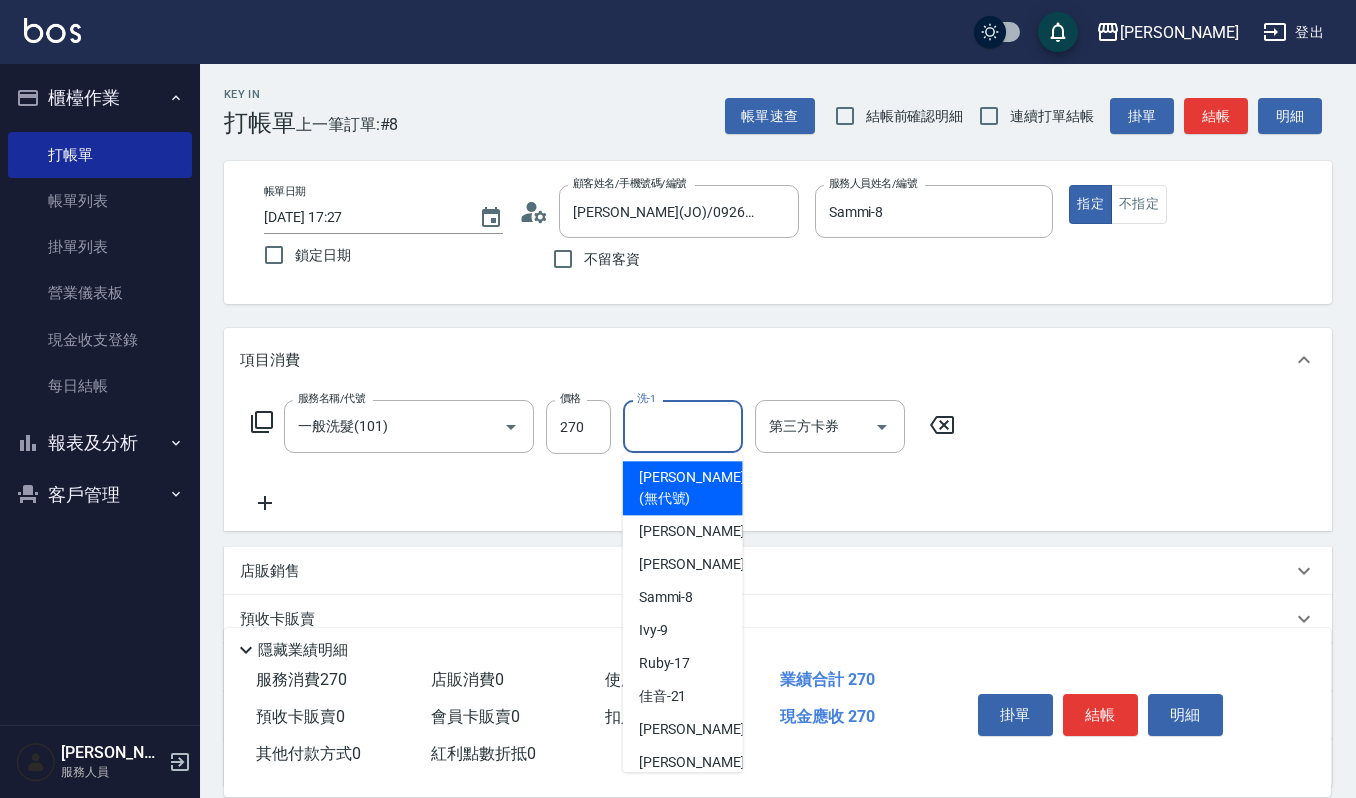 click on "洗-1" at bounding box center (683, 426) 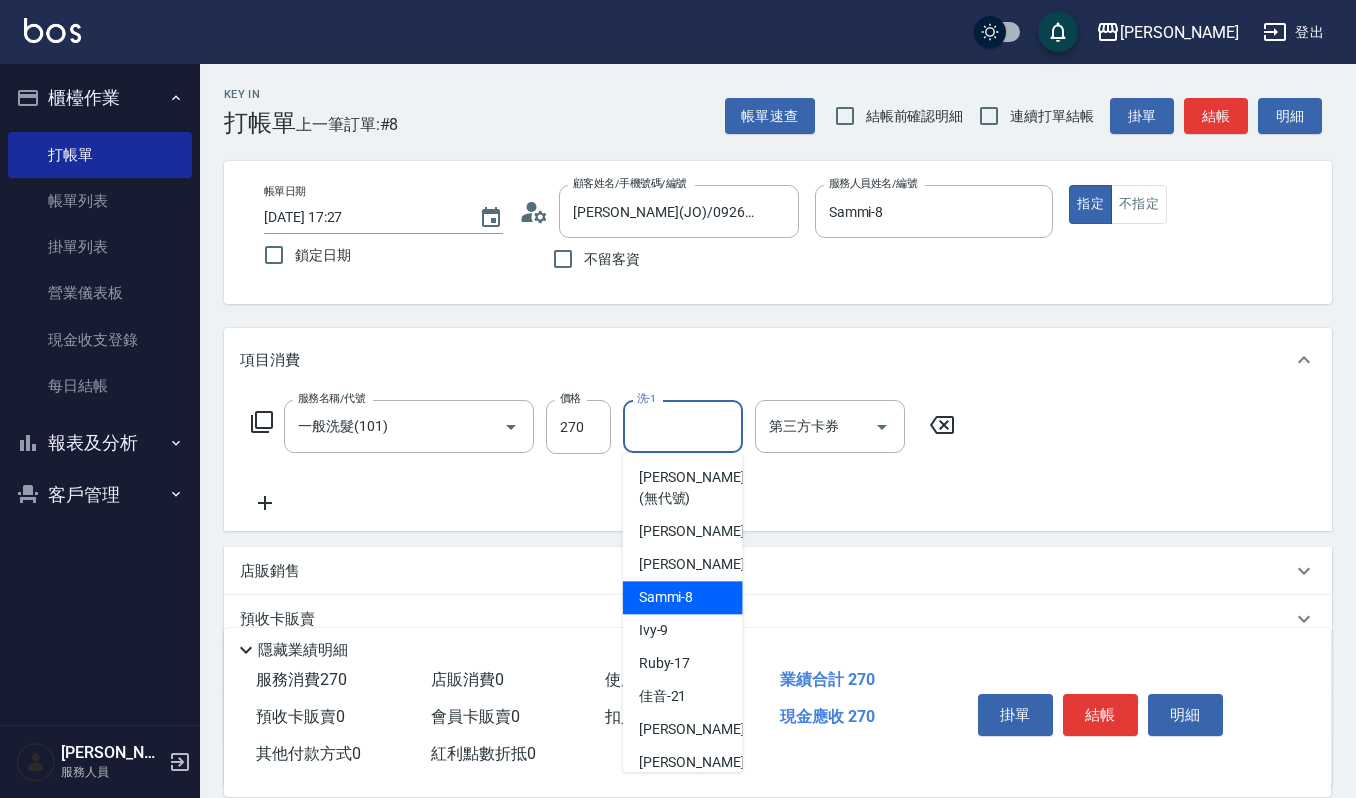 click on "Sammi -8" at bounding box center (666, 597) 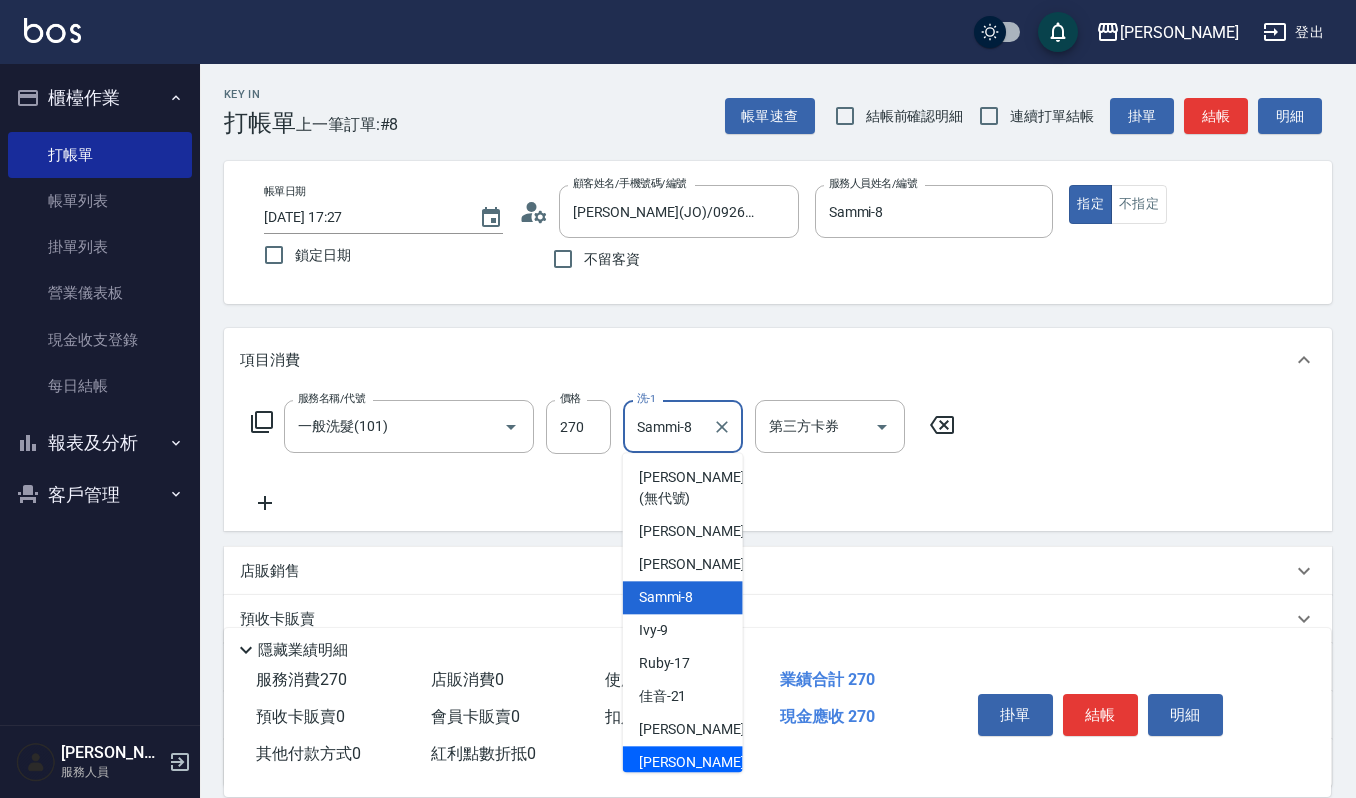 click on "[PERSON_NAME] -23" at bounding box center (702, 762) 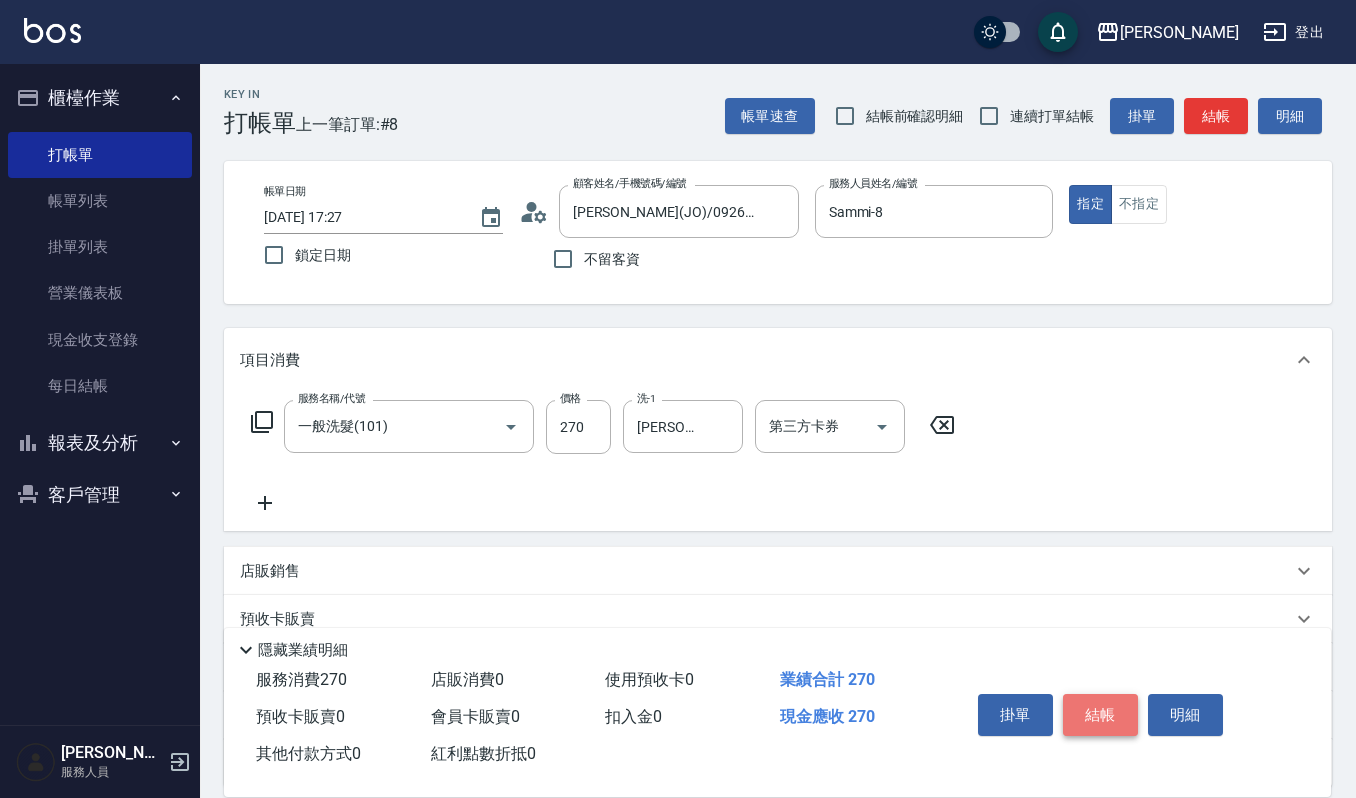 click on "結帳" at bounding box center [1100, 715] 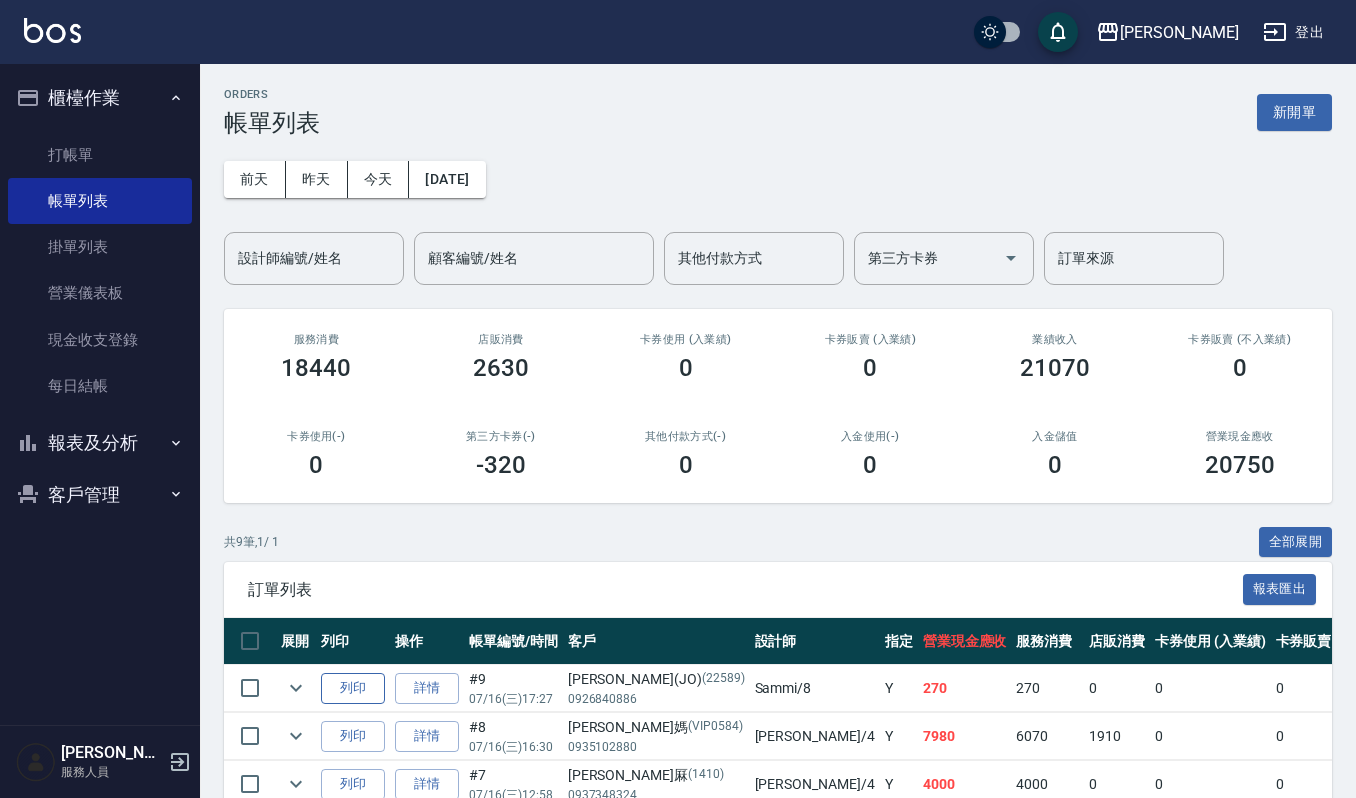 click on "列印" at bounding box center (353, 688) 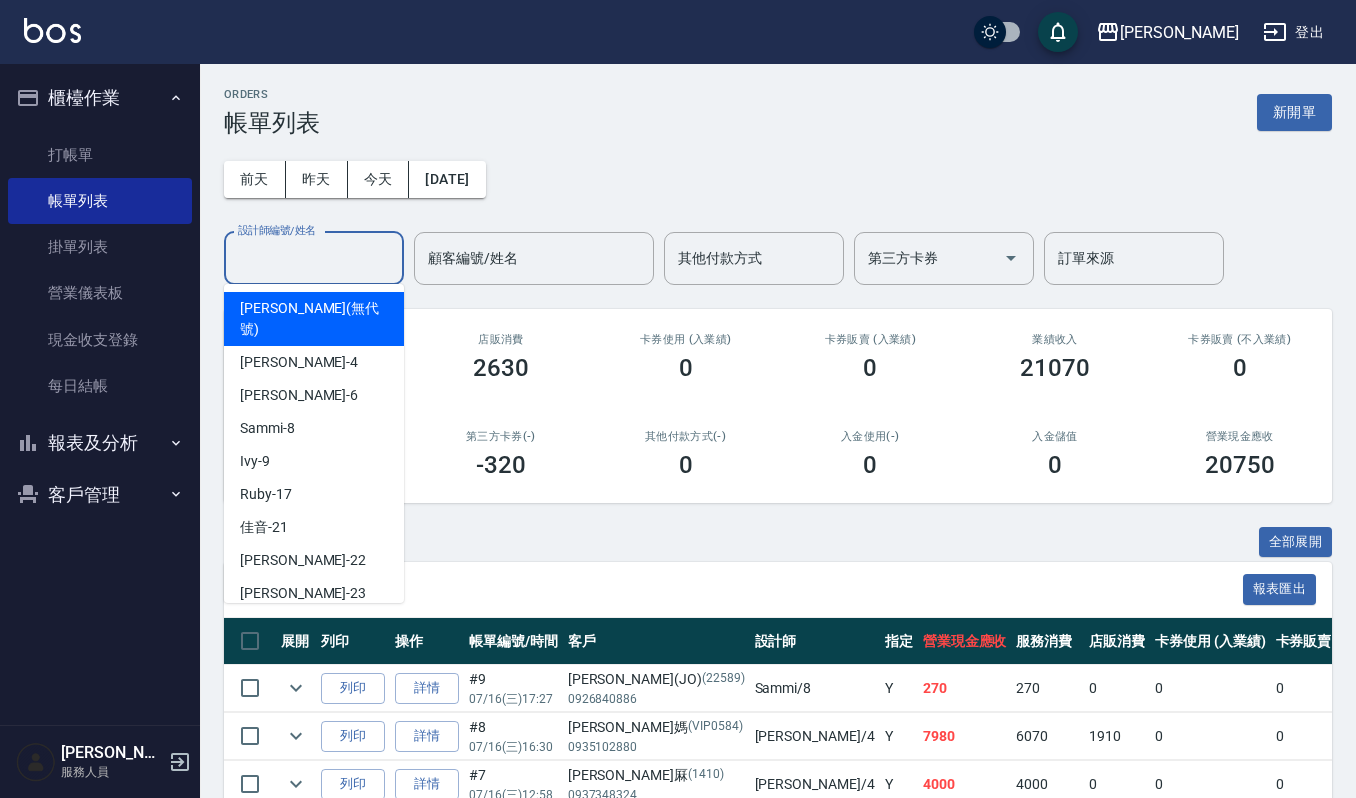click on "設計師編號/姓名" at bounding box center [314, 258] 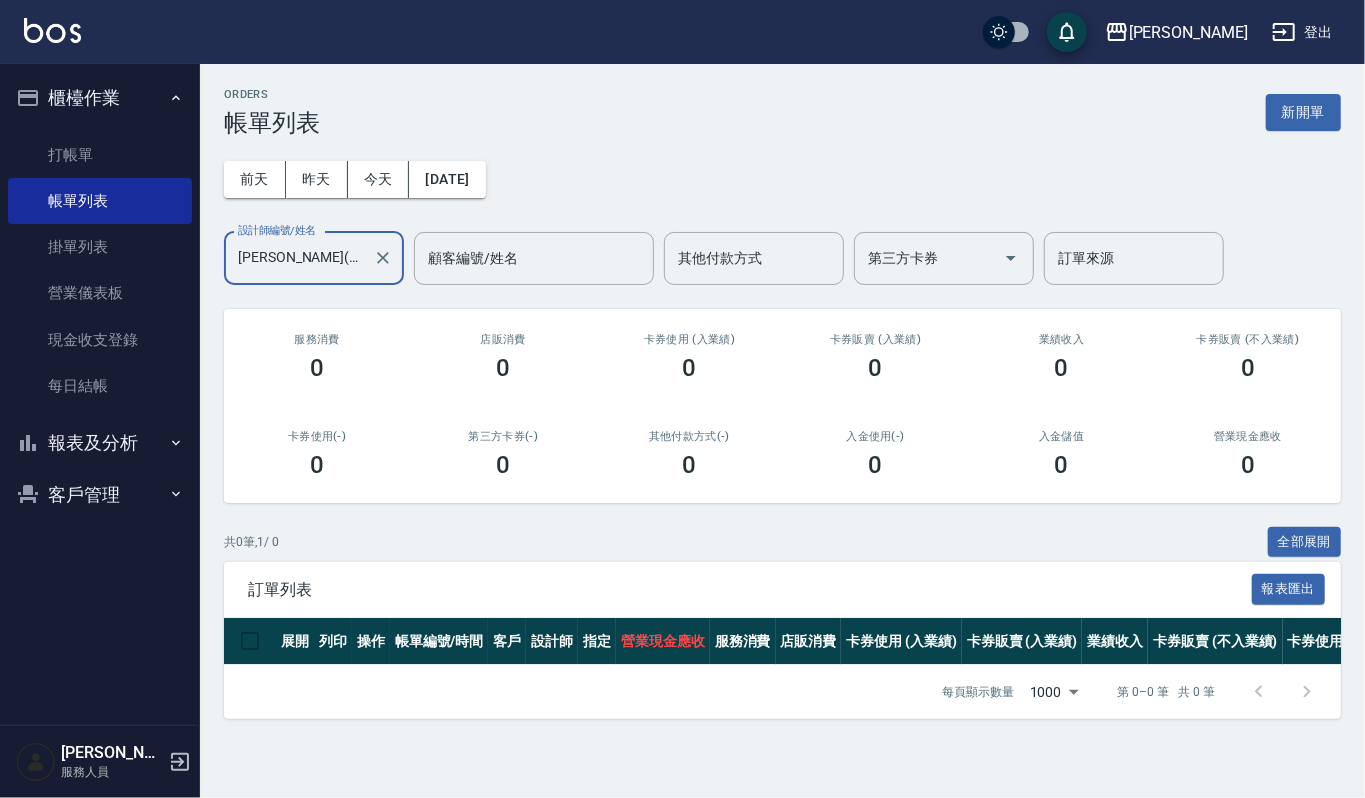 click on "[PERSON_NAME](無代號)" at bounding box center (299, 258) 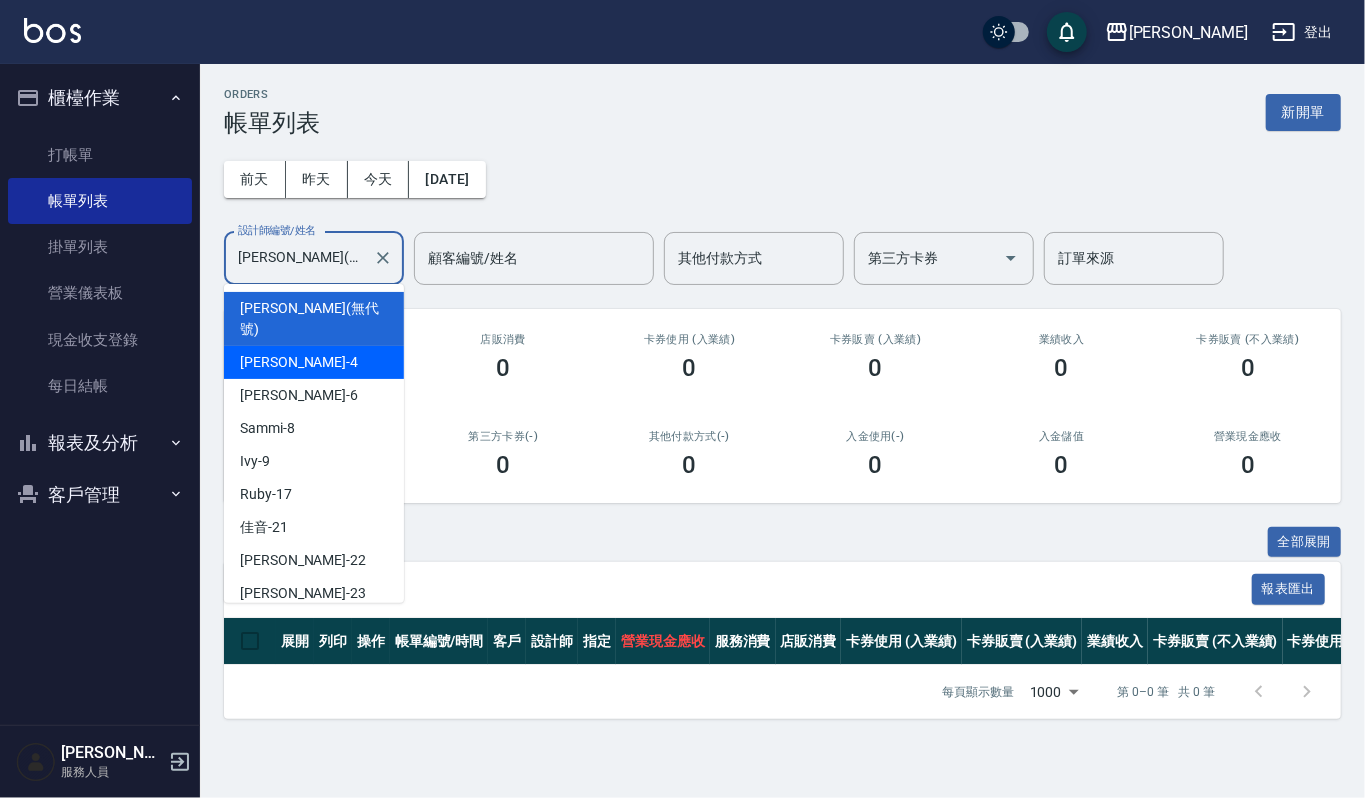click on "[PERSON_NAME] -4" at bounding box center (314, 362) 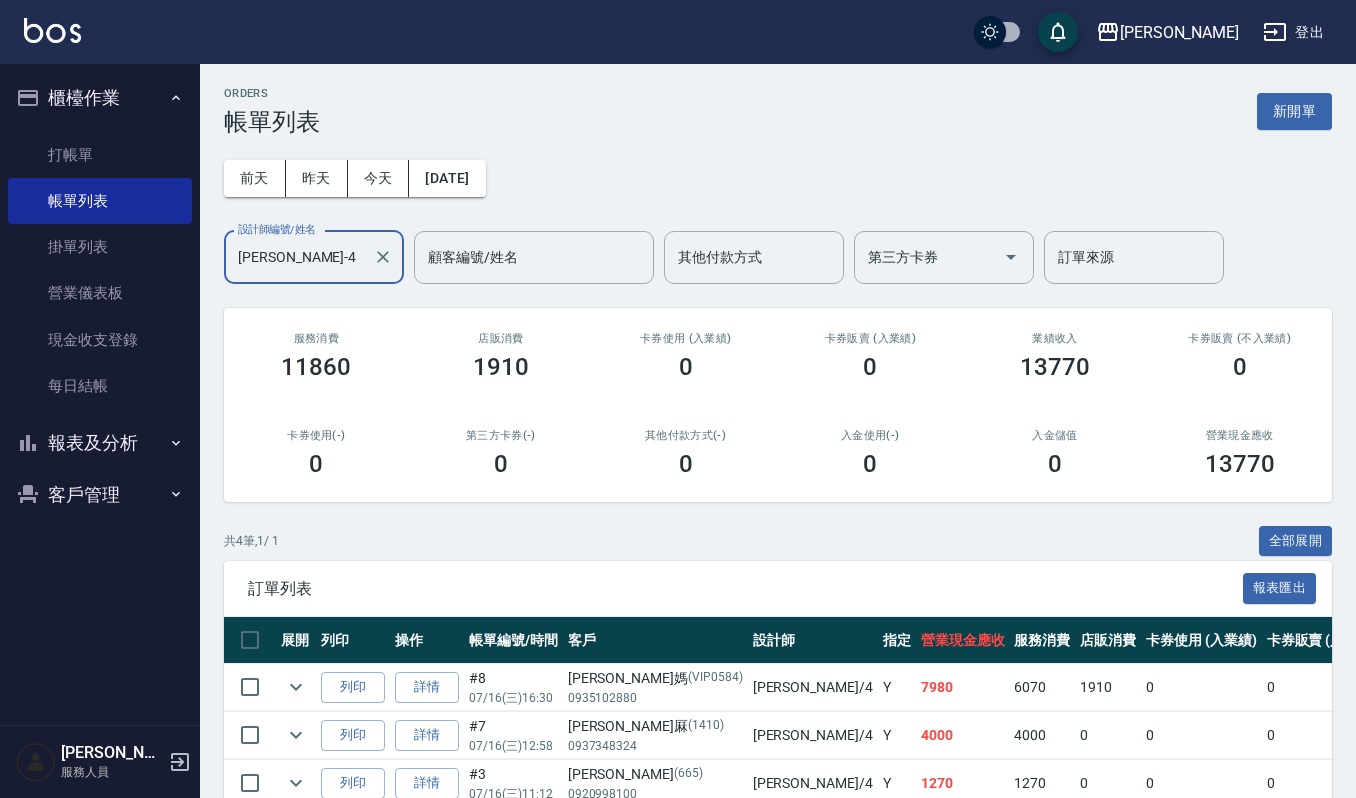 scroll, scrollTop: 0, scrollLeft: 0, axis: both 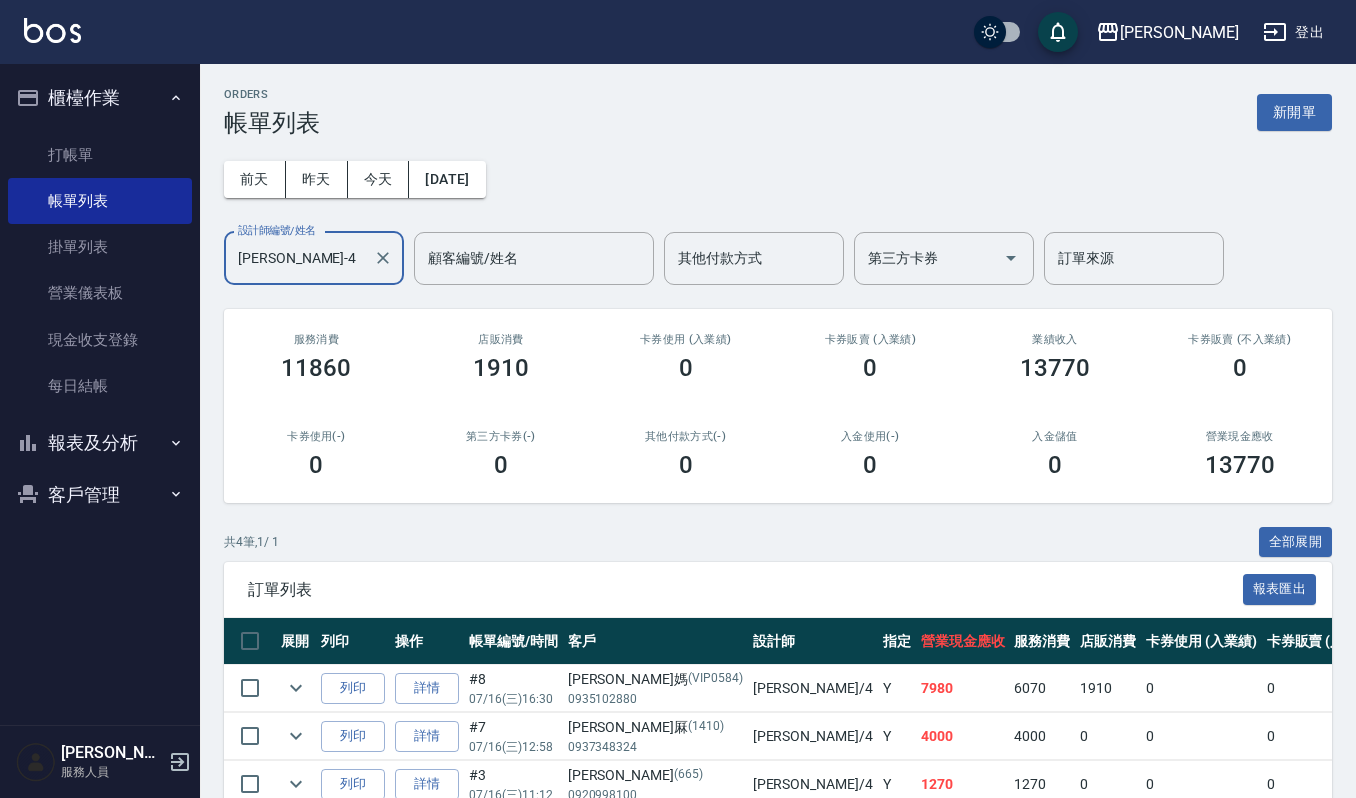 click at bounding box center (382, 258) 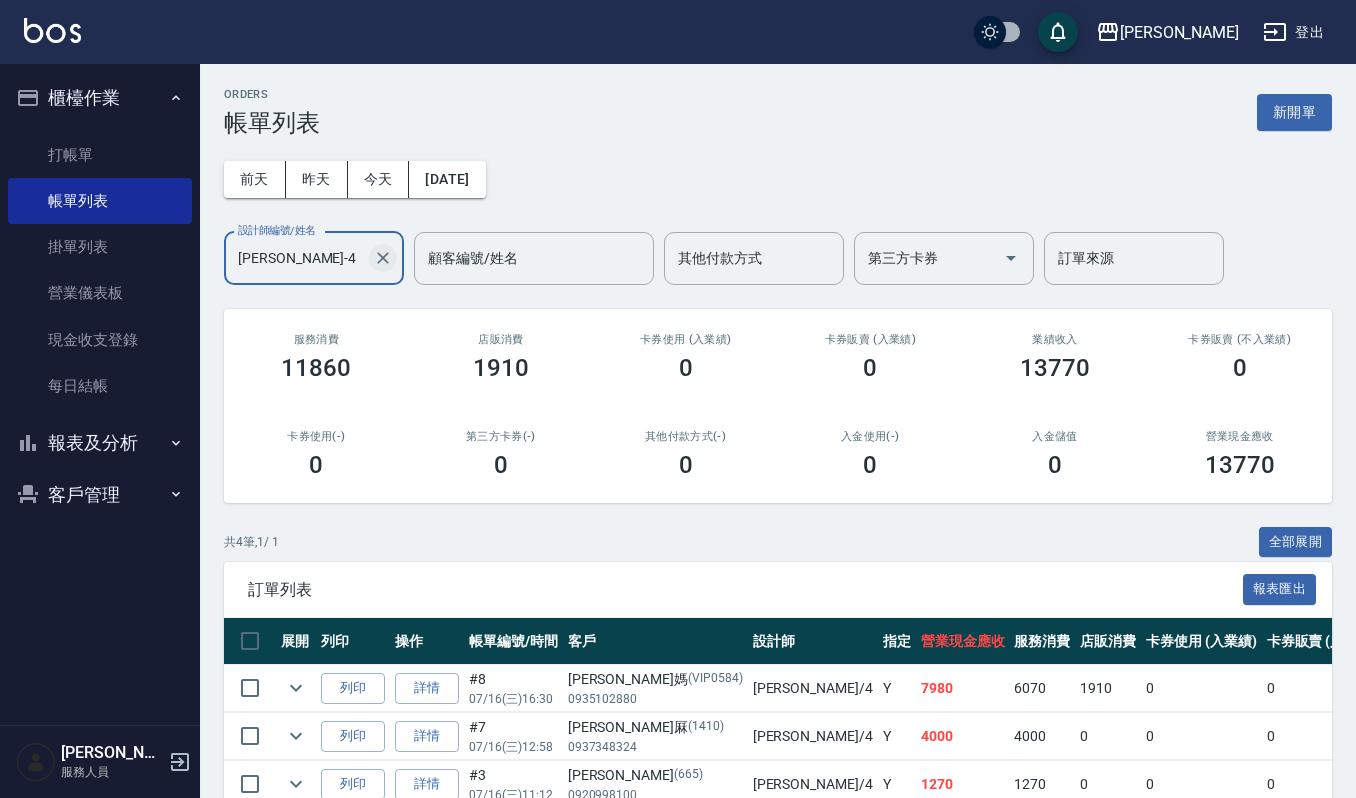 click 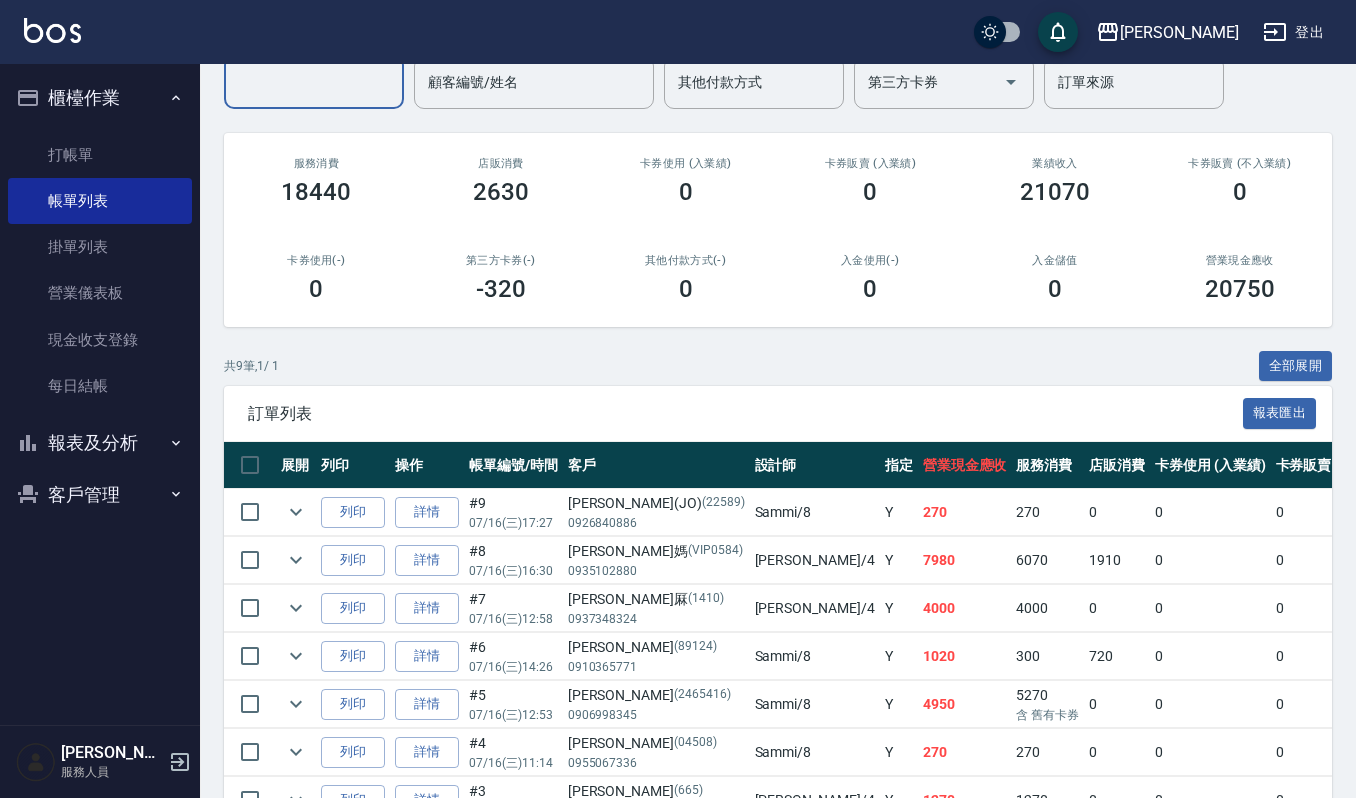 scroll, scrollTop: 266, scrollLeft: 0, axis: vertical 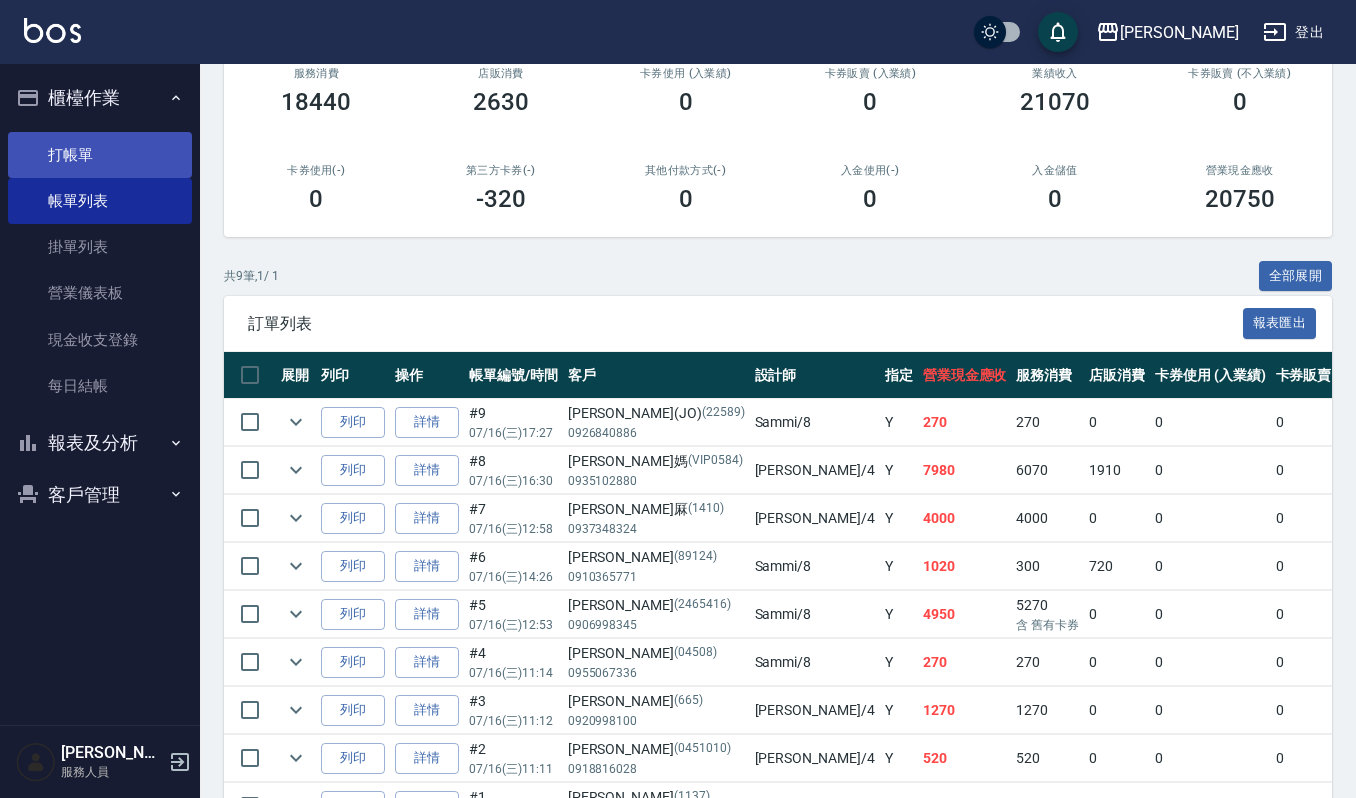 click on "打帳單" at bounding box center [100, 155] 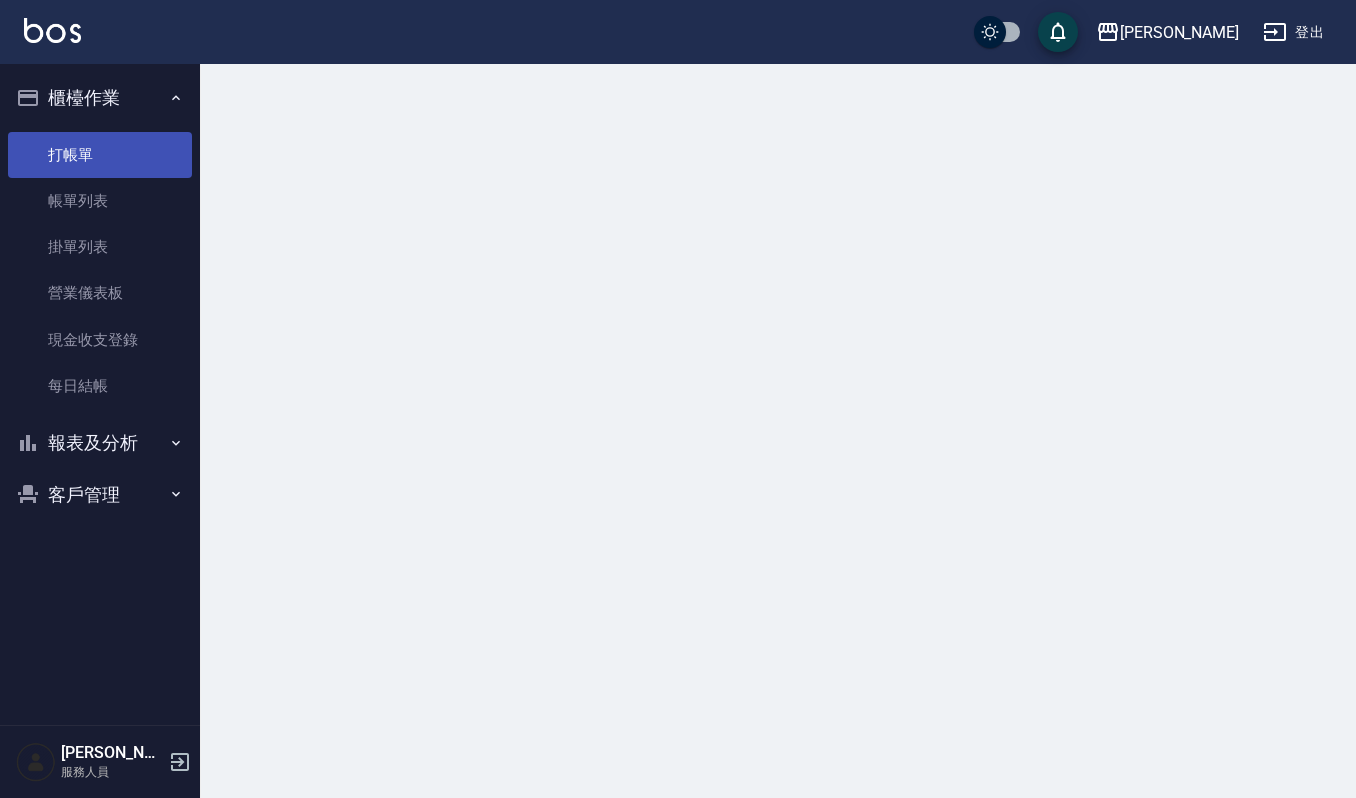 scroll, scrollTop: 0, scrollLeft: 0, axis: both 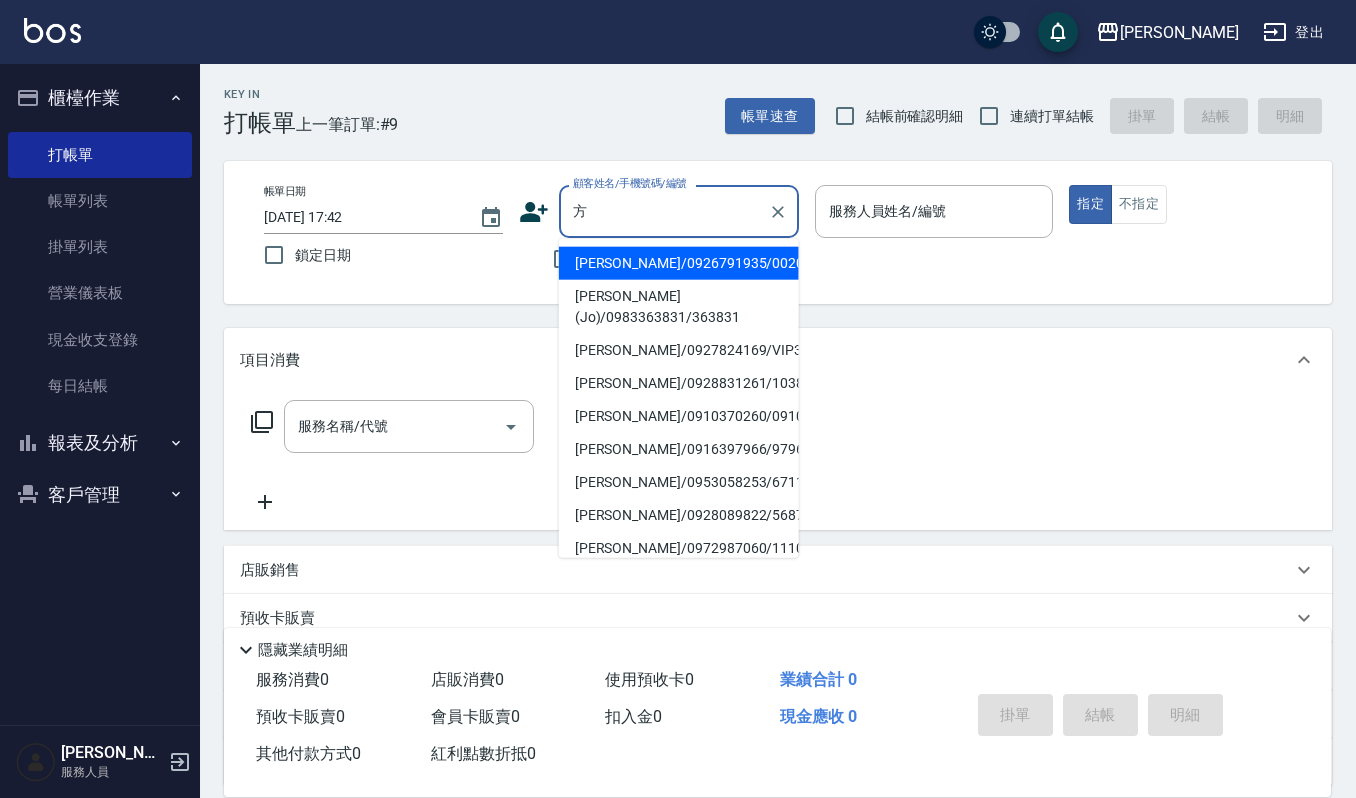 click on "[PERSON_NAME]/0927824169/VIP3352" at bounding box center (679, 350) 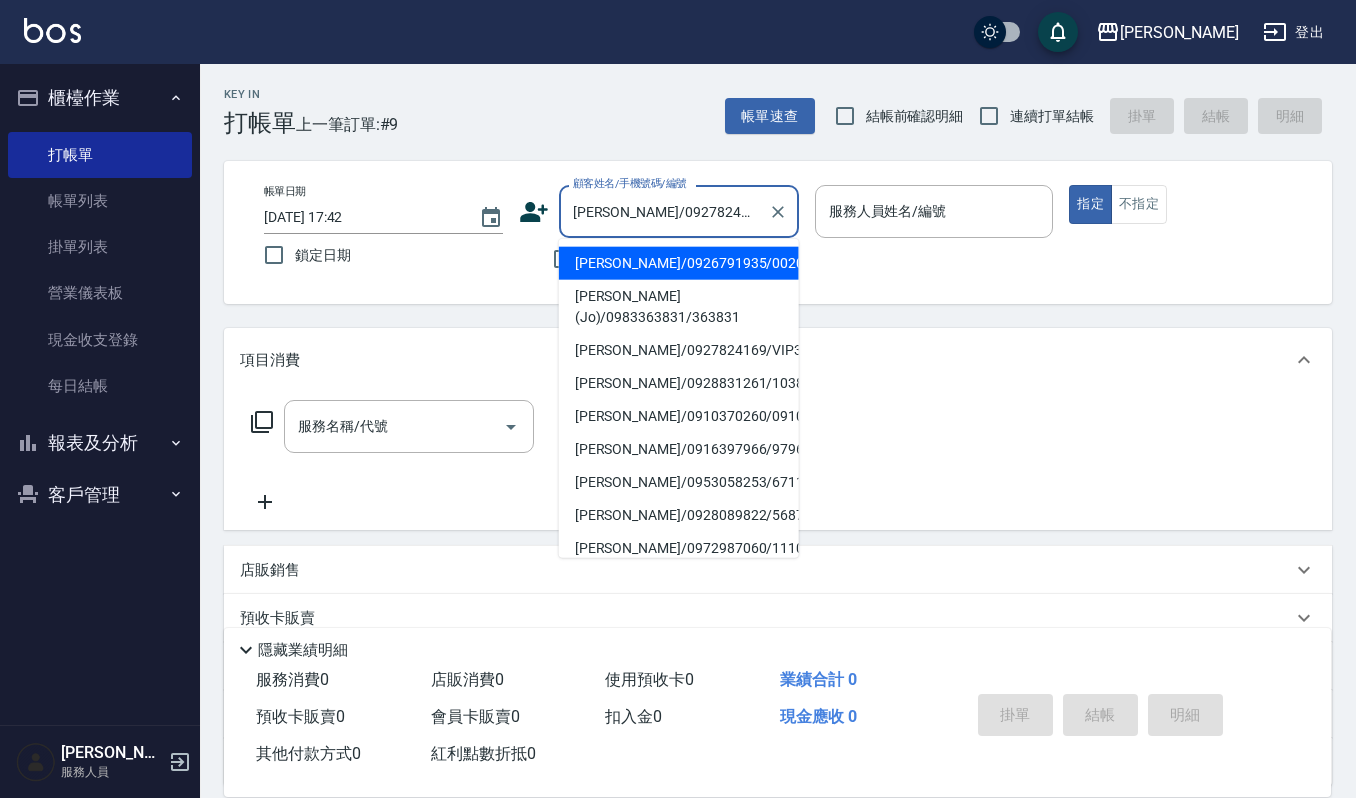 type on "Sammi-8" 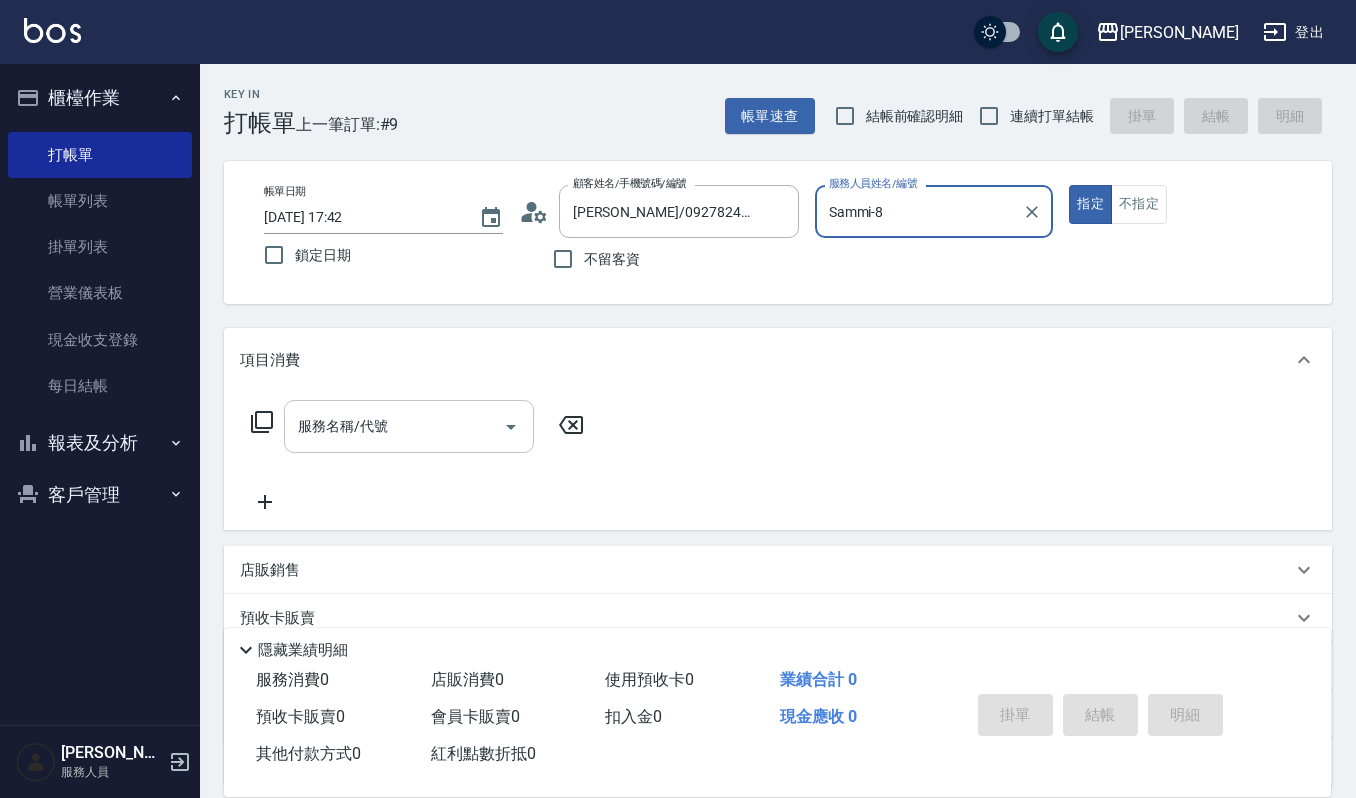 click on "服務名稱/代號" at bounding box center (409, 426) 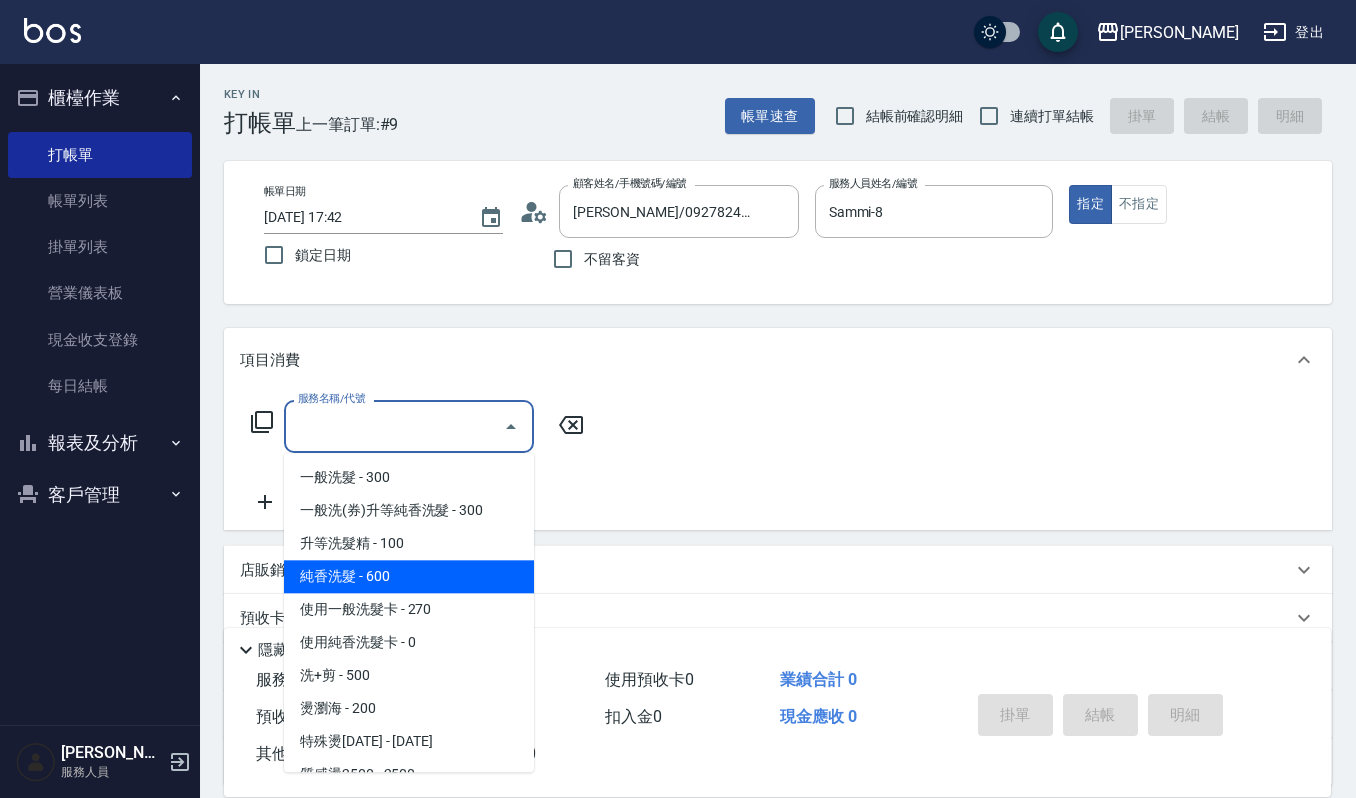 click on "純香洗髮 - 600" at bounding box center (409, 576) 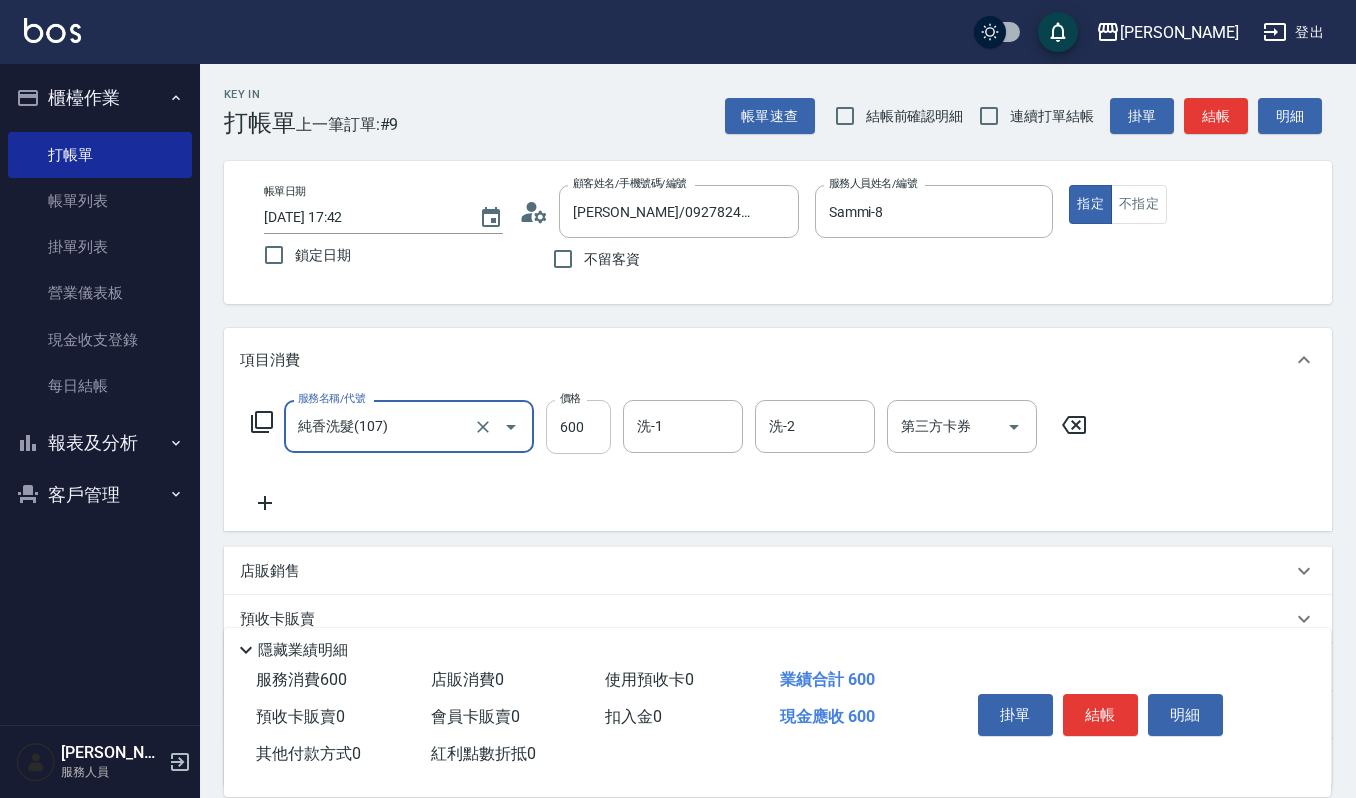 click on "600" at bounding box center [578, 427] 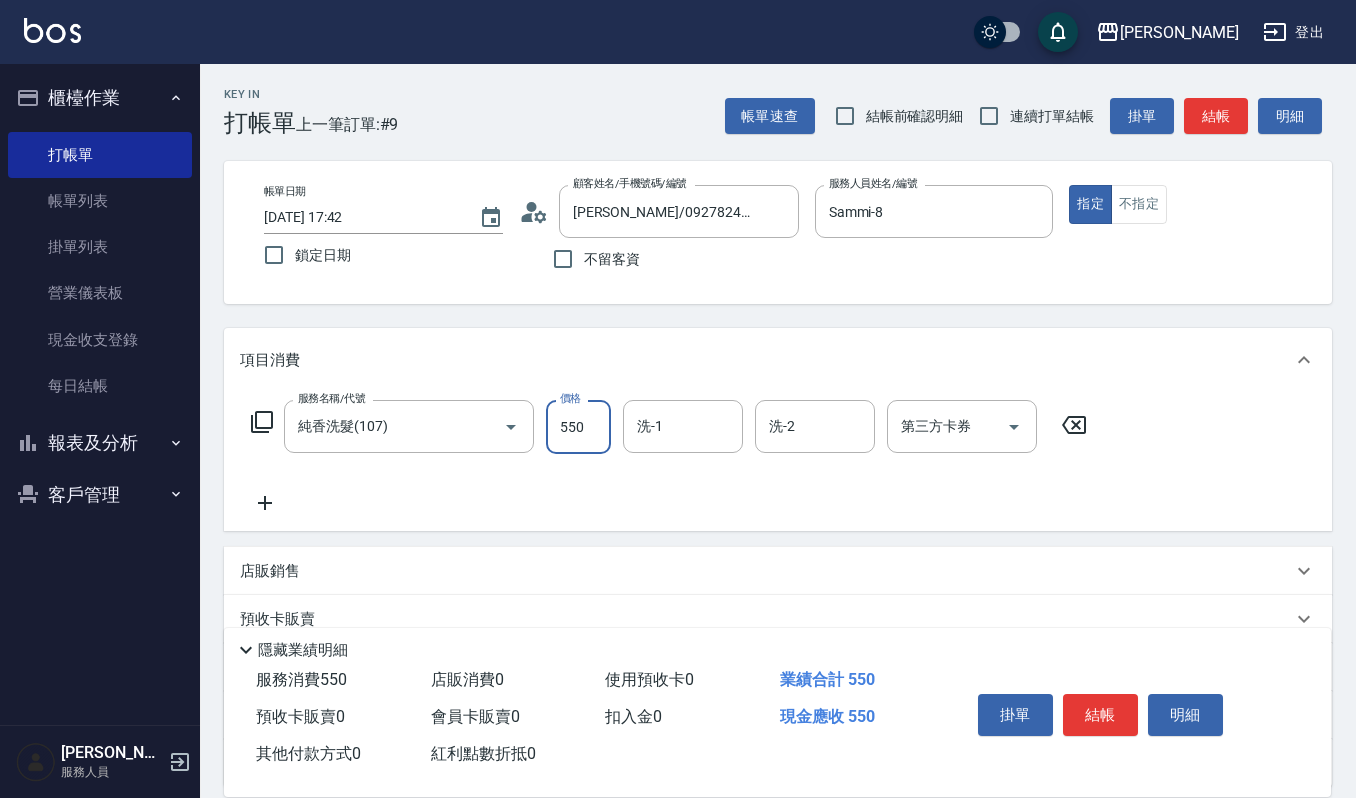 type on "550" 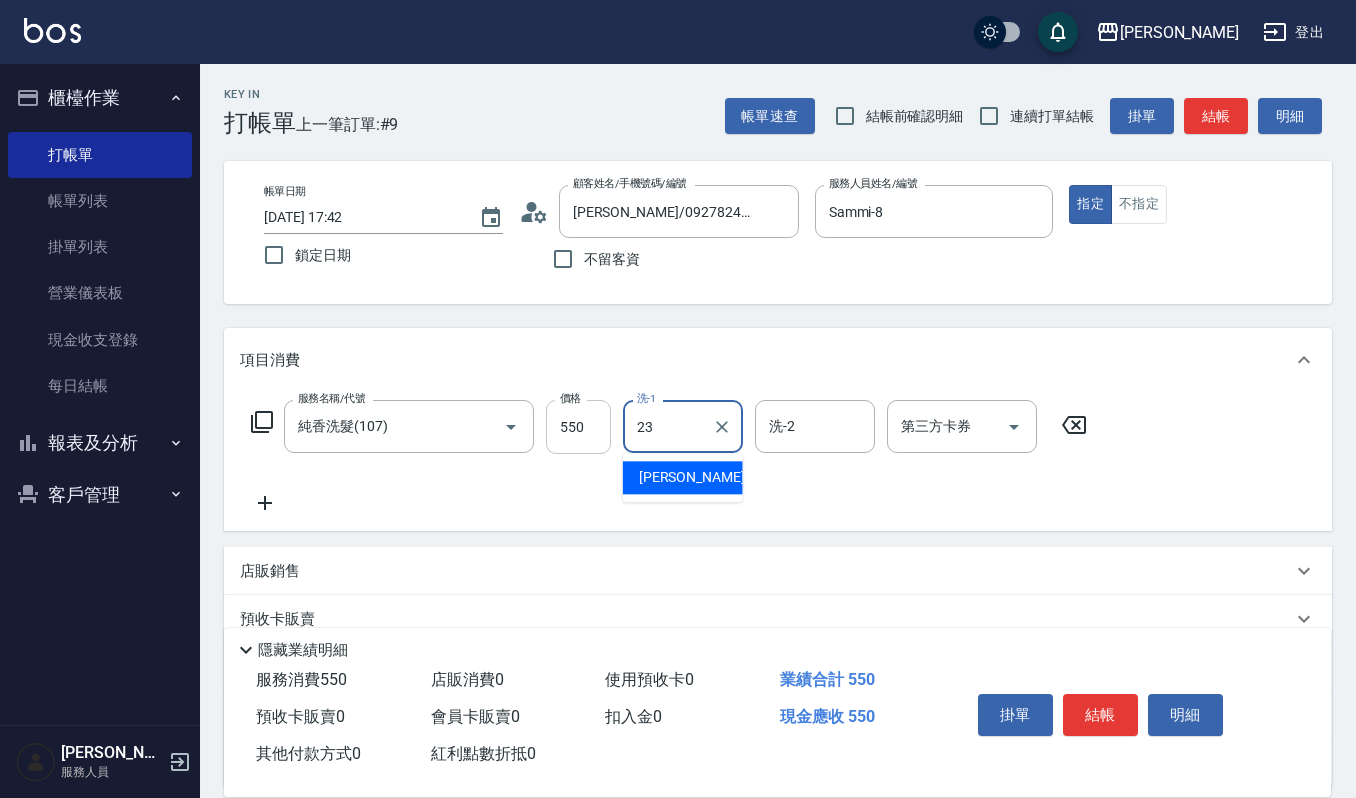 type on "[PERSON_NAME]-23" 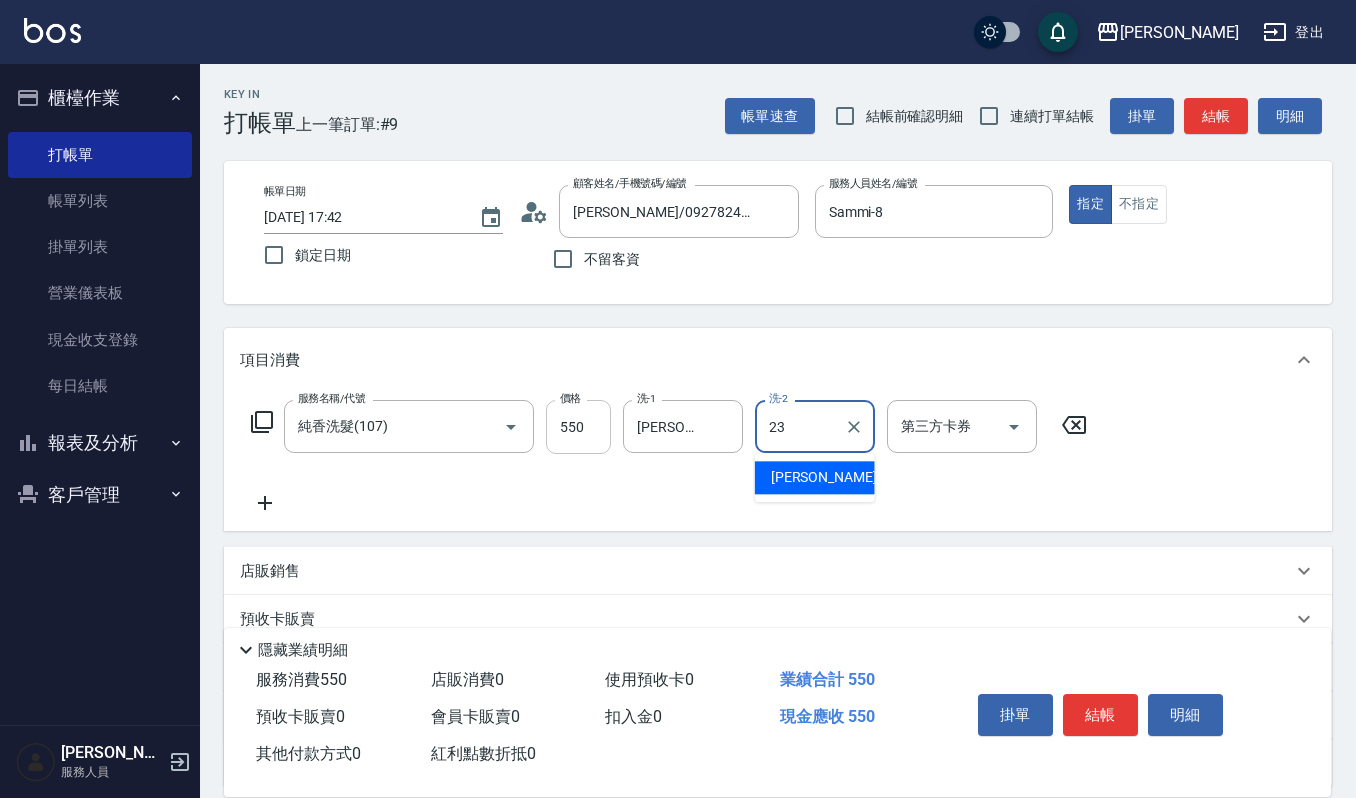 type on "[PERSON_NAME]-23" 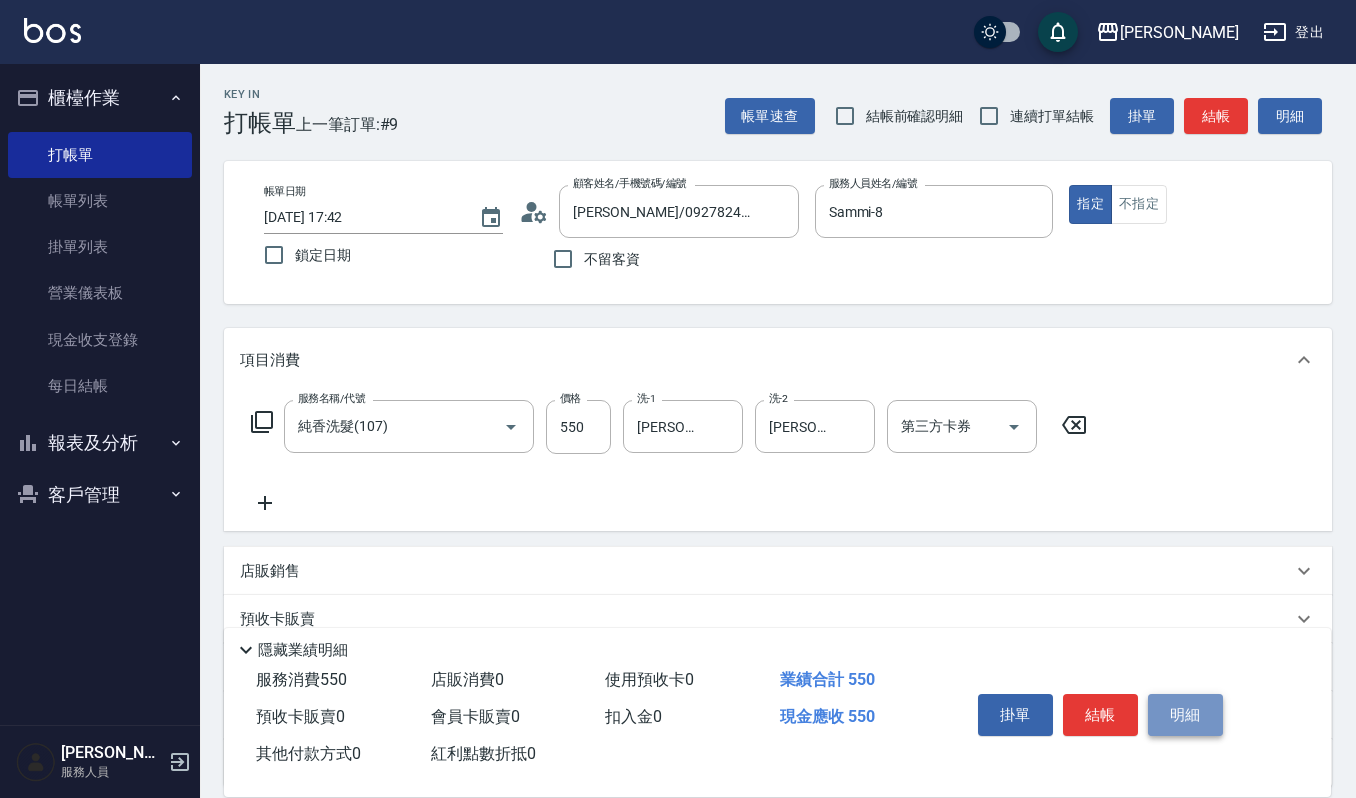 click on "明細" at bounding box center (1185, 715) 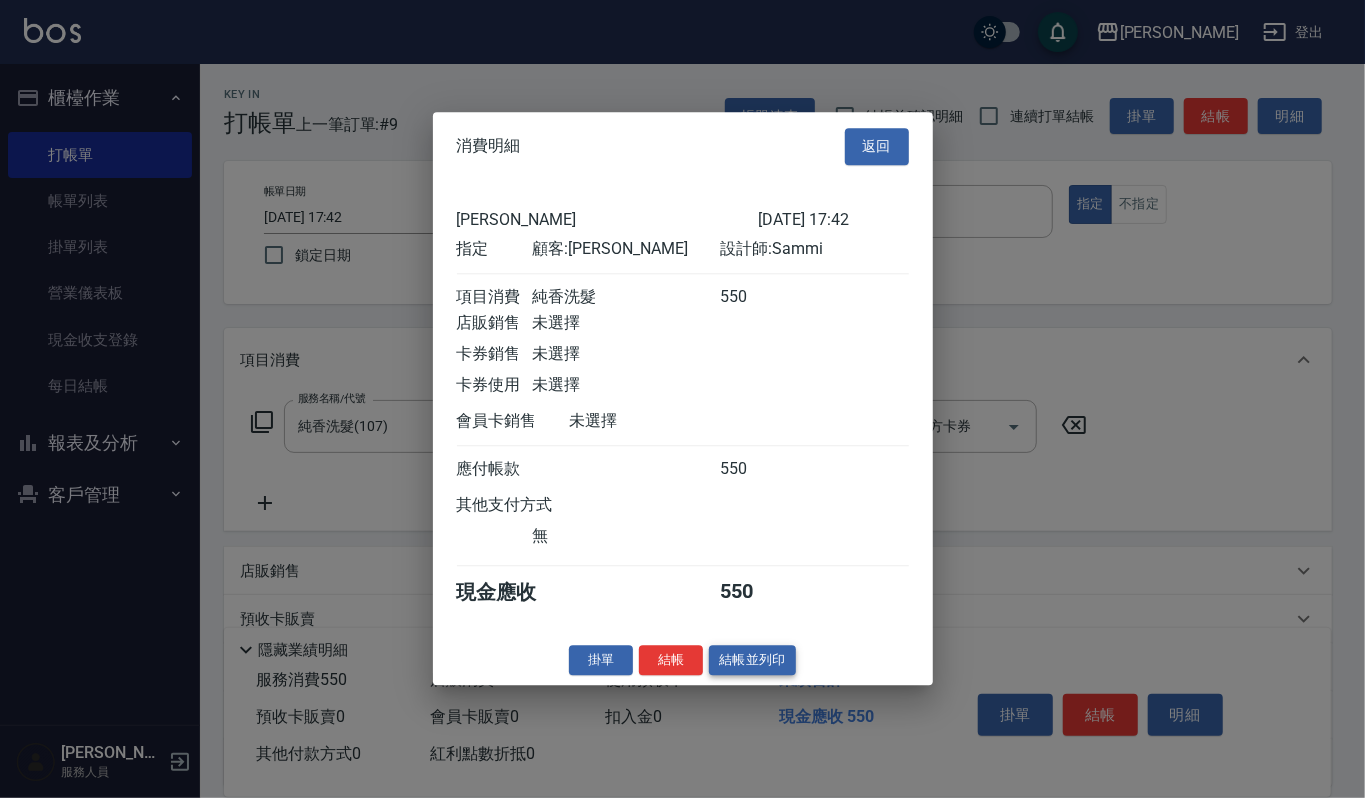 click on "結帳並列印" at bounding box center (752, 660) 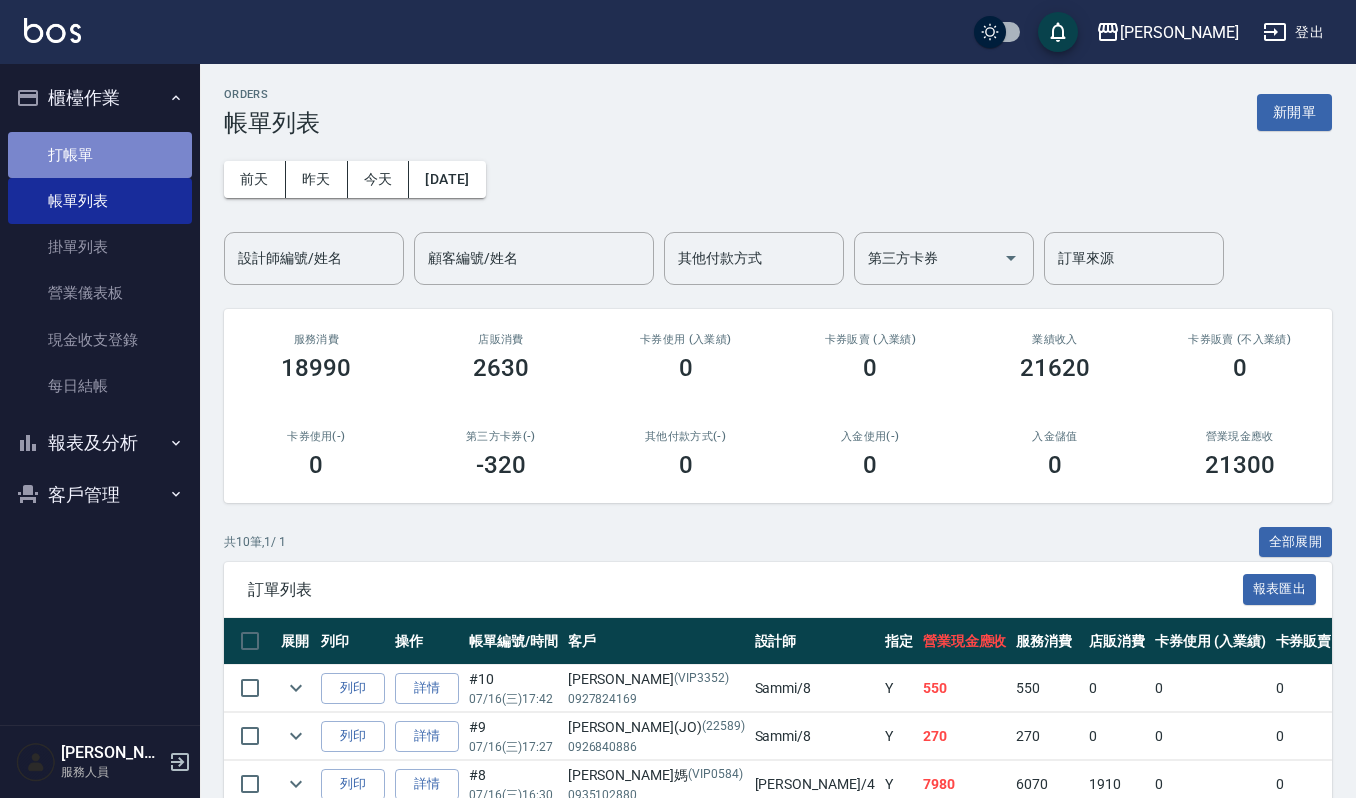 click on "打帳單" at bounding box center [100, 155] 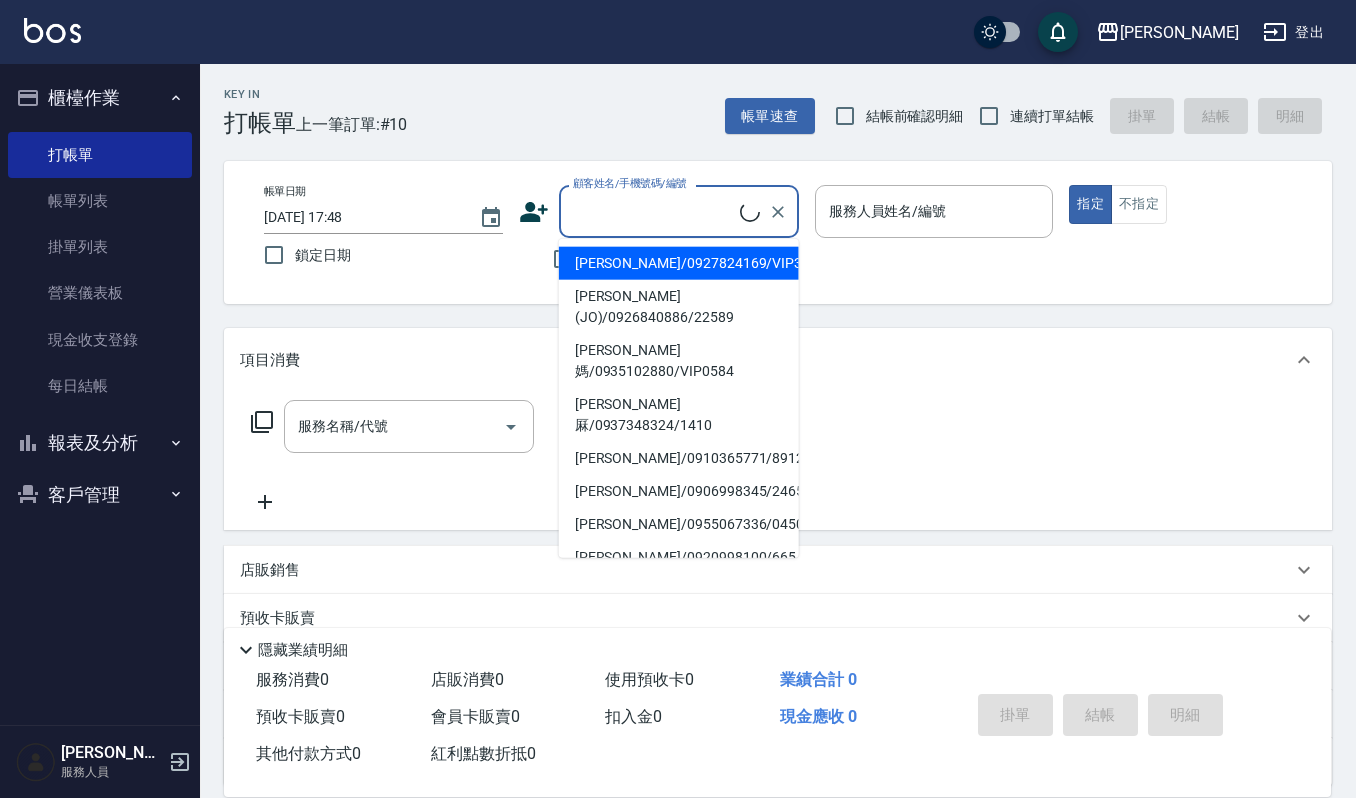 click on "顧客姓名/手機號碼/編號" at bounding box center [654, 211] 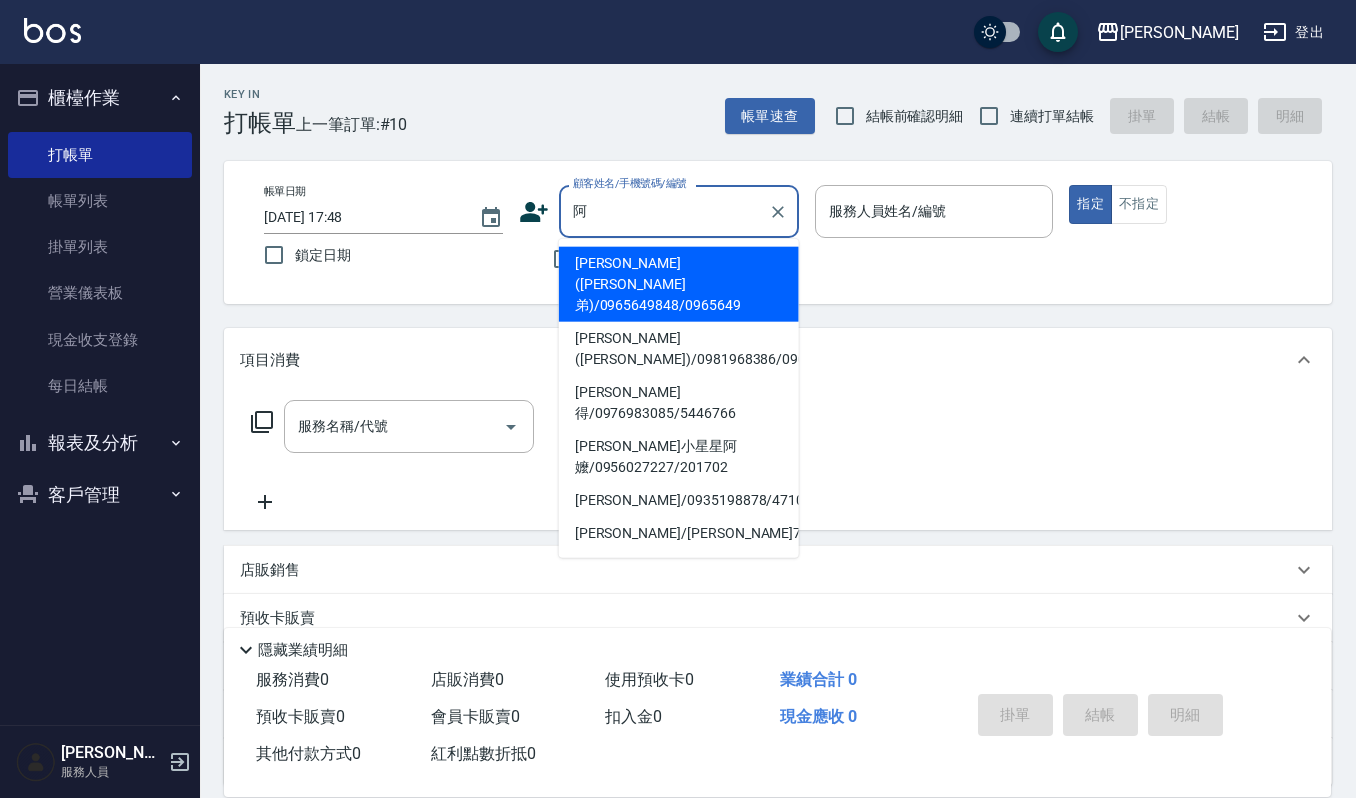 click on "[PERSON_NAME]([PERSON_NAME])/0981968386/09092" at bounding box center (679, 349) 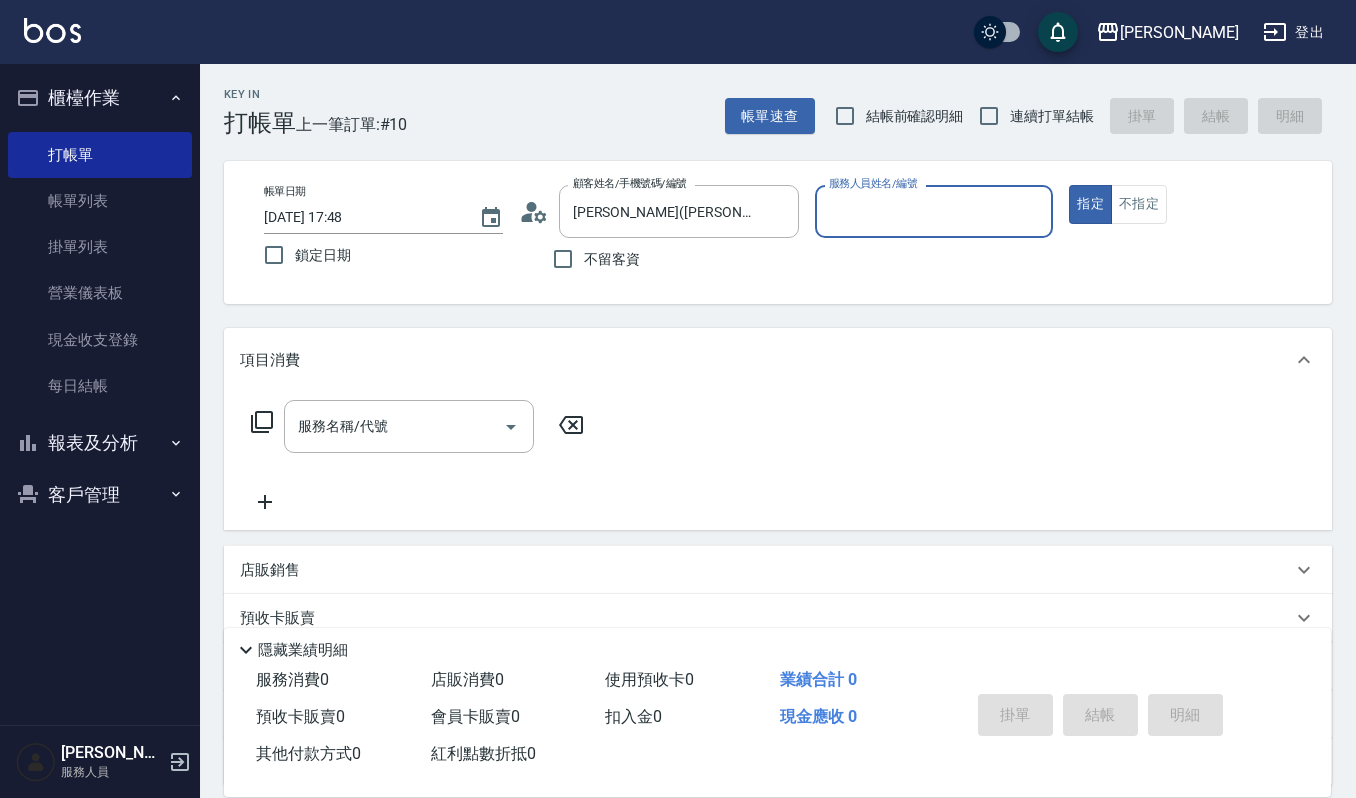 type on "Sammi-8" 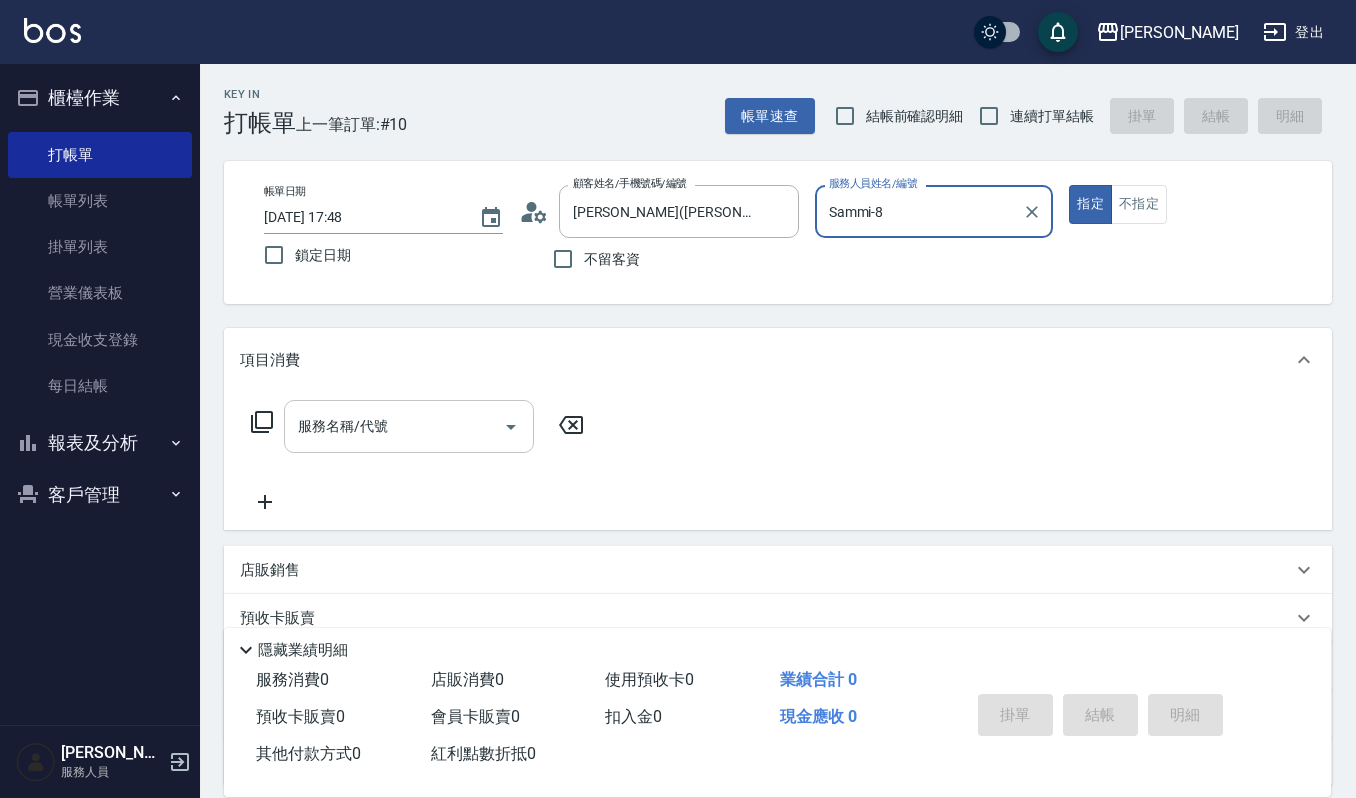 click 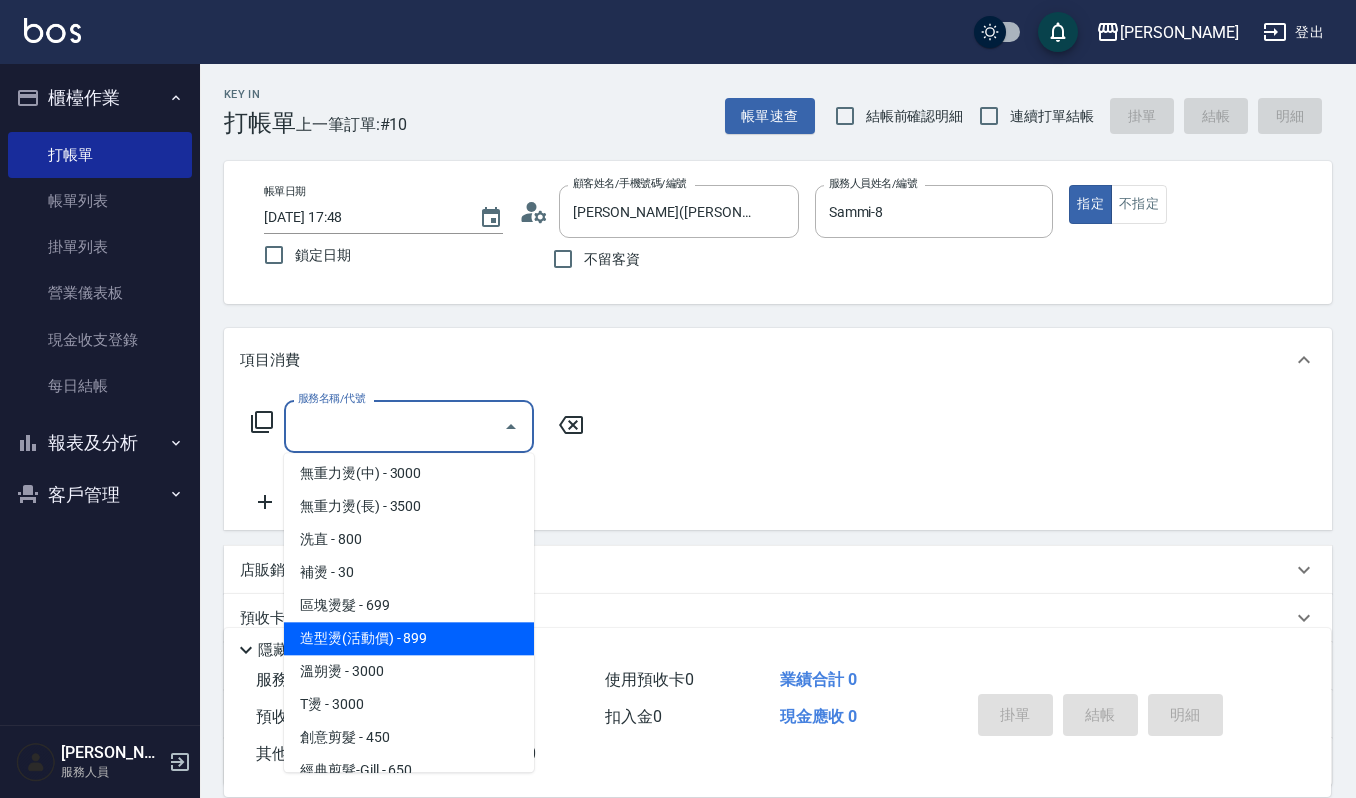 scroll, scrollTop: 533, scrollLeft: 0, axis: vertical 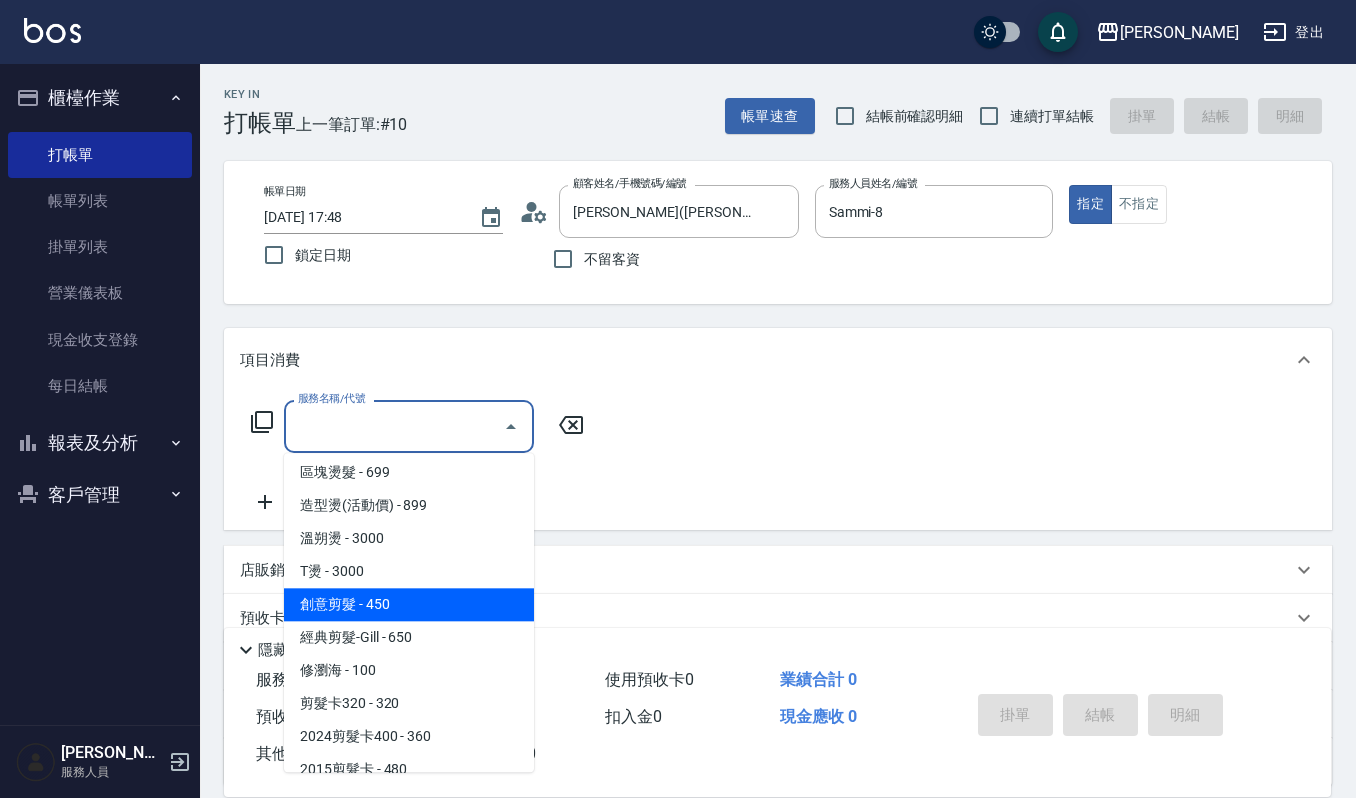 click on "創意剪髮 - 450" at bounding box center [409, 604] 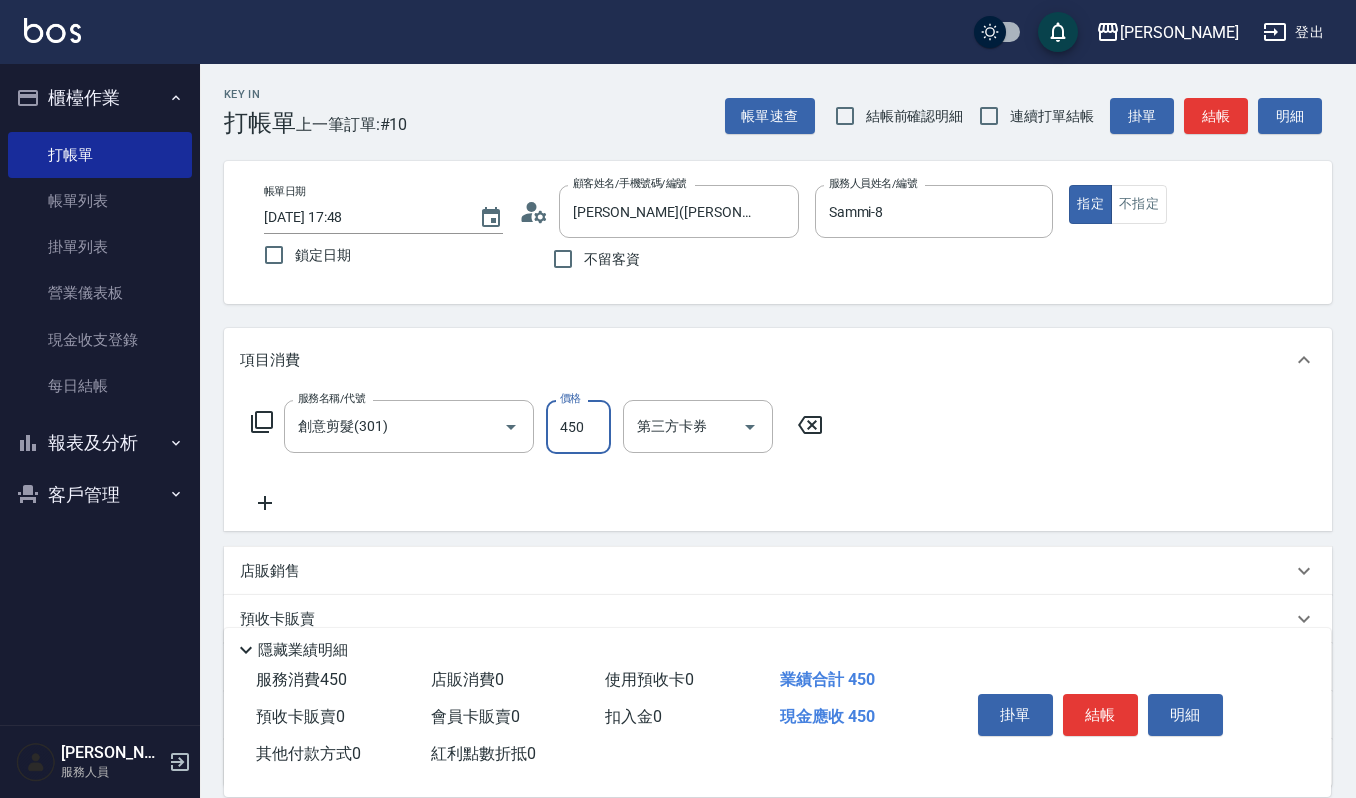 click on "450" at bounding box center (578, 427) 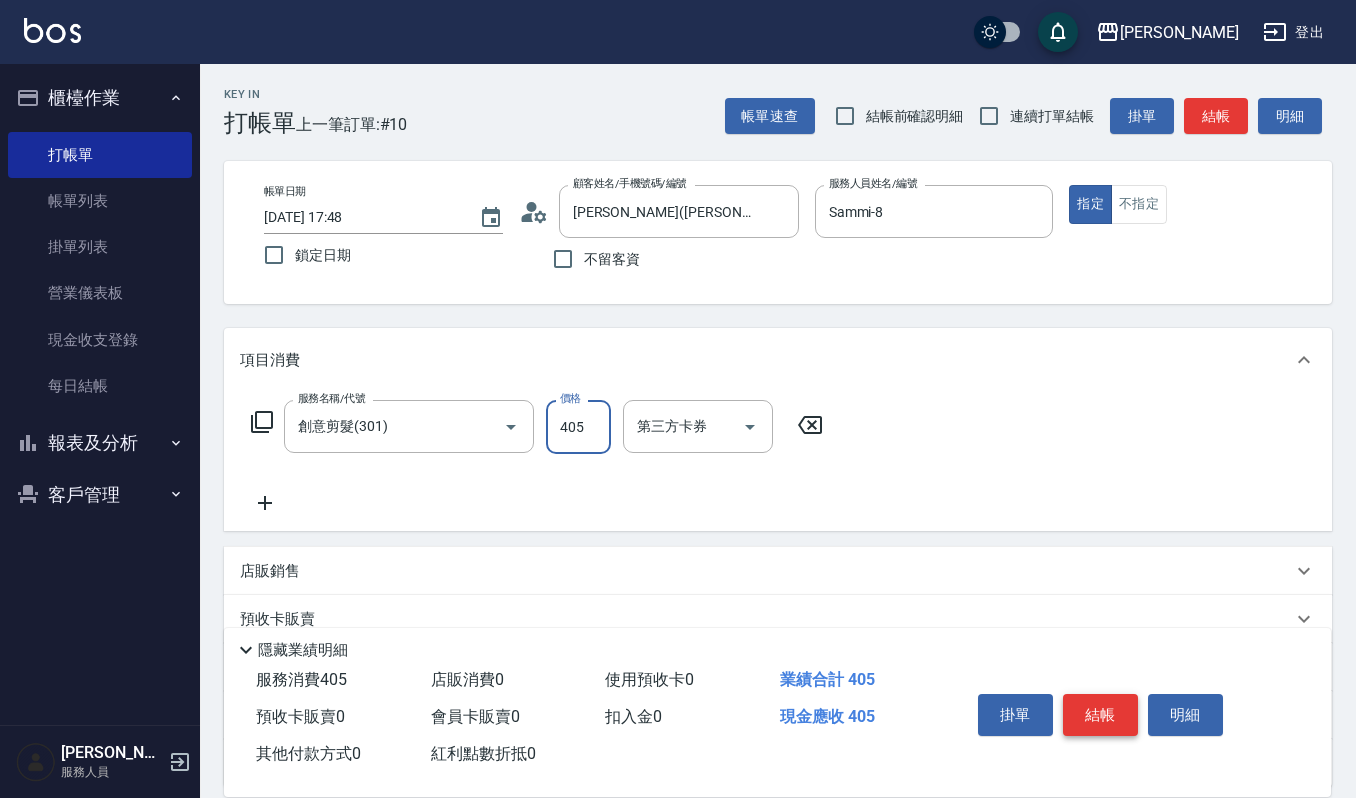 type on "405" 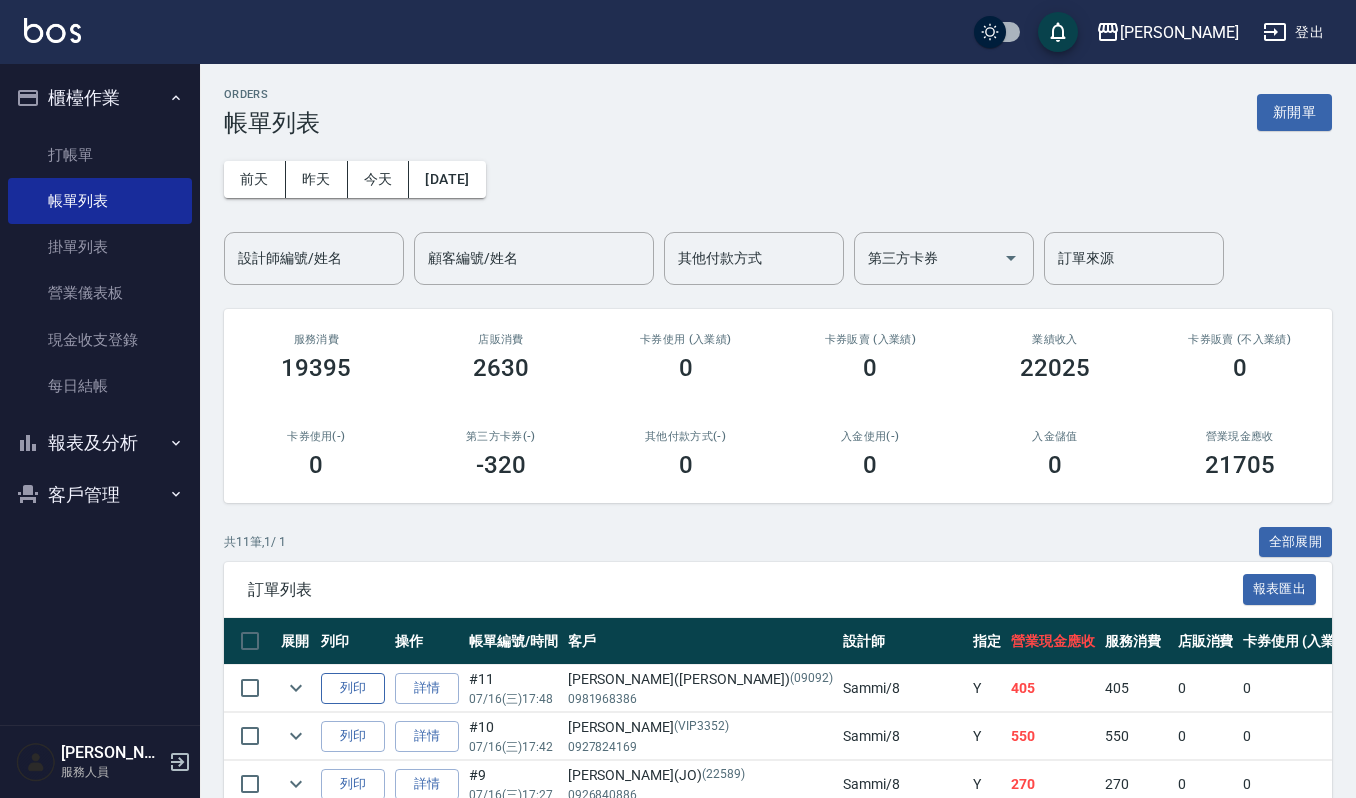 click on "列印" at bounding box center [353, 688] 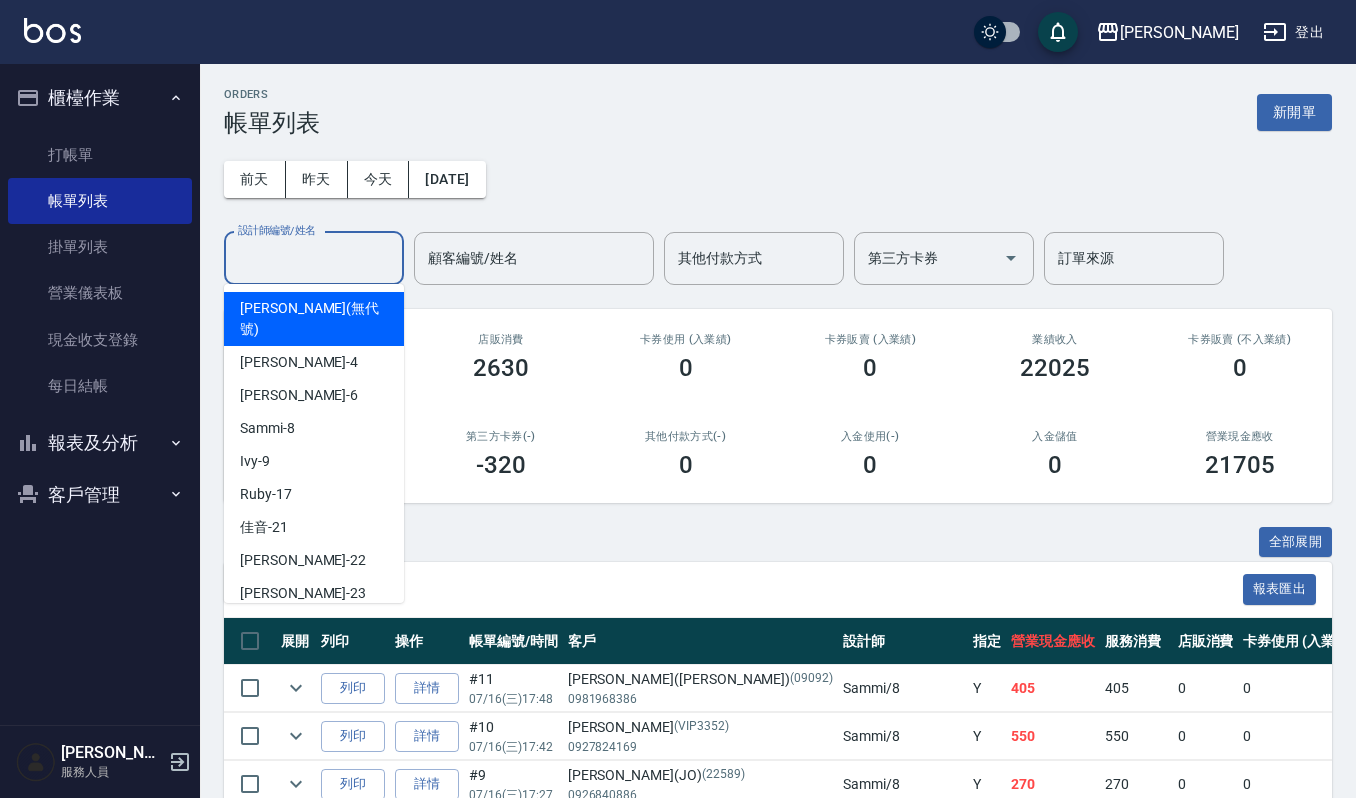 click on "設計師編號/姓名" at bounding box center [314, 258] 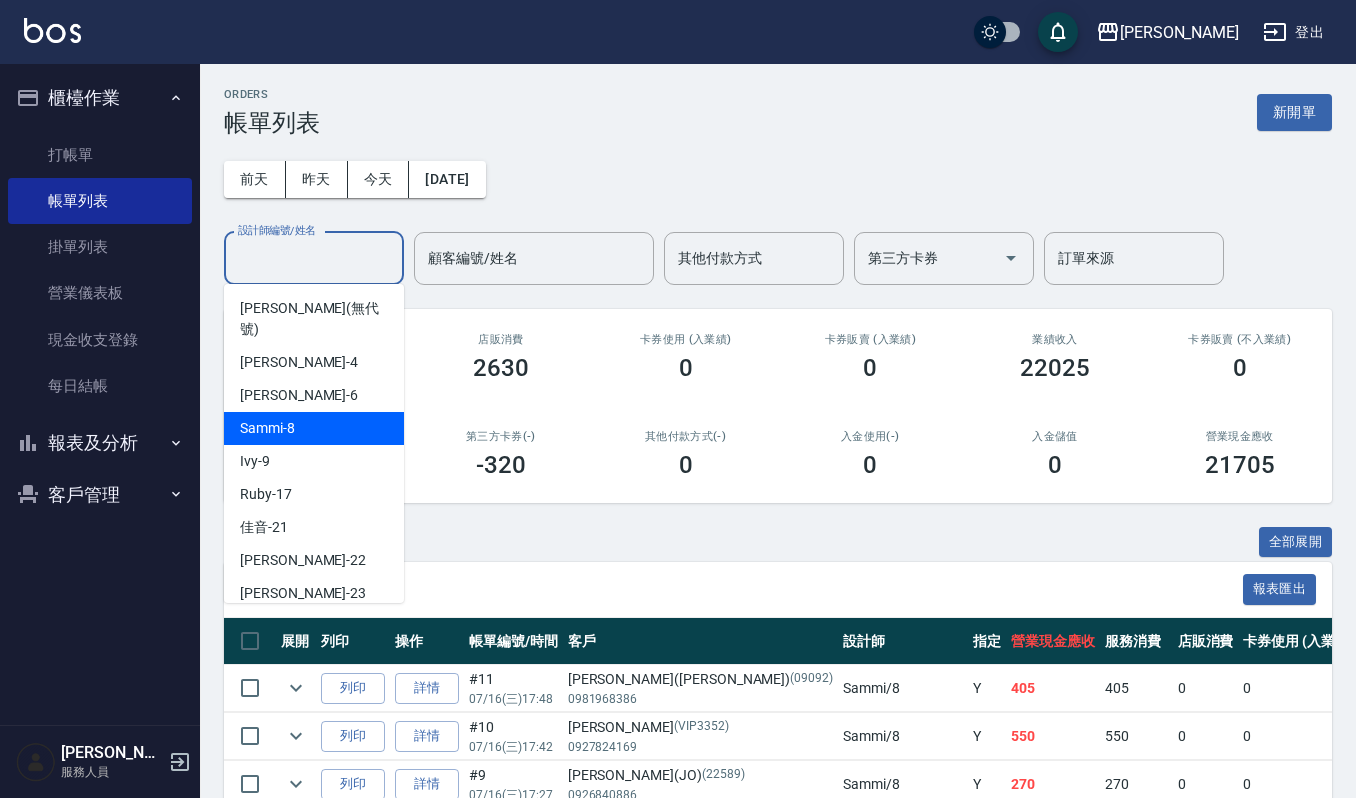 click on "Sammi -8" at bounding box center [314, 428] 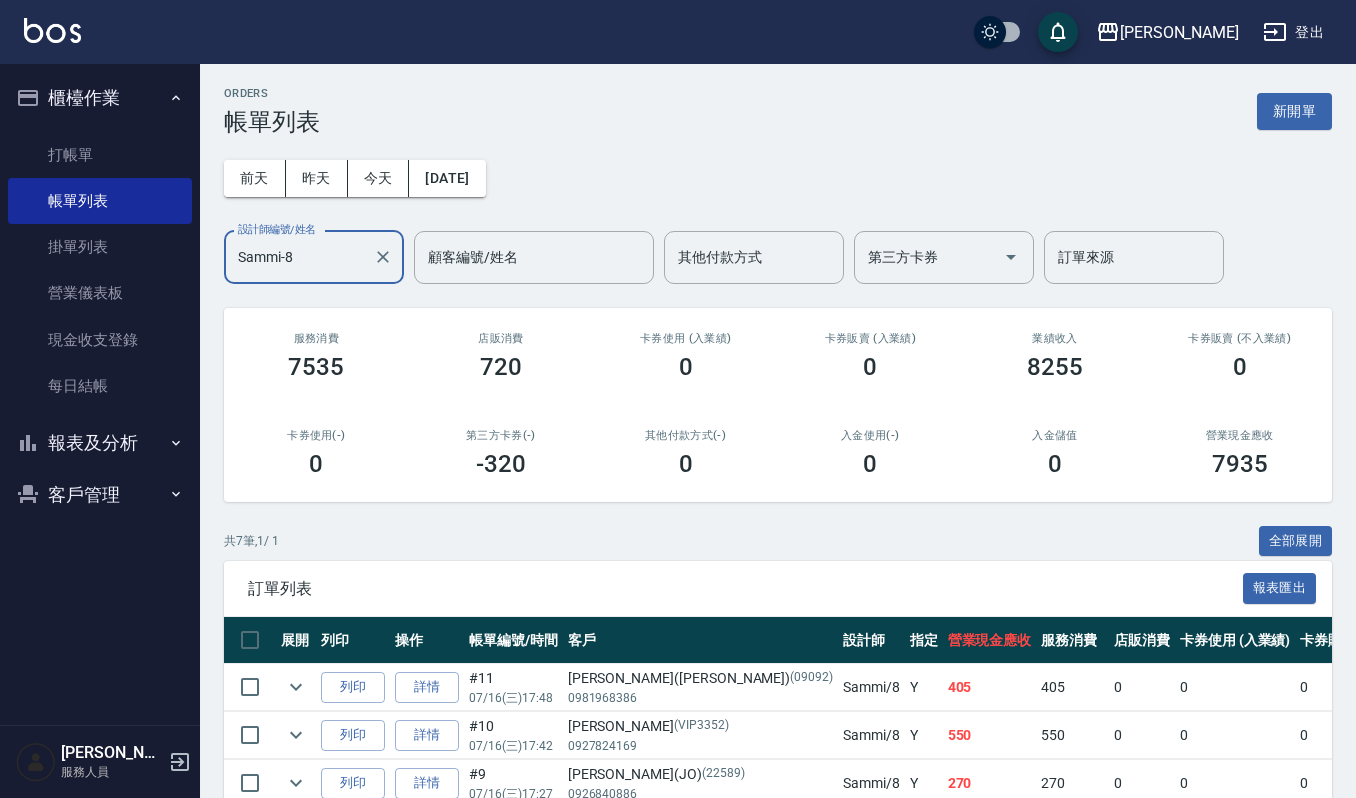scroll, scrollTop: 0, scrollLeft: 0, axis: both 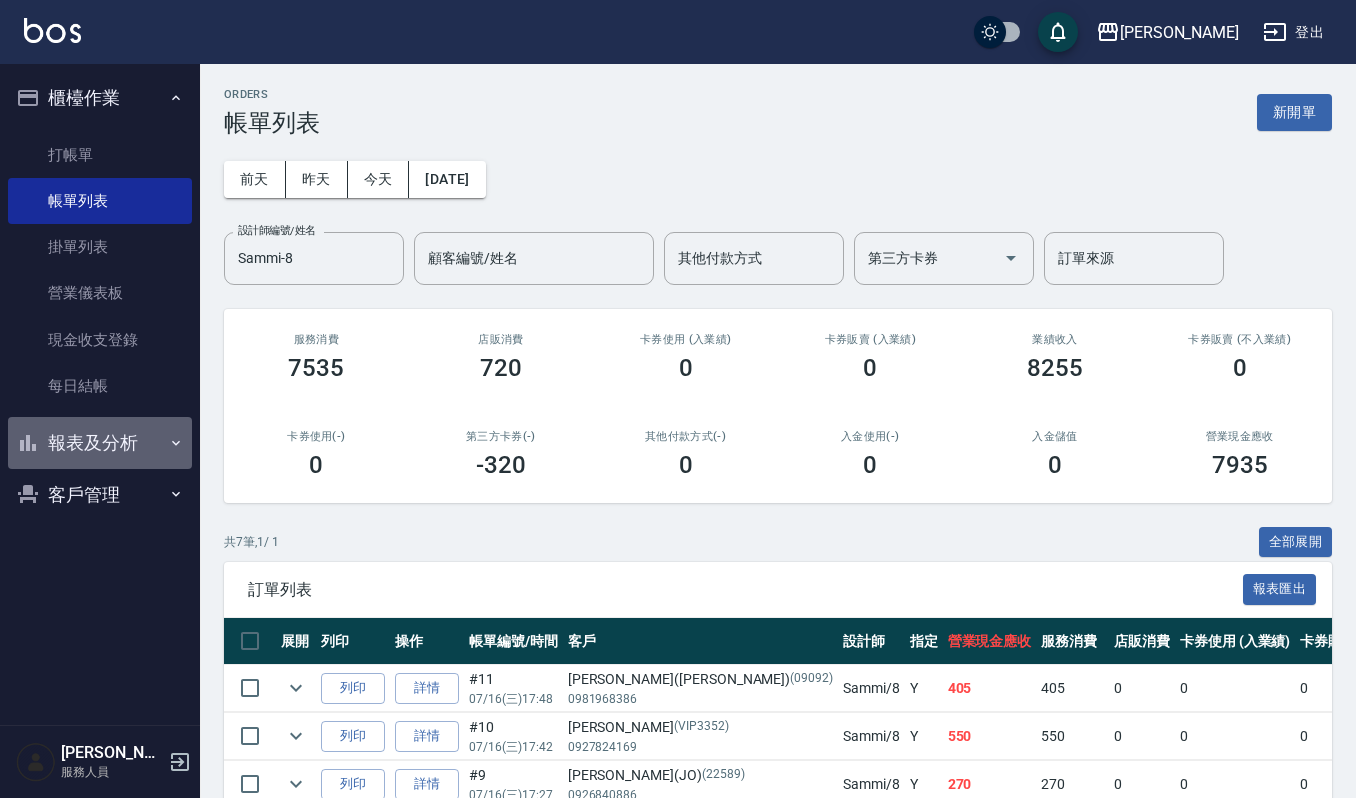 click on "報表及分析" at bounding box center [100, 443] 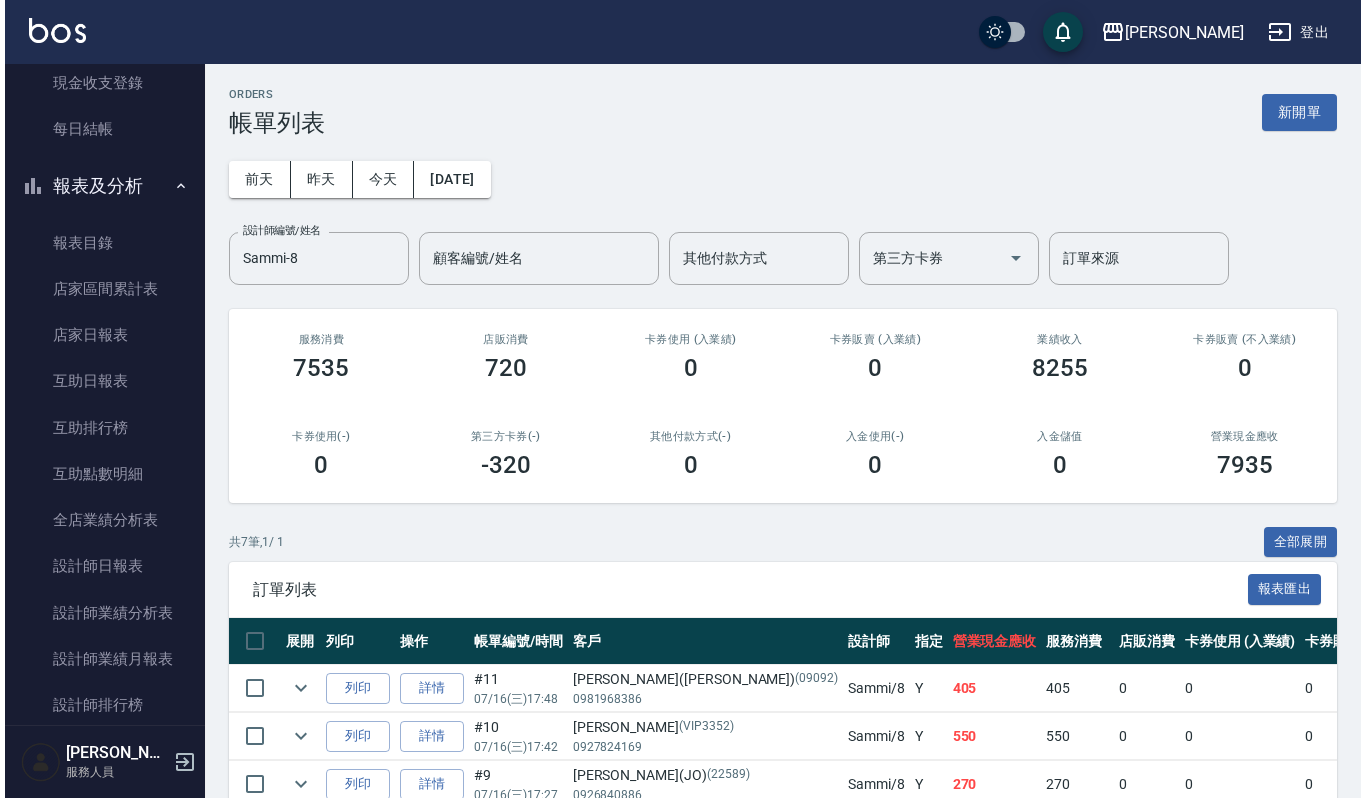 scroll, scrollTop: 481, scrollLeft: 0, axis: vertical 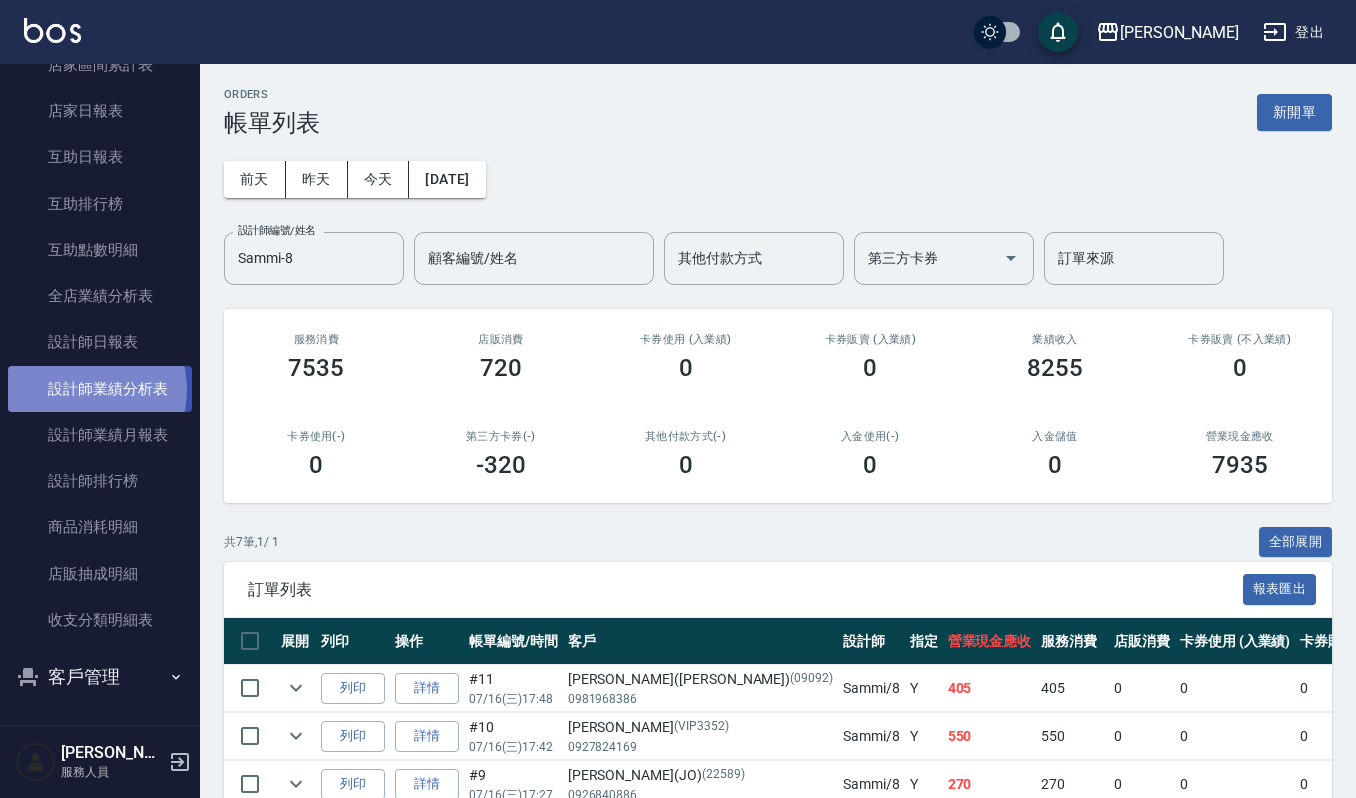 click on "設計師業績分析表" at bounding box center (100, 389) 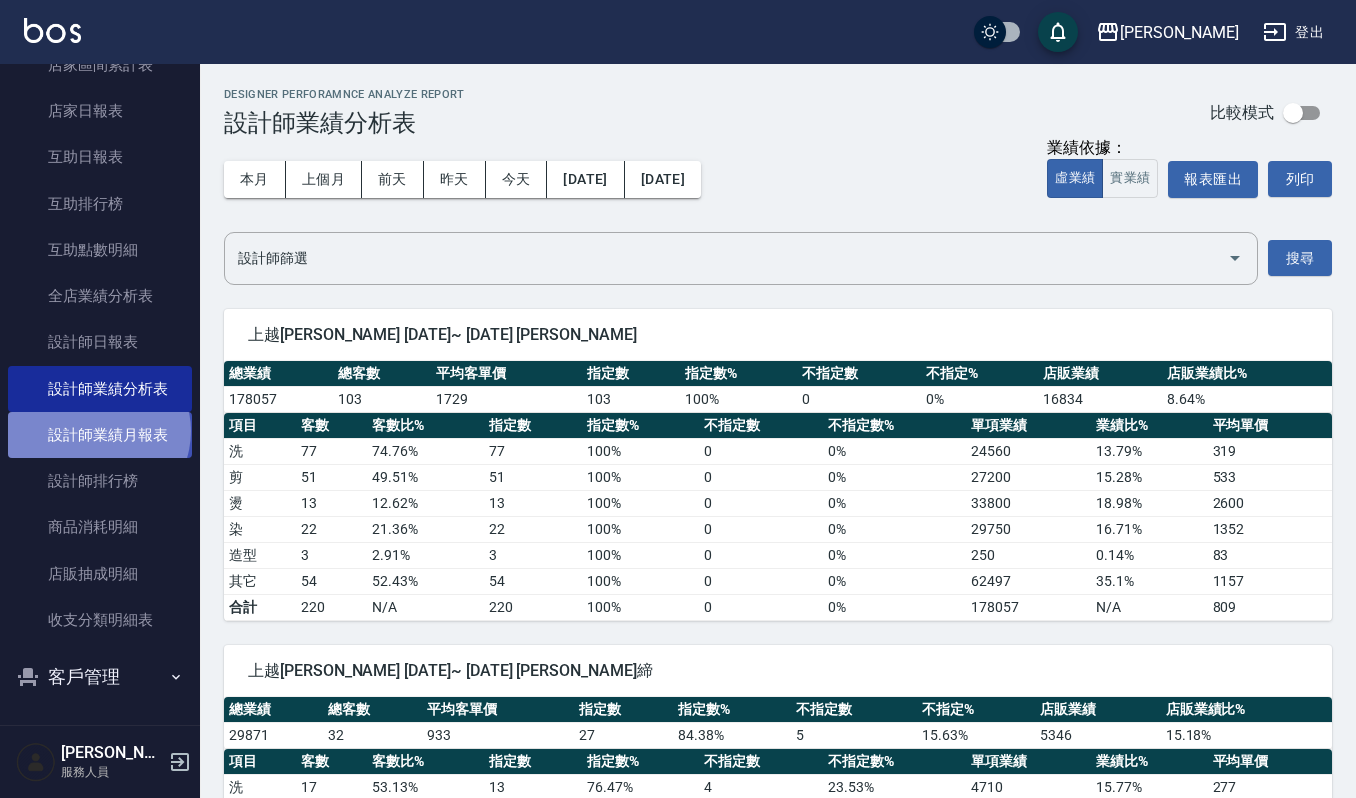 click on "設計師業績月報表" at bounding box center (100, 435) 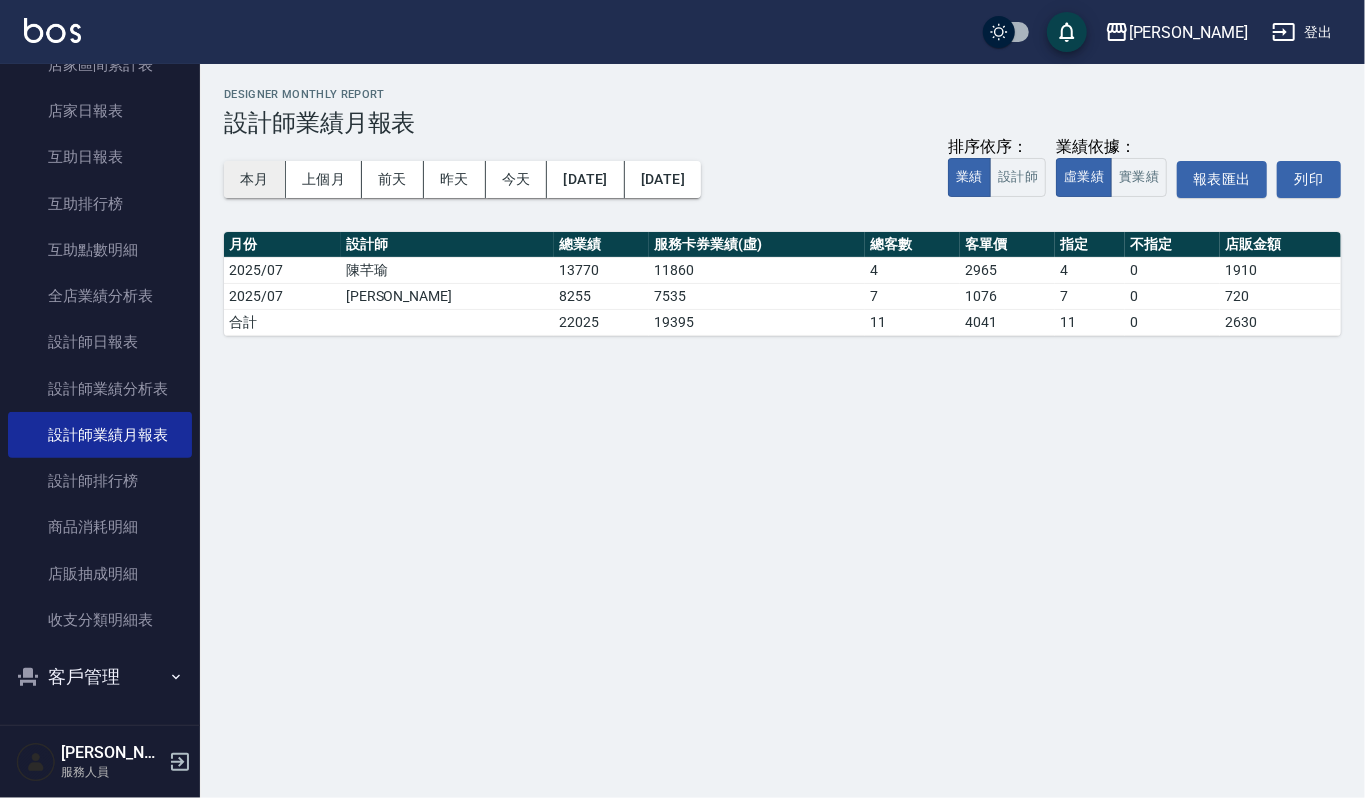 click on "本月" at bounding box center [255, 179] 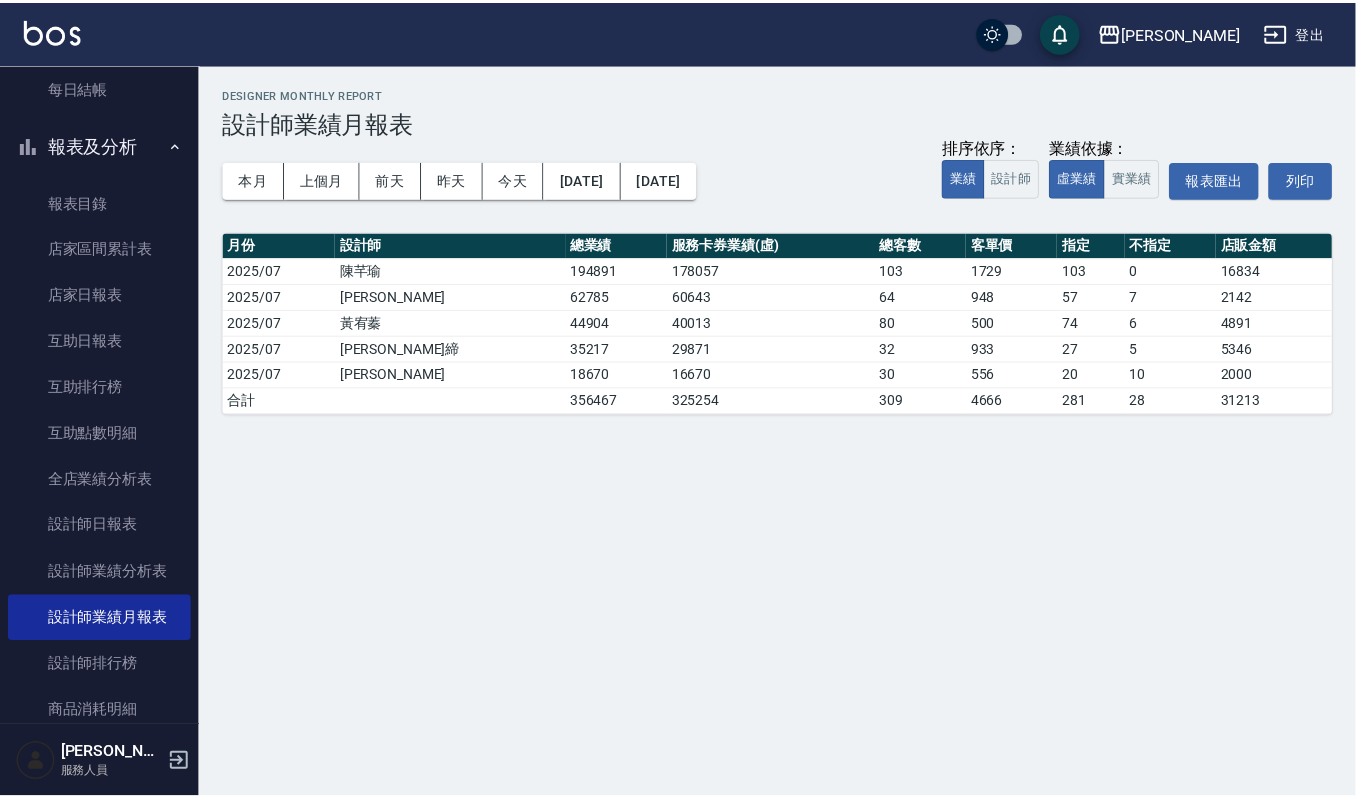 scroll, scrollTop: 0, scrollLeft: 0, axis: both 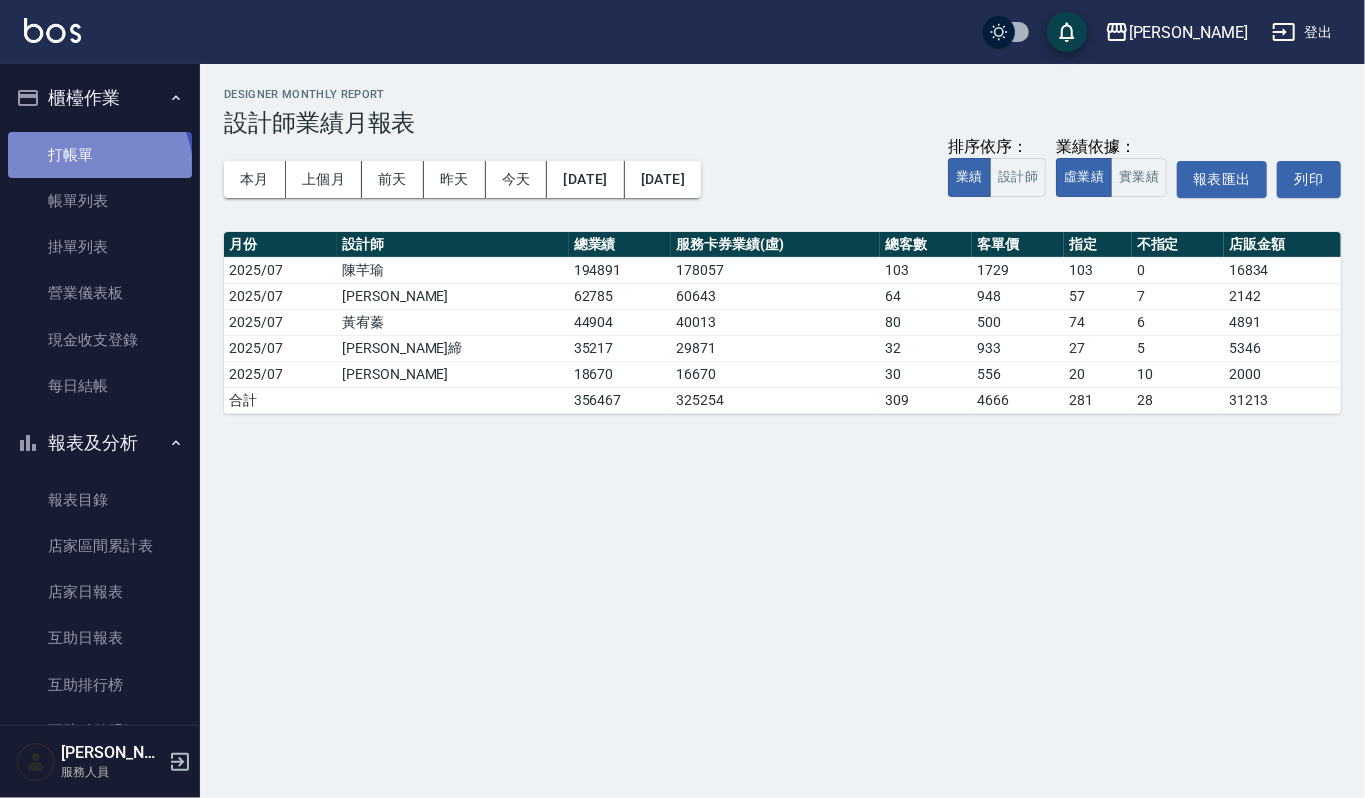 click on "打帳單" at bounding box center (100, 155) 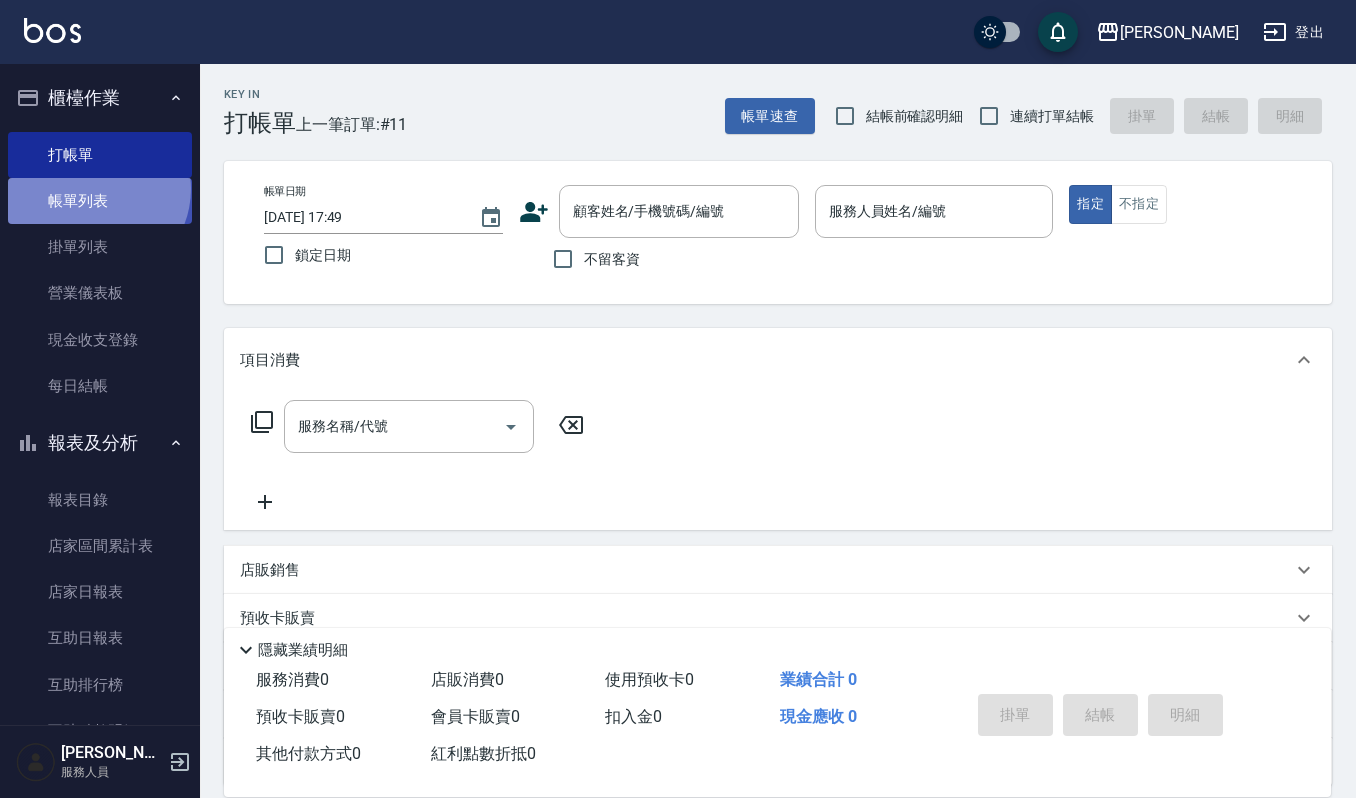 click on "帳單列表" at bounding box center [100, 201] 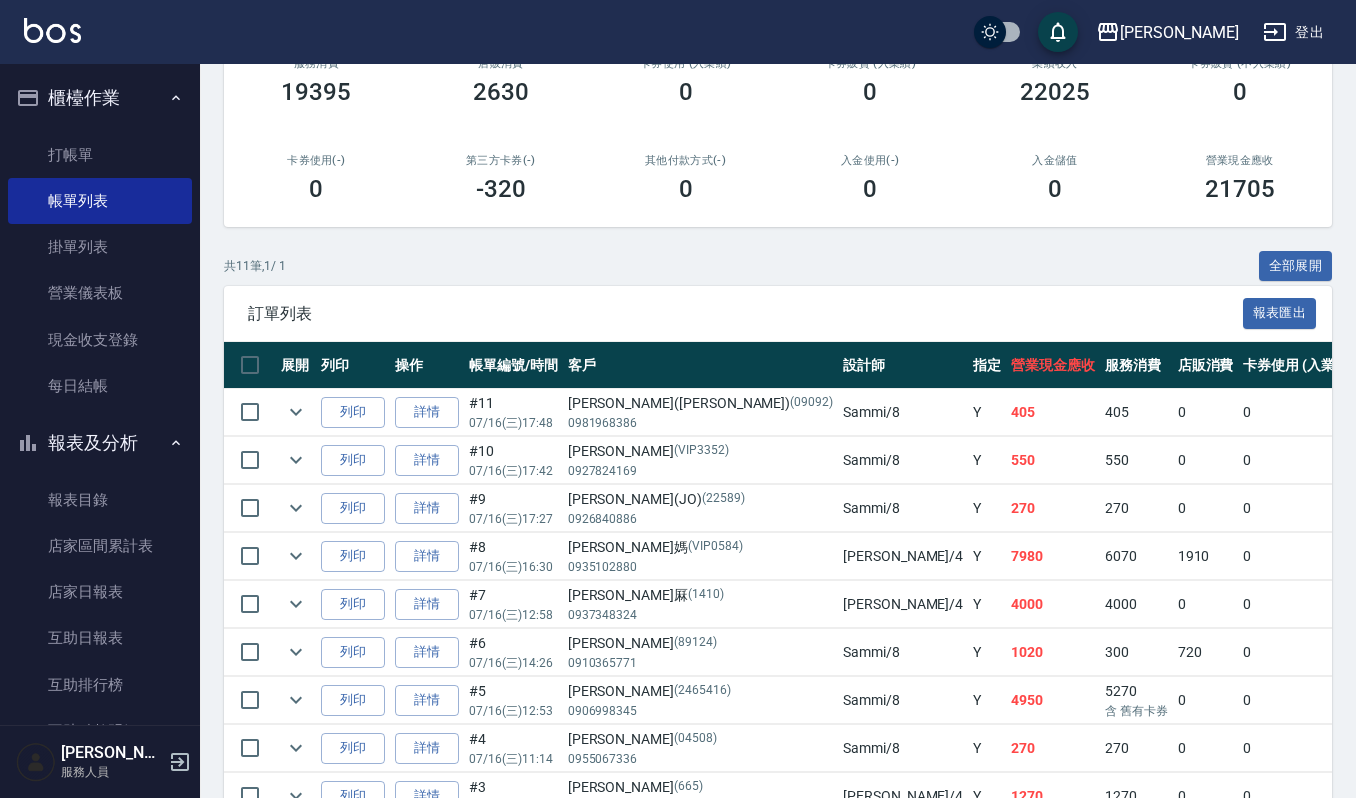scroll, scrollTop: 0, scrollLeft: 0, axis: both 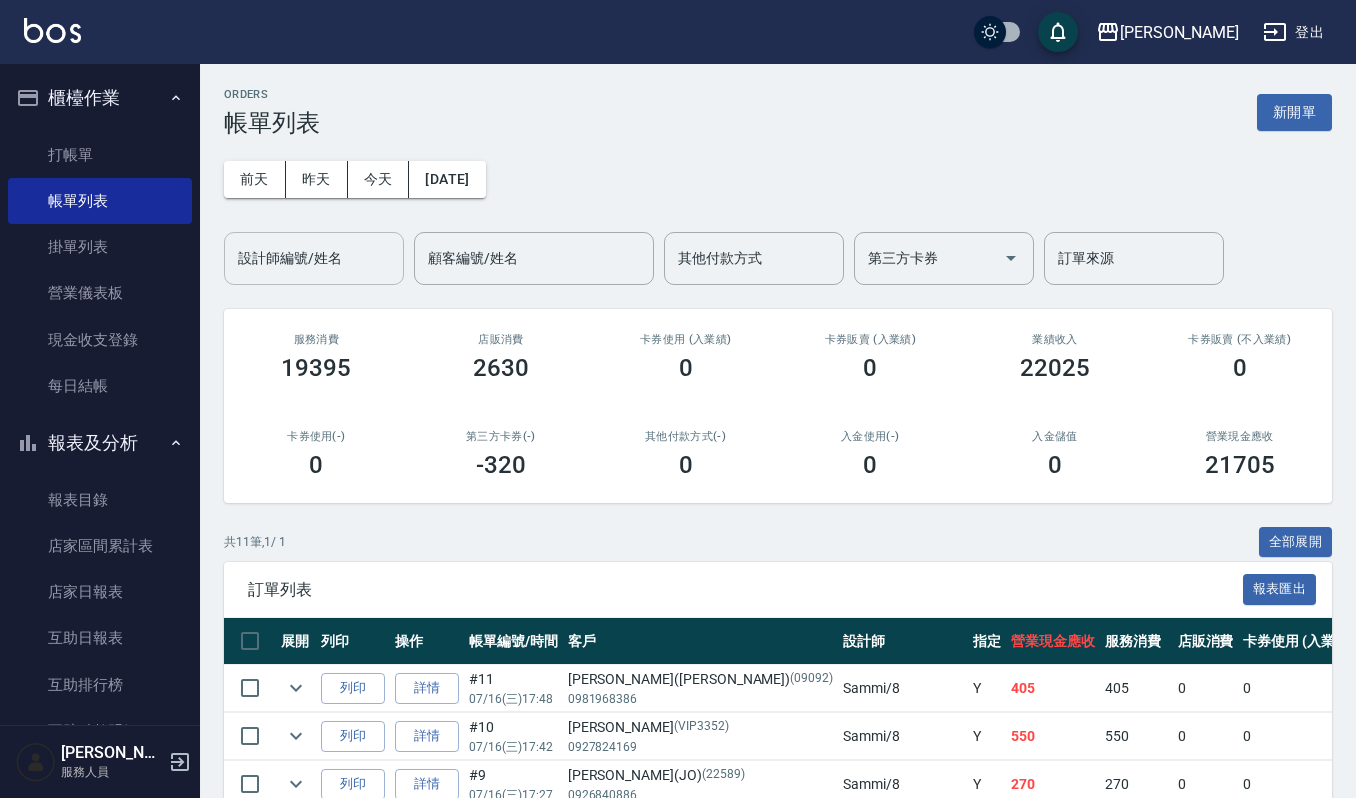 click on "設計師編號/姓名" at bounding box center [314, 258] 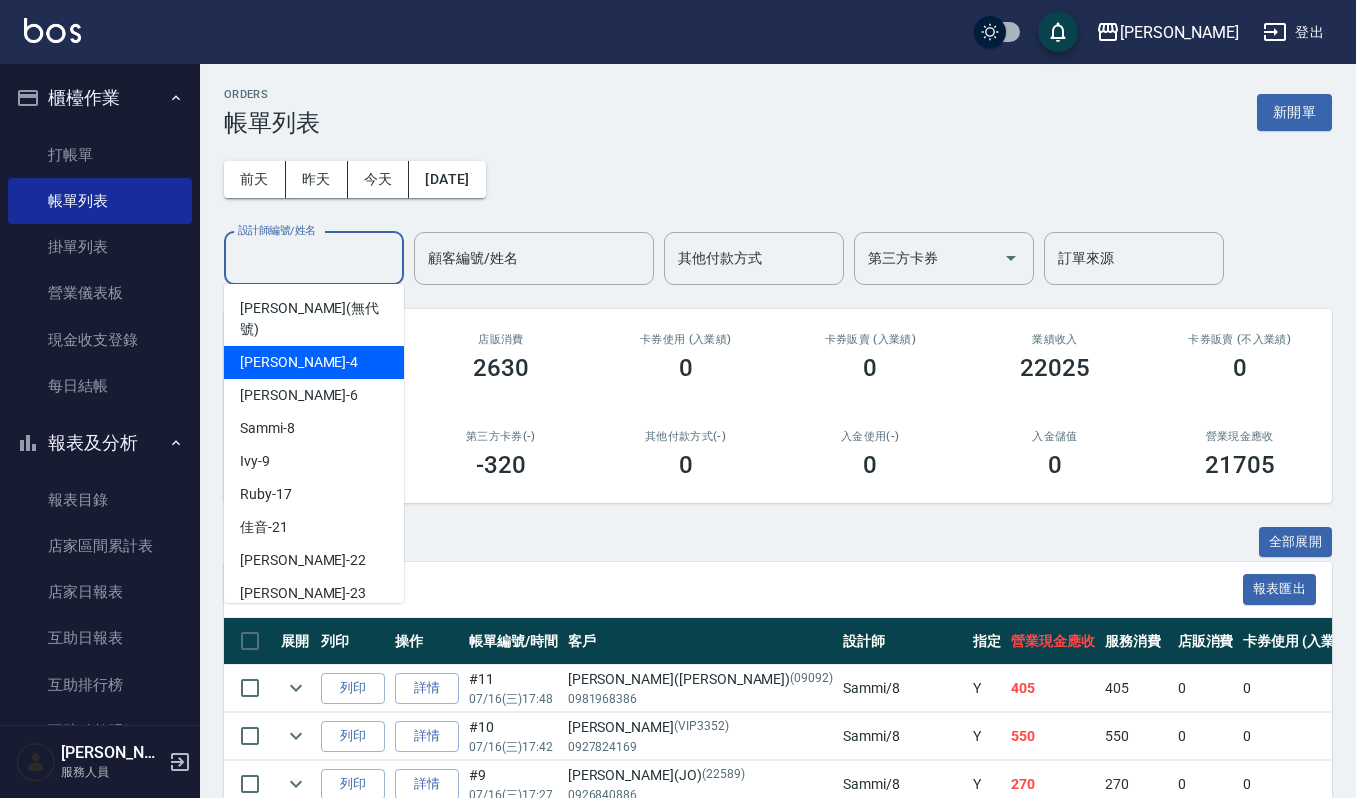click on "[PERSON_NAME] -4" at bounding box center [299, 362] 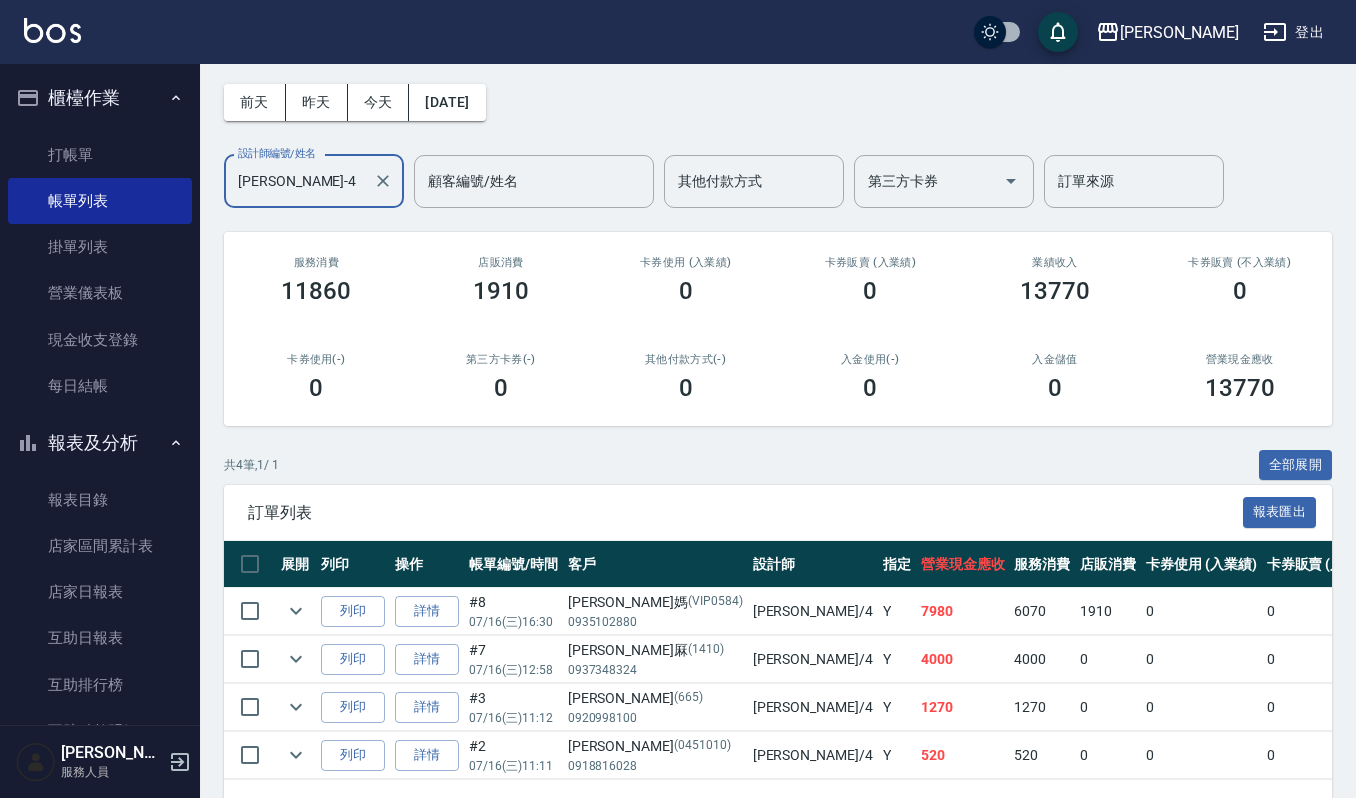 scroll, scrollTop: 0, scrollLeft: 0, axis: both 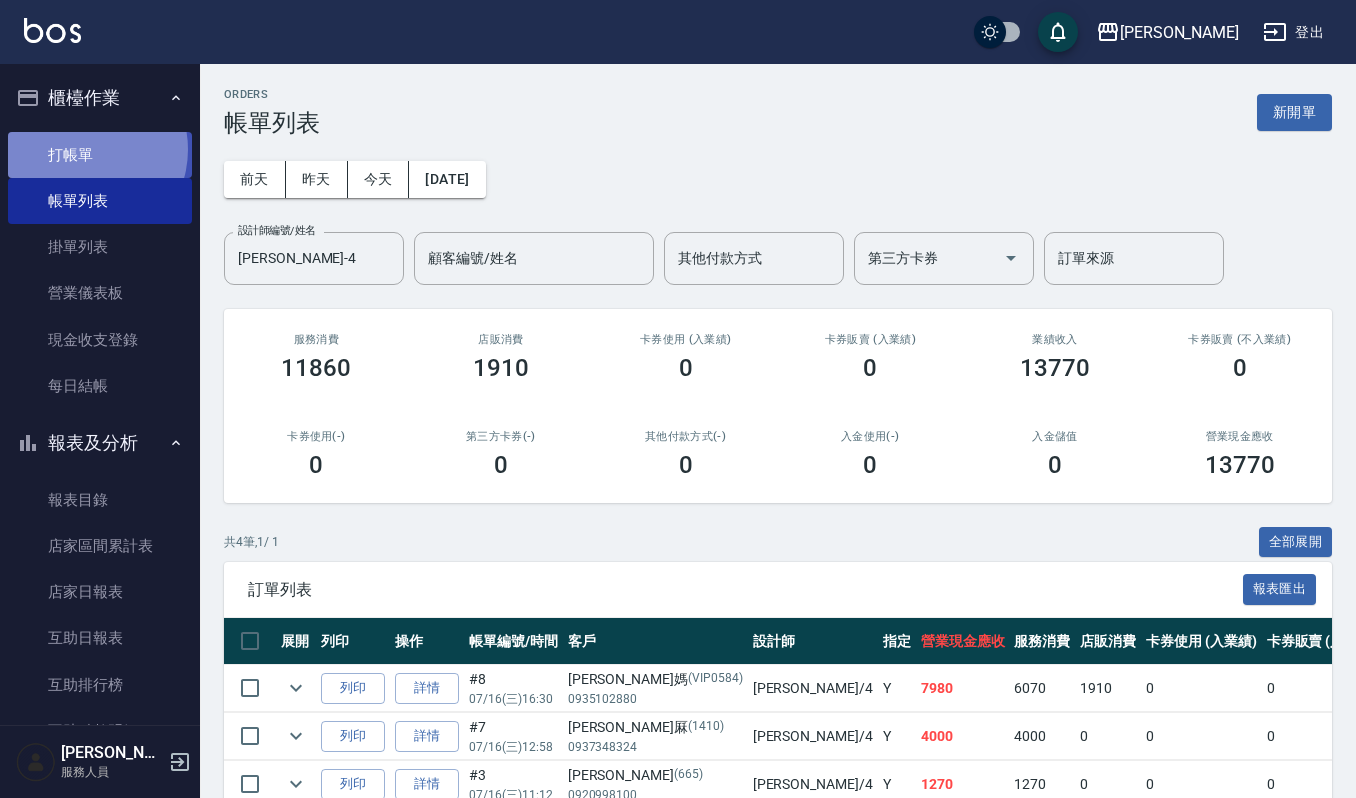 click on "打帳單" at bounding box center [100, 155] 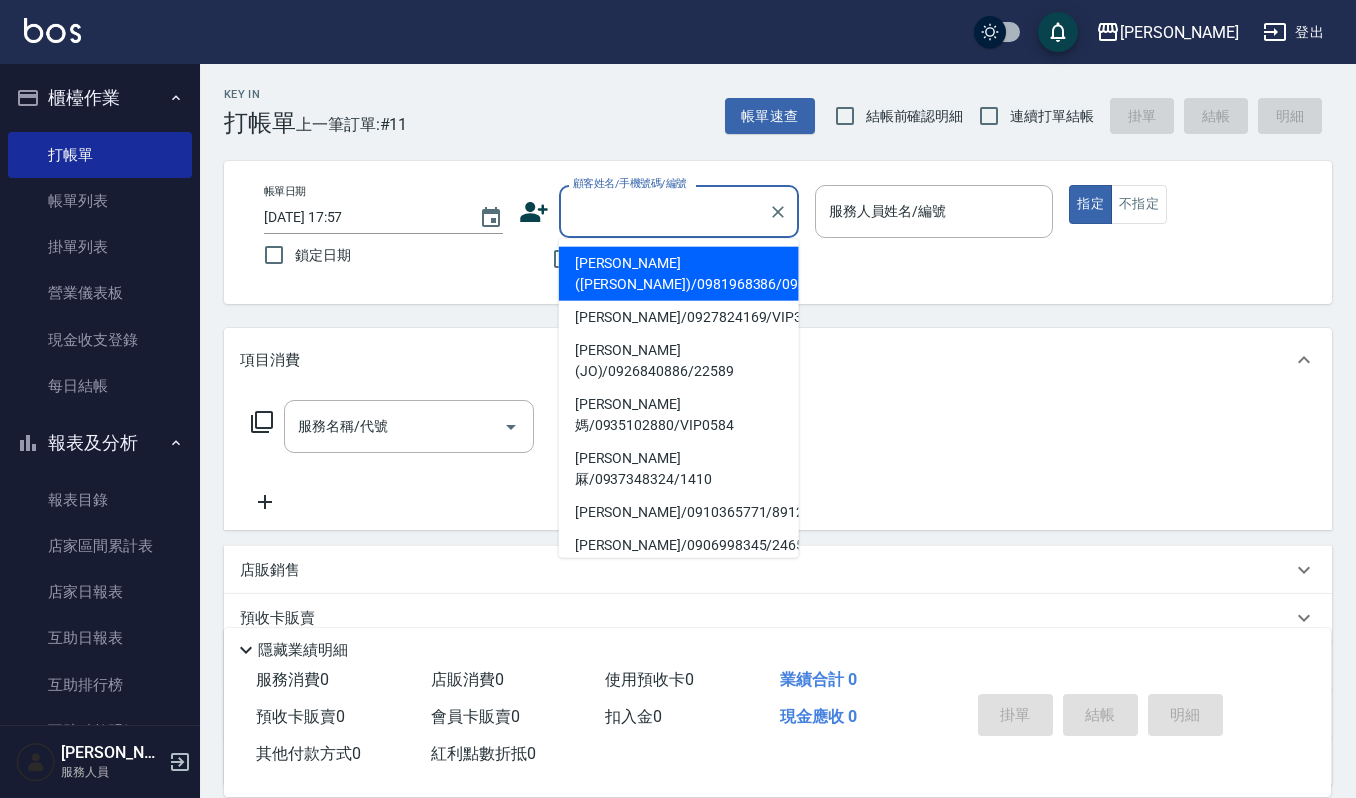 click on "顧客姓名/手機號碼/編號" at bounding box center [664, 211] 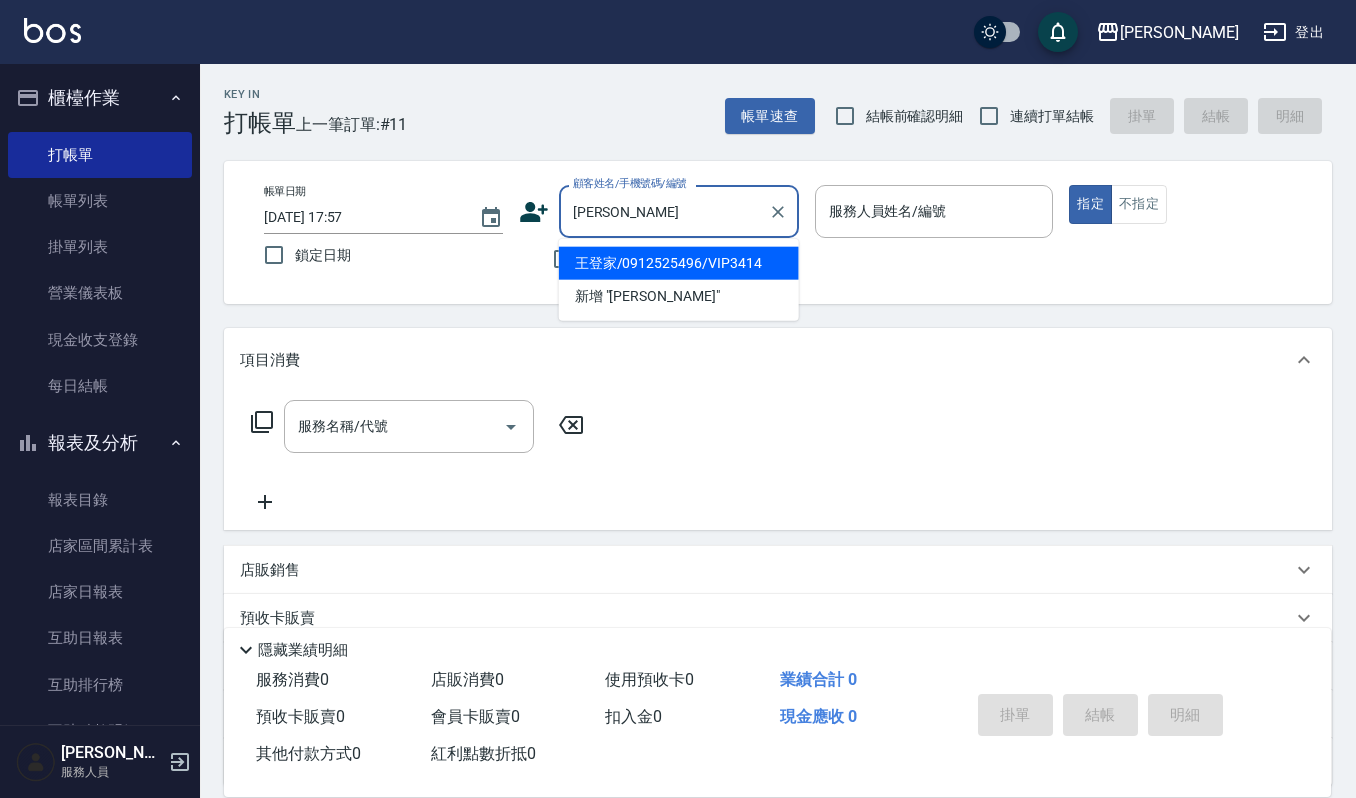 click on "王登家/0912525496/VIP3414" at bounding box center [679, 263] 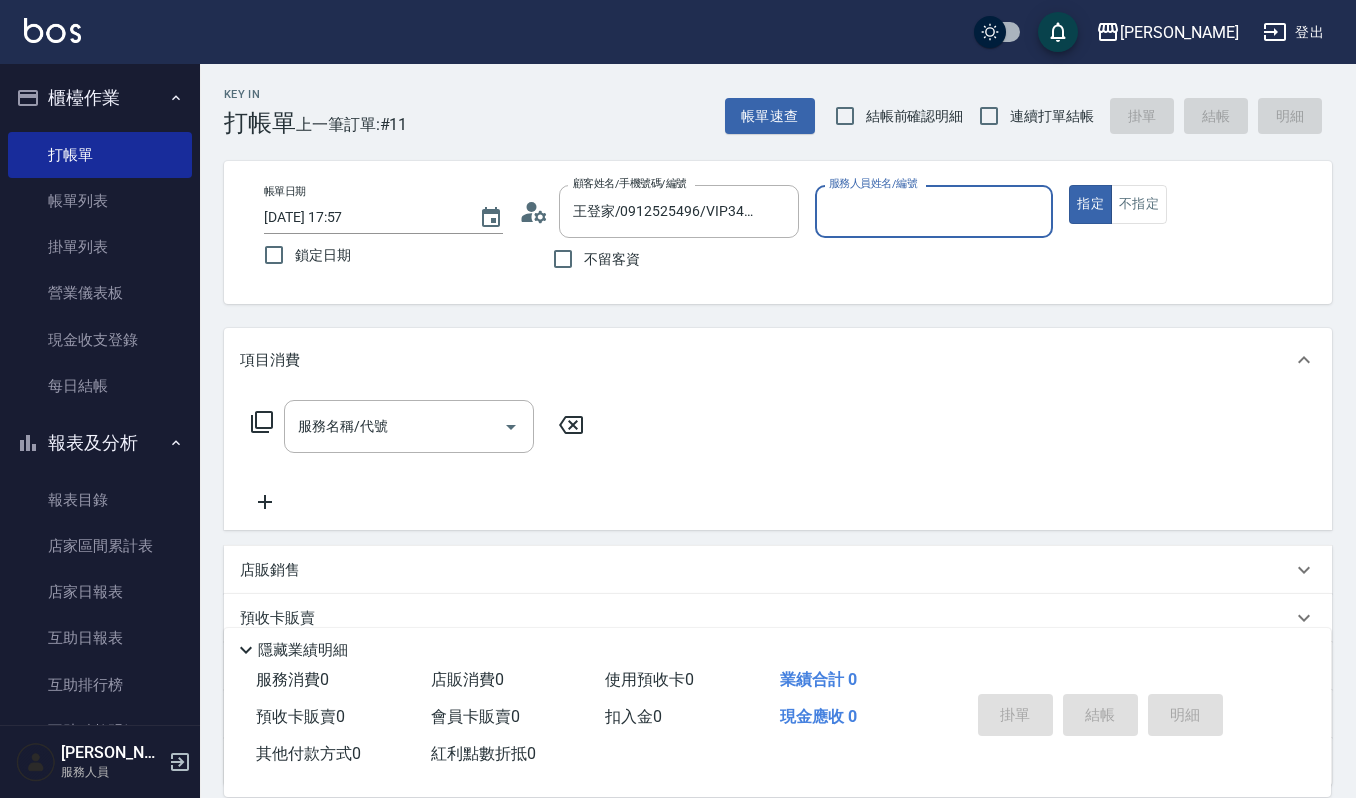 type on "[PERSON_NAME]-4" 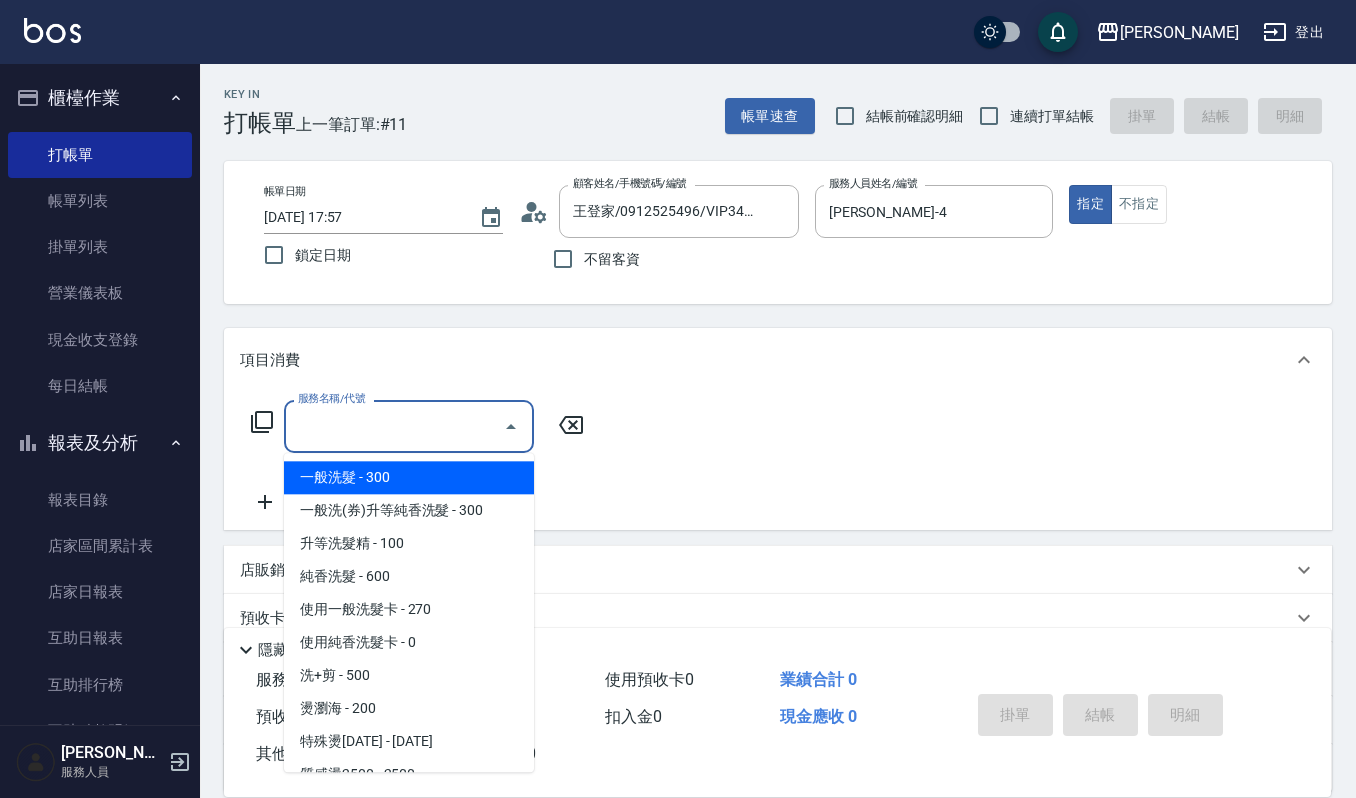 click on "服務名稱/代號" at bounding box center (394, 426) 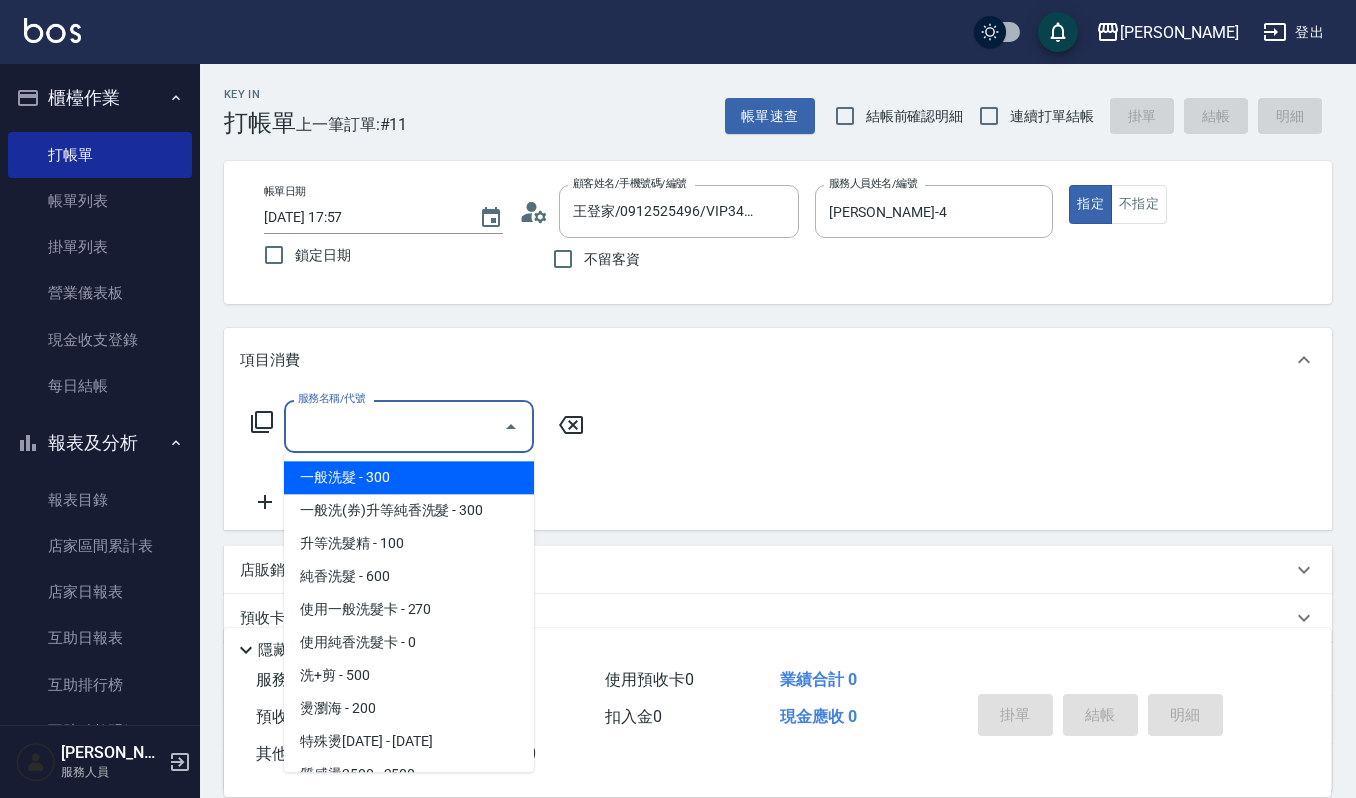 click on "一般洗髮 - 300" at bounding box center [409, 477] 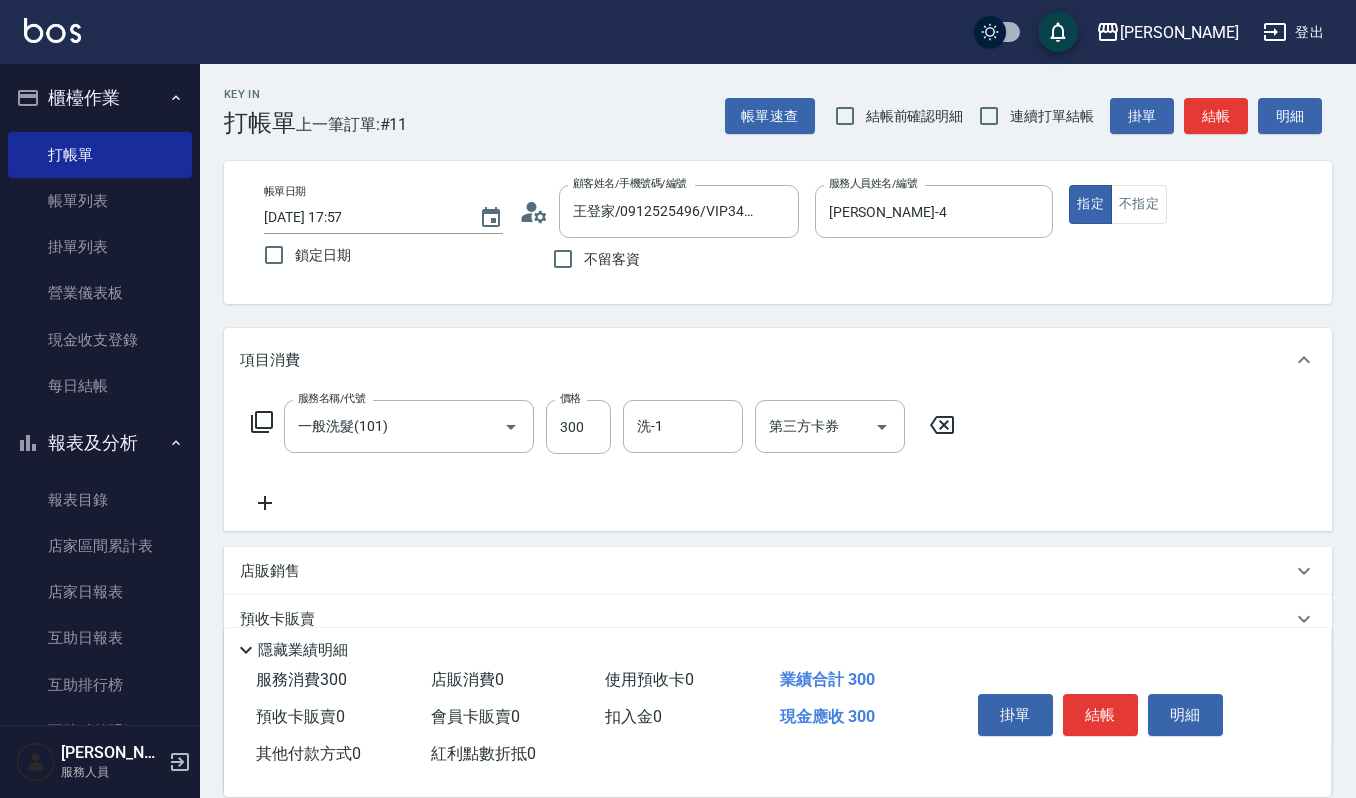 click on "服務名稱/代號 一般洗髮(101) 服務名稱/代號 價格 300 價格 洗-1 洗-1 第三方卡券 第三方卡券" at bounding box center [778, 461] 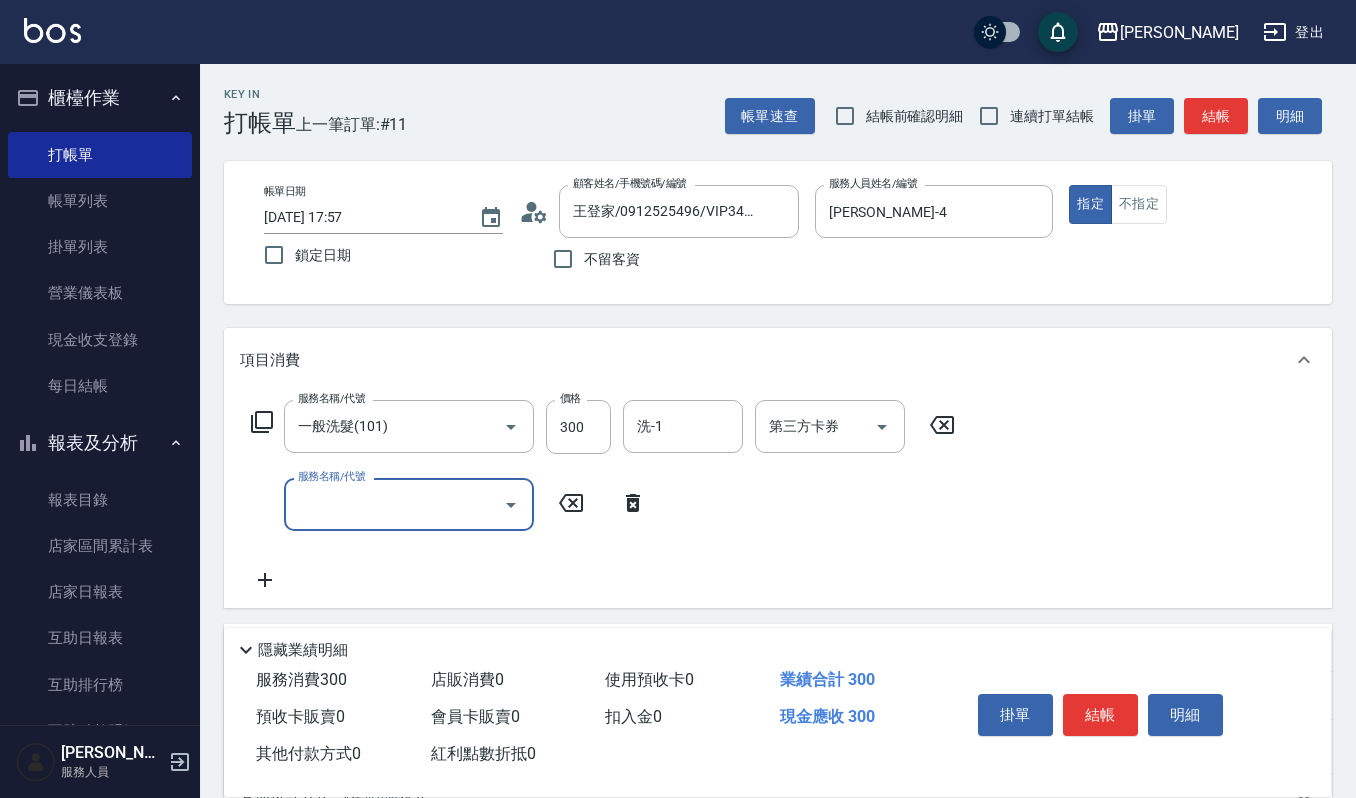 click on "服務名稱/代號 一般洗髮(101) 服務名稱/代號 價格 300 價格 洗-1 洗-1 第三方卡券 第三方卡券 服務名稱/代號 服務名稱/代號" at bounding box center [603, 496] 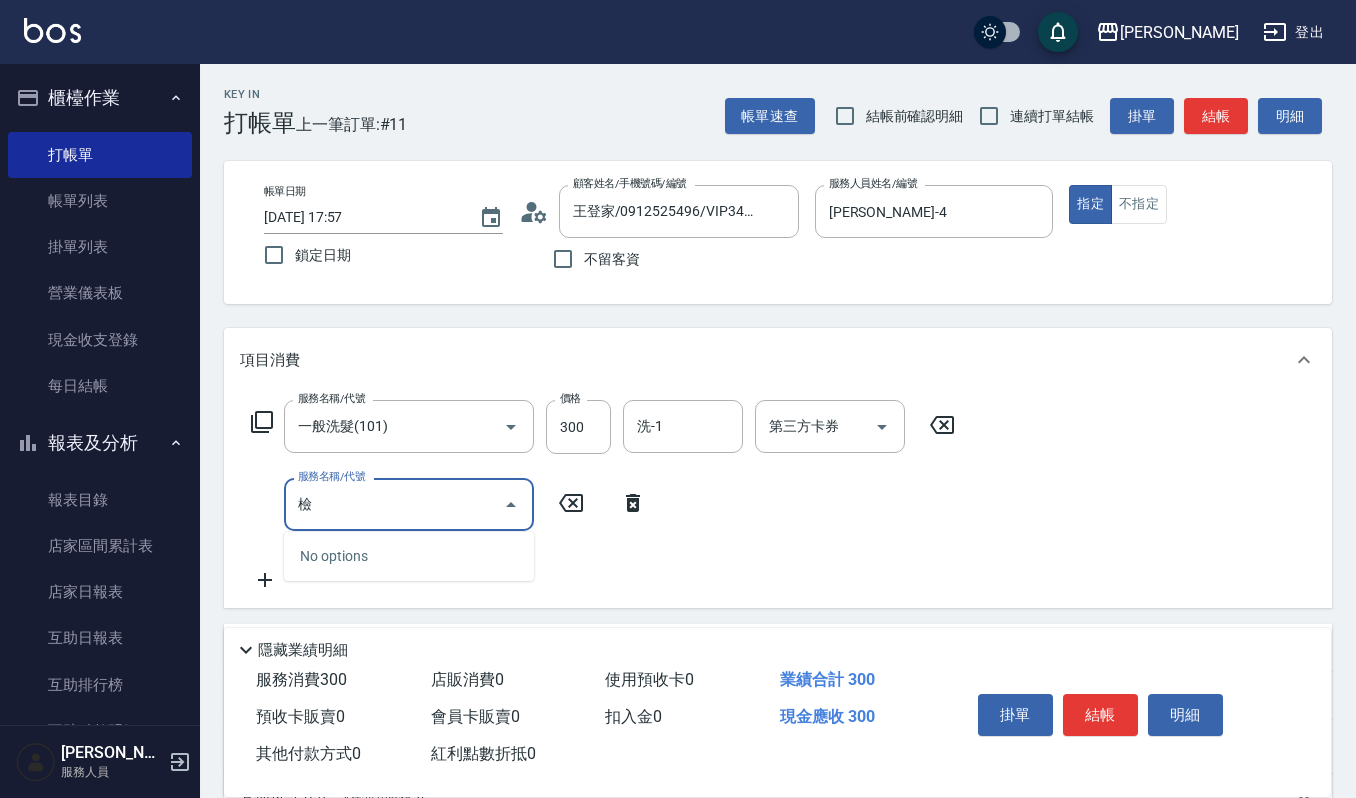 type on "剪" 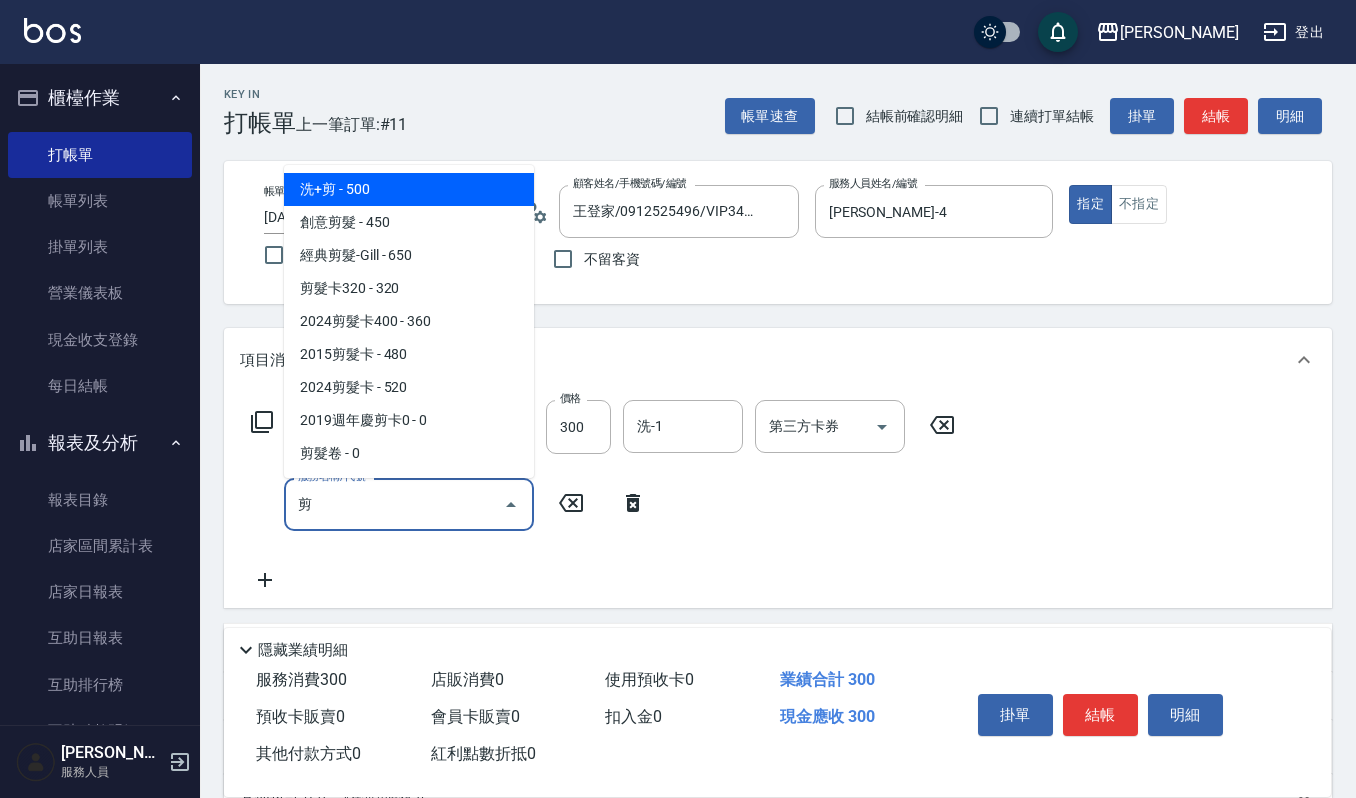 click on "剪" at bounding box center (394, 504) 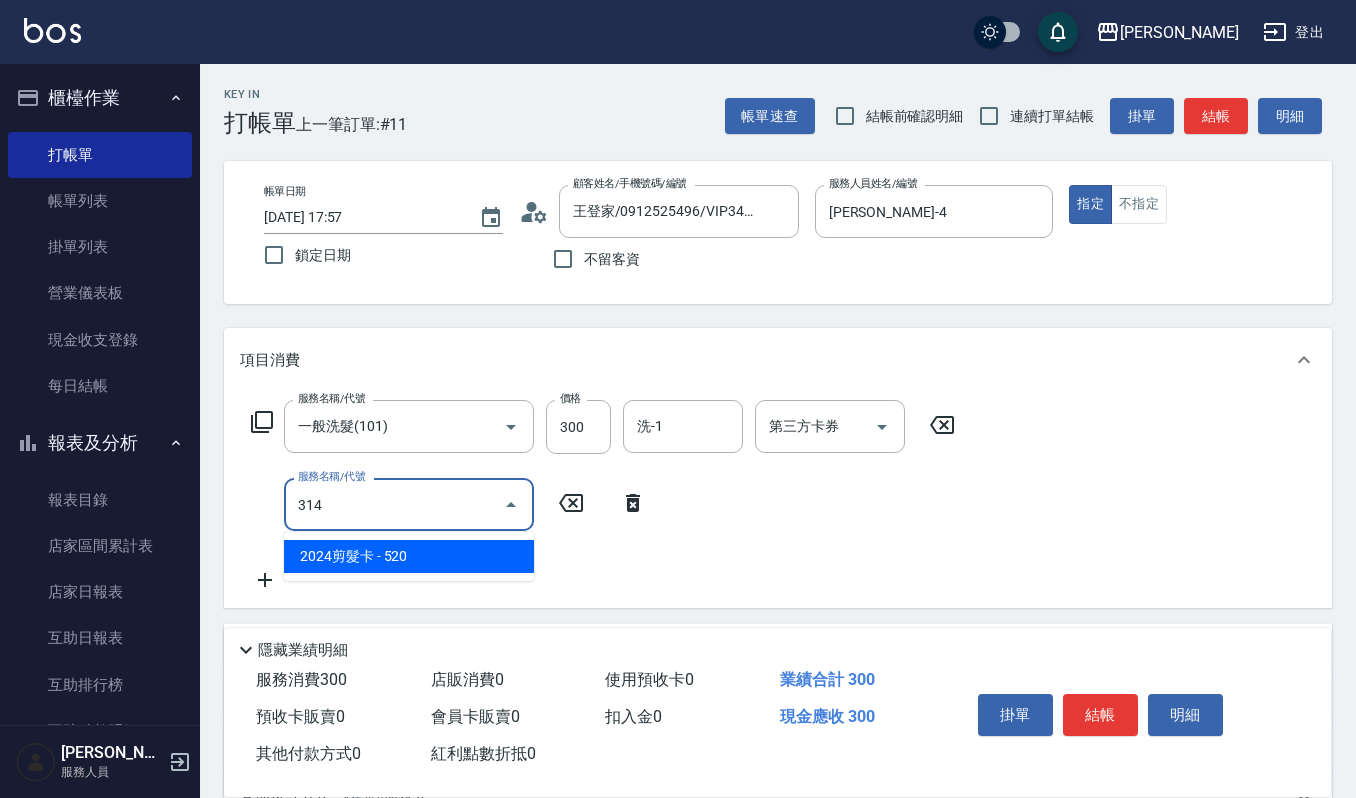 click on "2024剪髮卡 - 520" at bounding box center [409, 556] 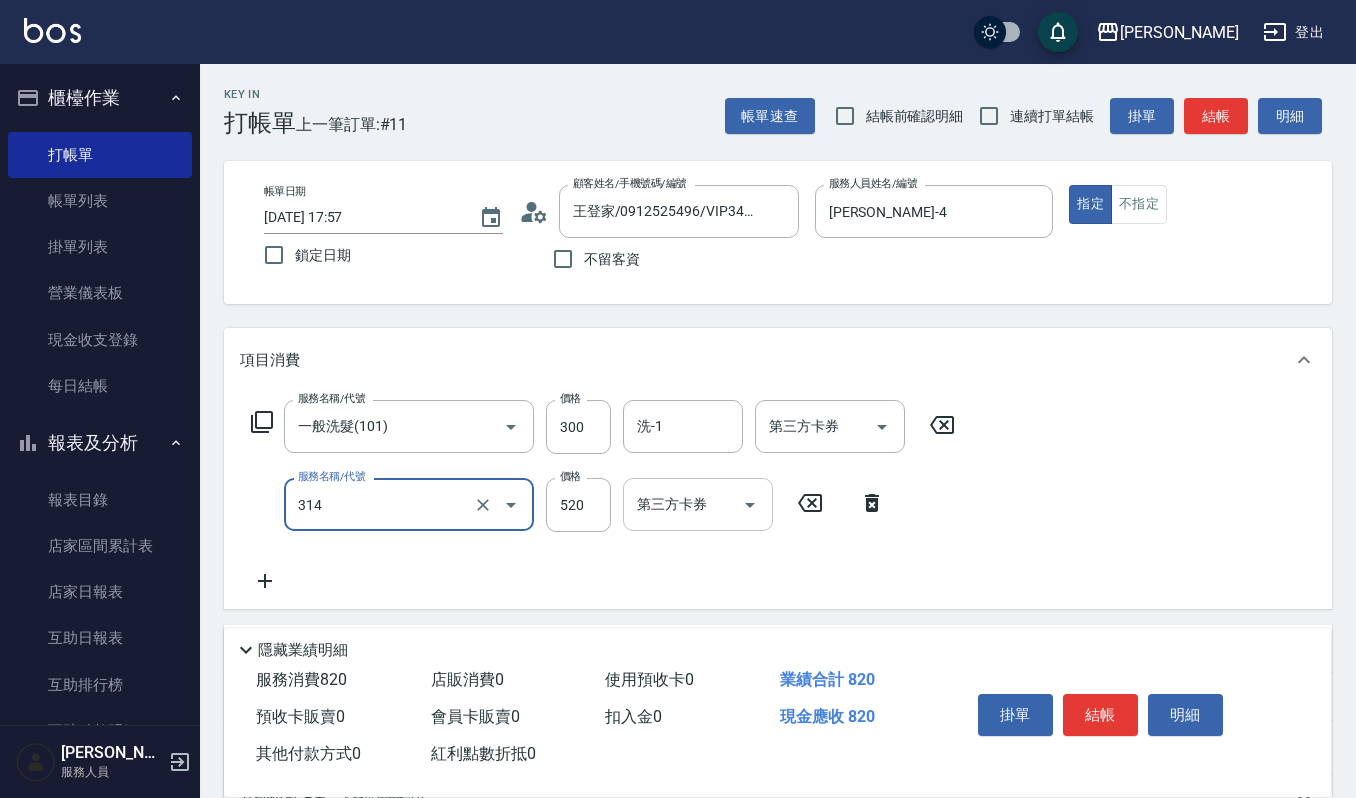 type on "2024剪髮卡(314)" 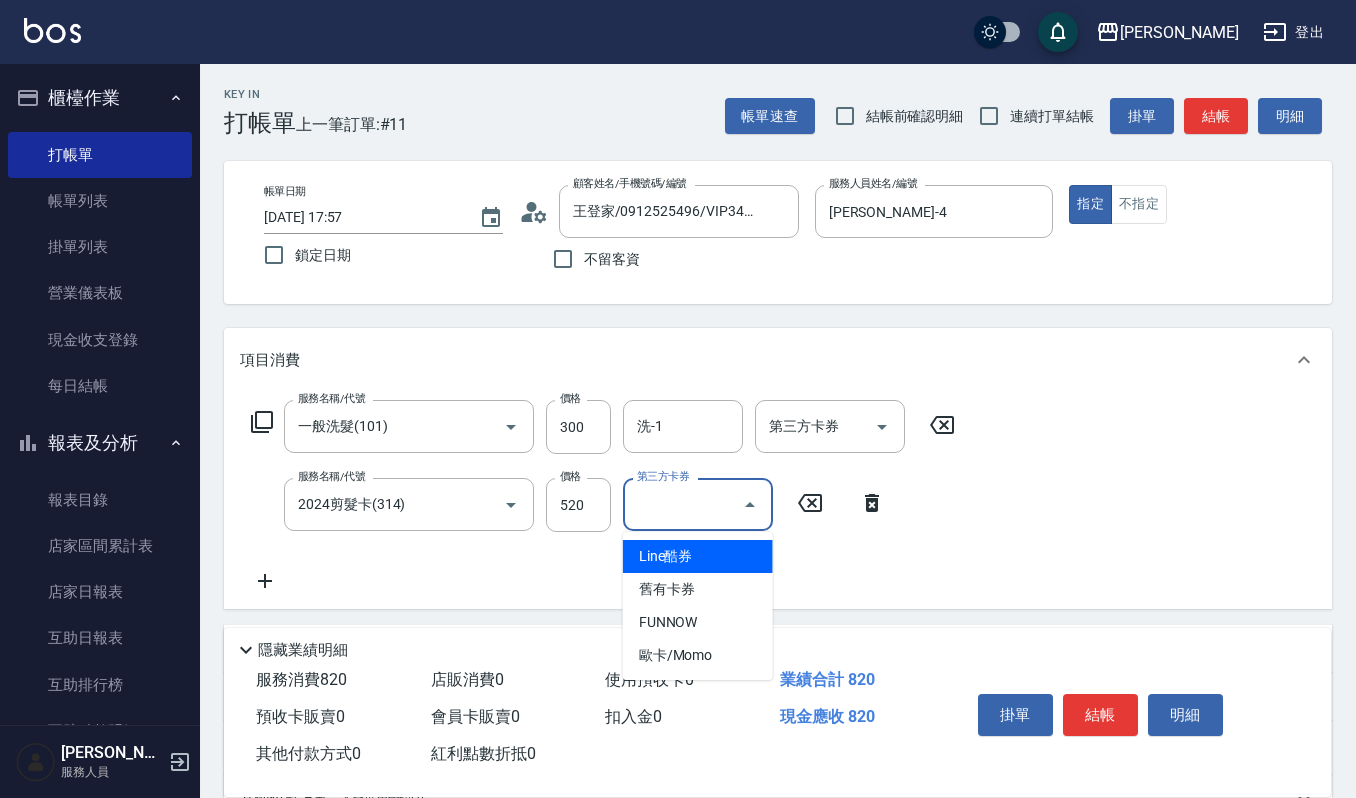 click on "第三方卡券" at bounding box center [683, 504] 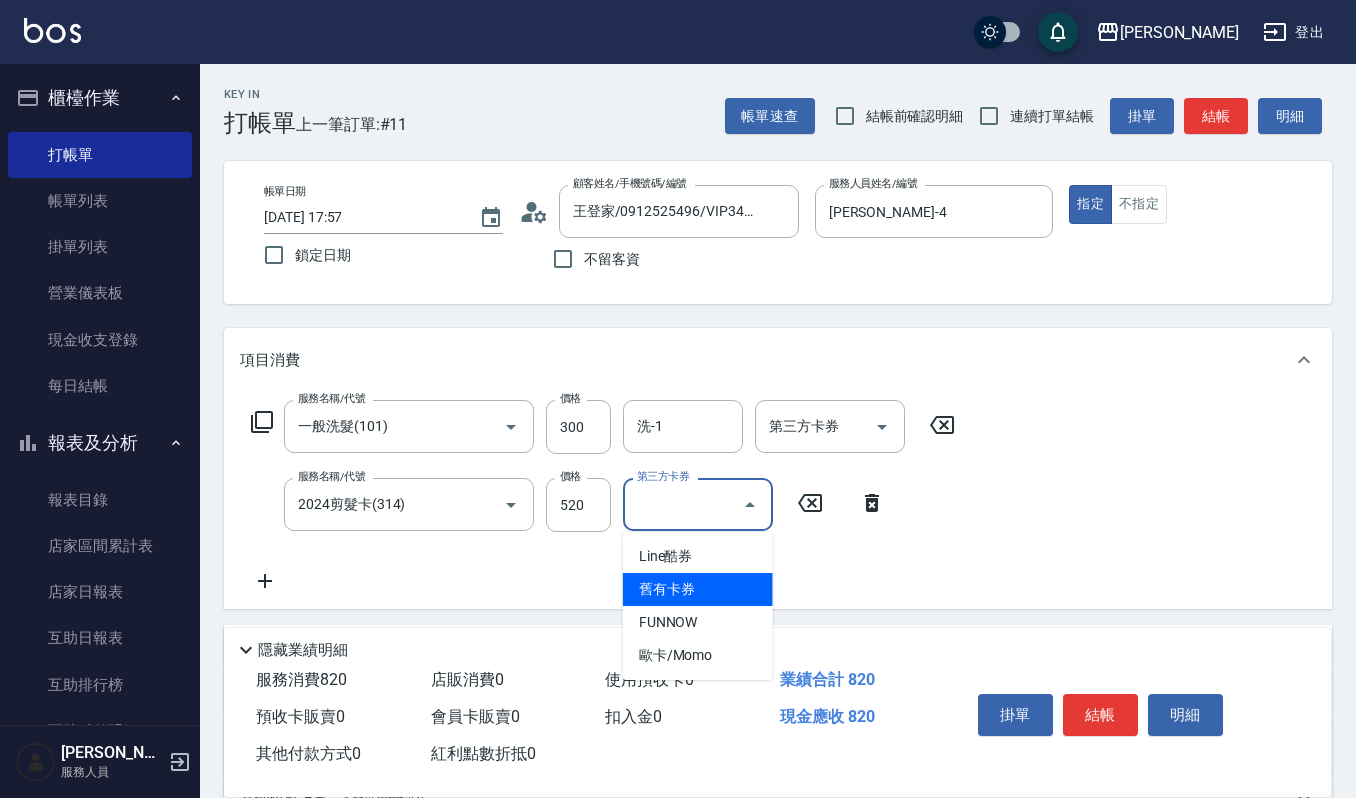 click on "舊有卡券" at bounding box center (698, 589) 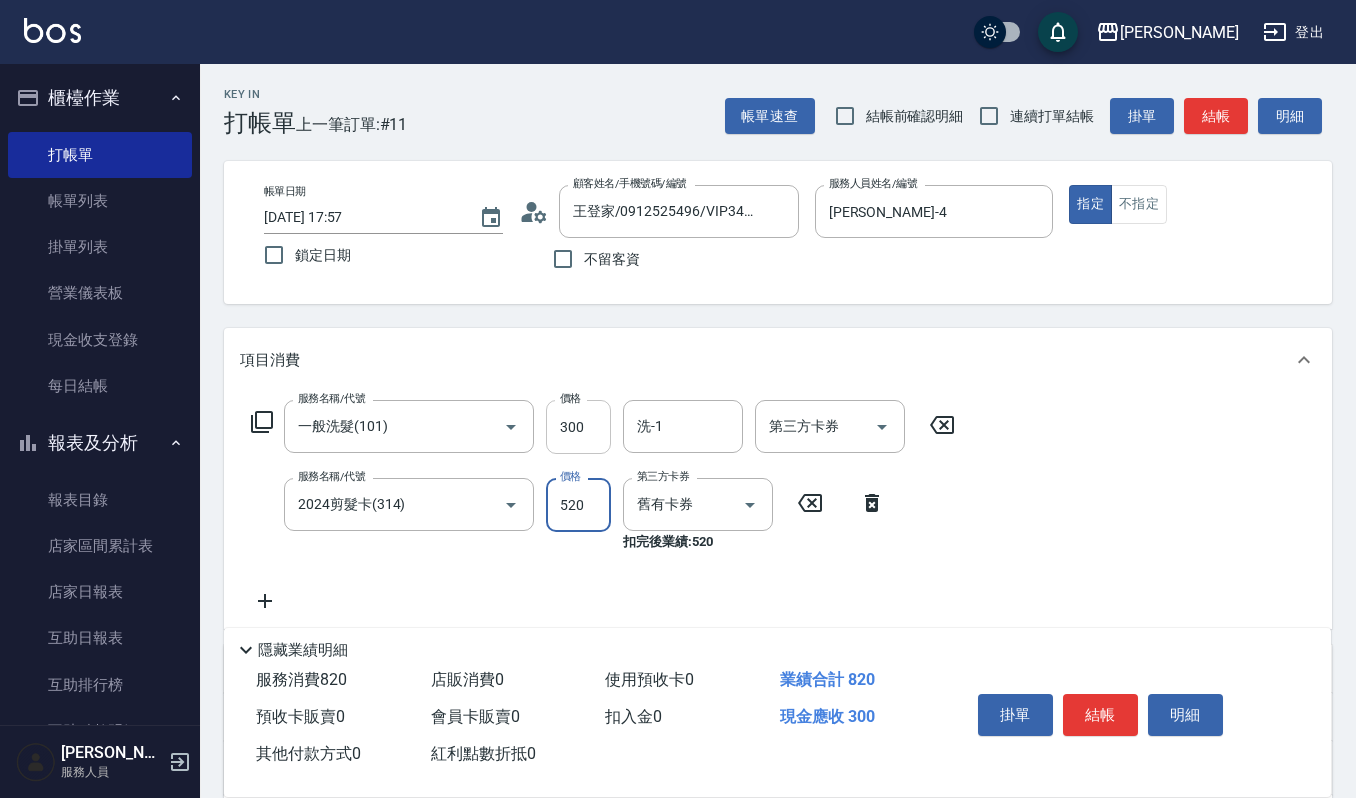 click on "300" at bounding box center [578, 427] 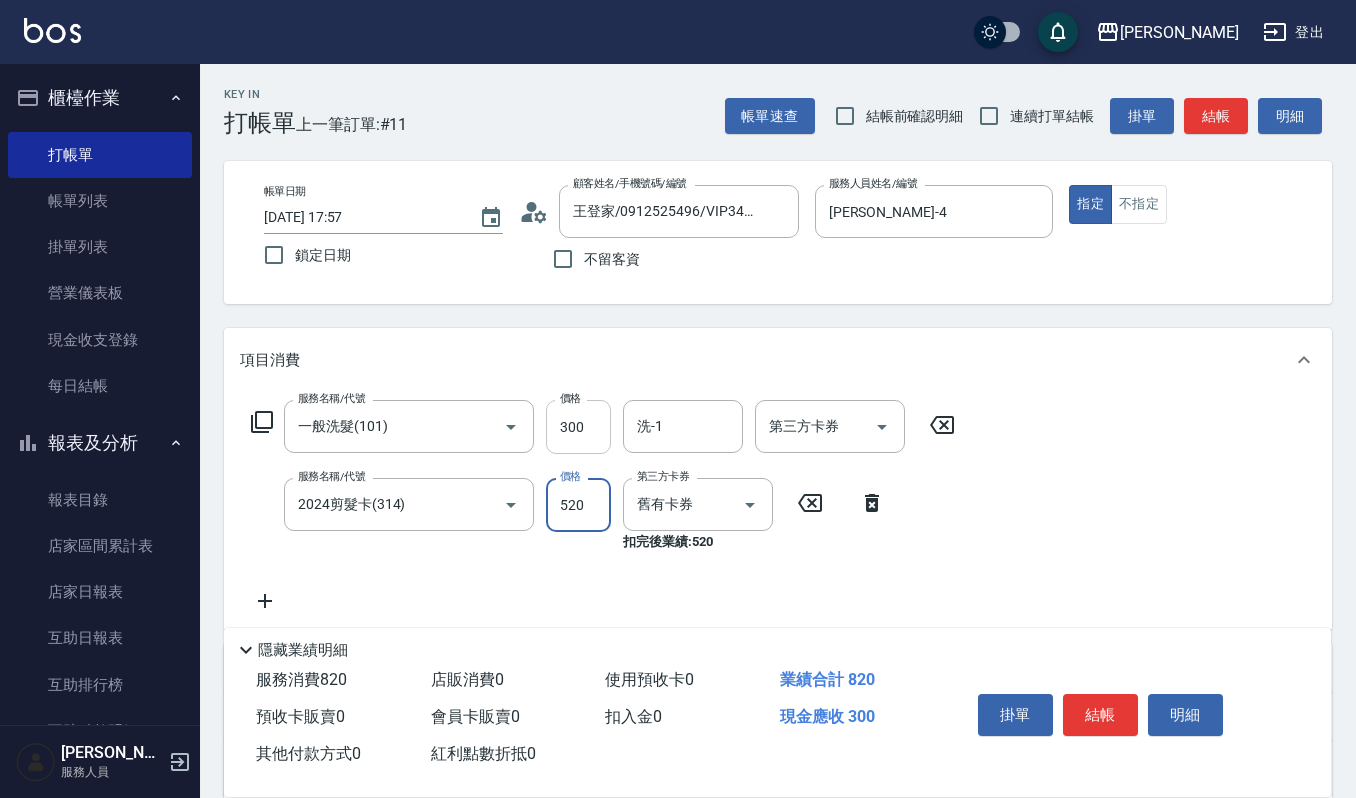 click on "300" at bounding box center (578, 427) 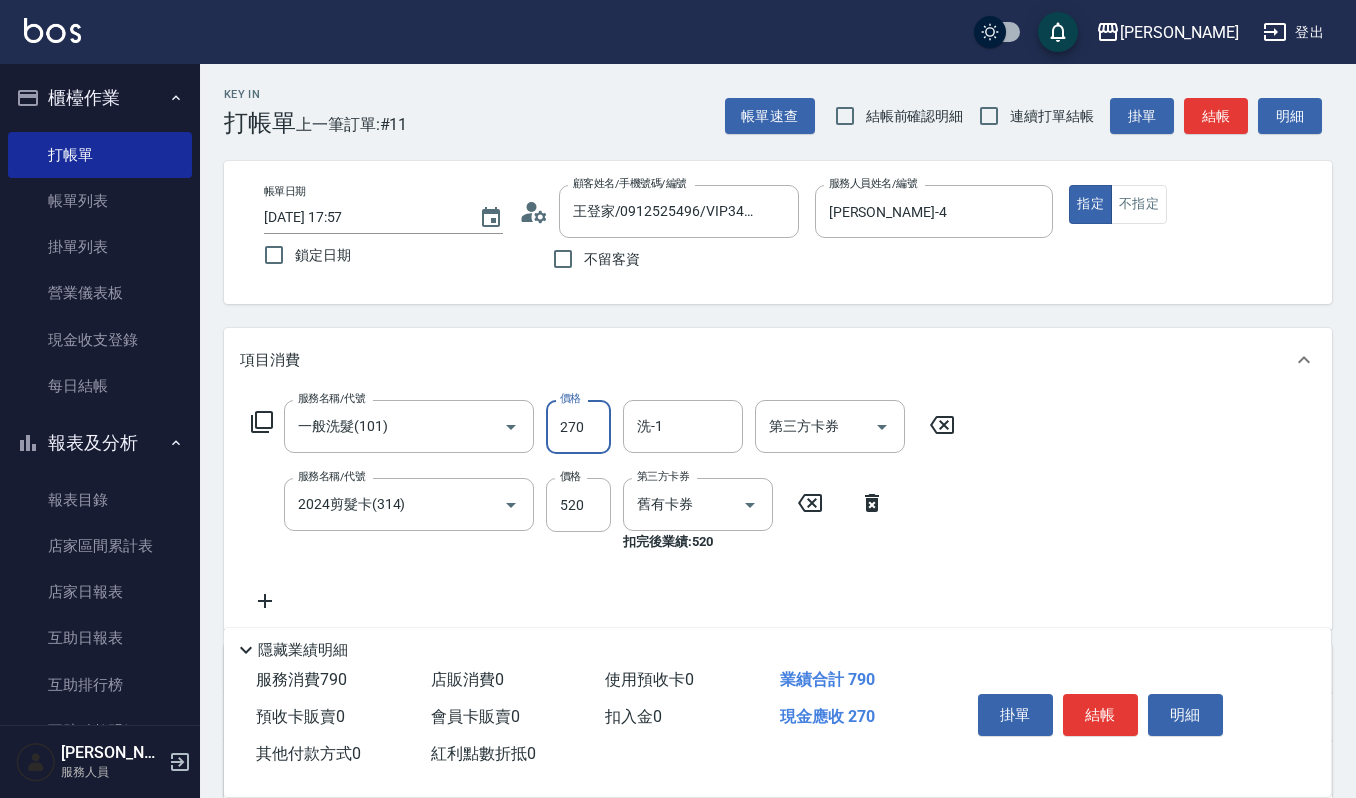 type on "270" 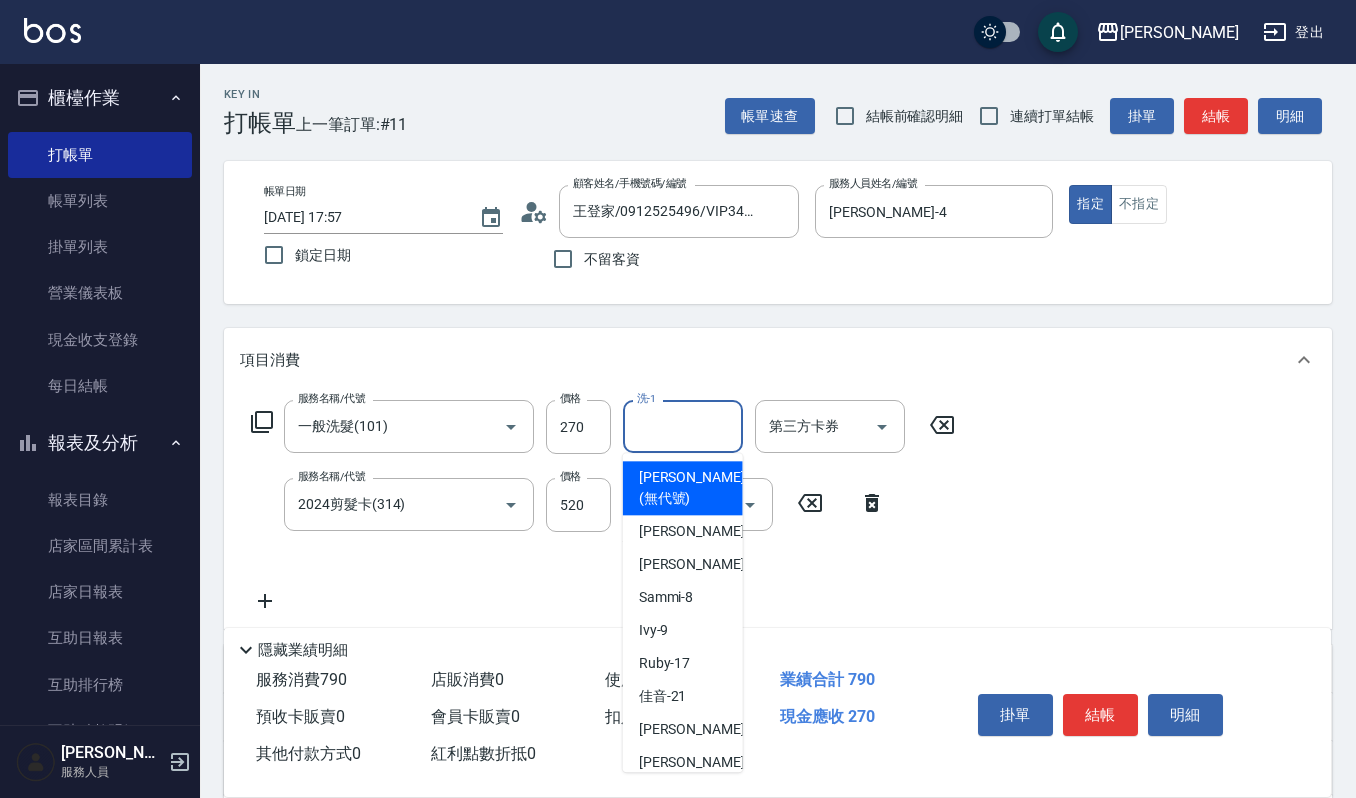 click on "洗-1" at bounding box center [683, 426] 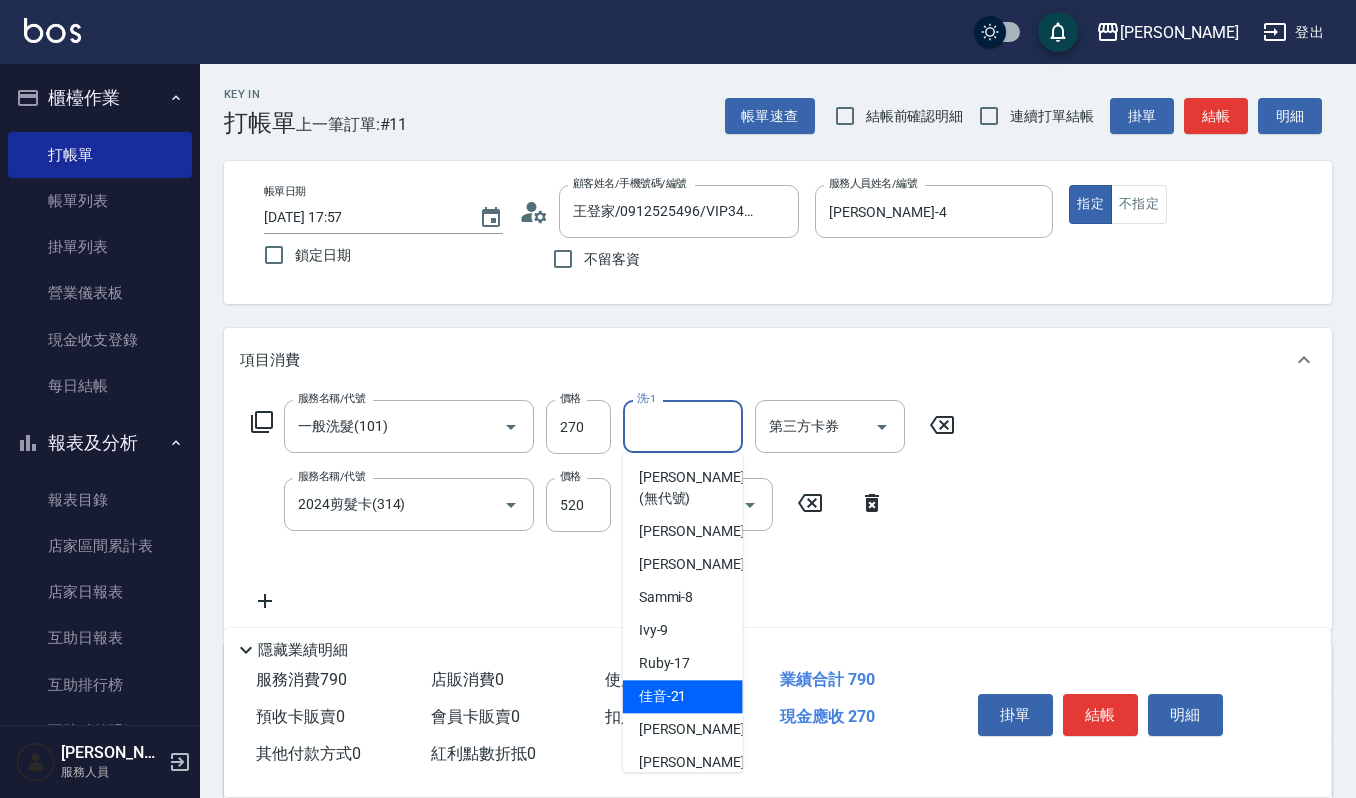 click on "佳音 -21" at bounding box center (663, 696) 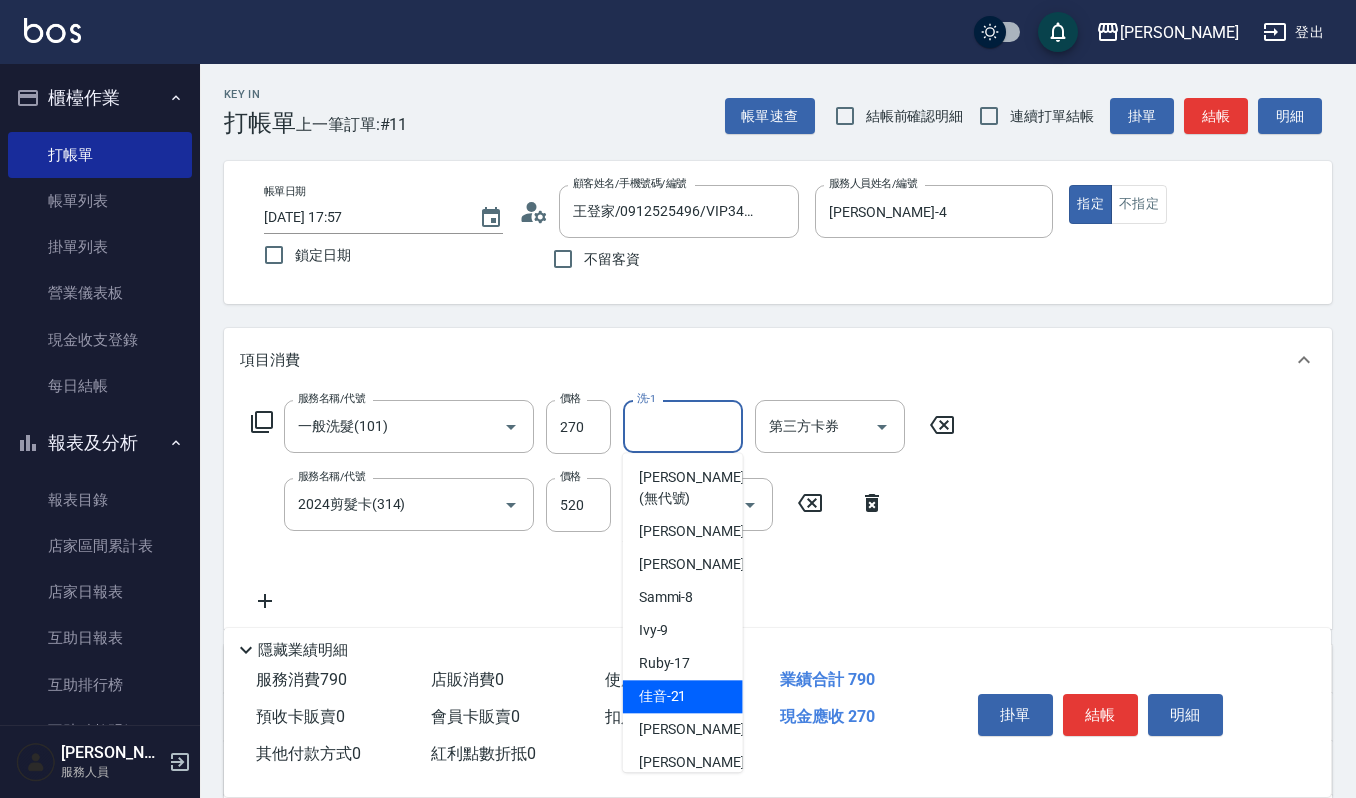 type on "佳音-21" 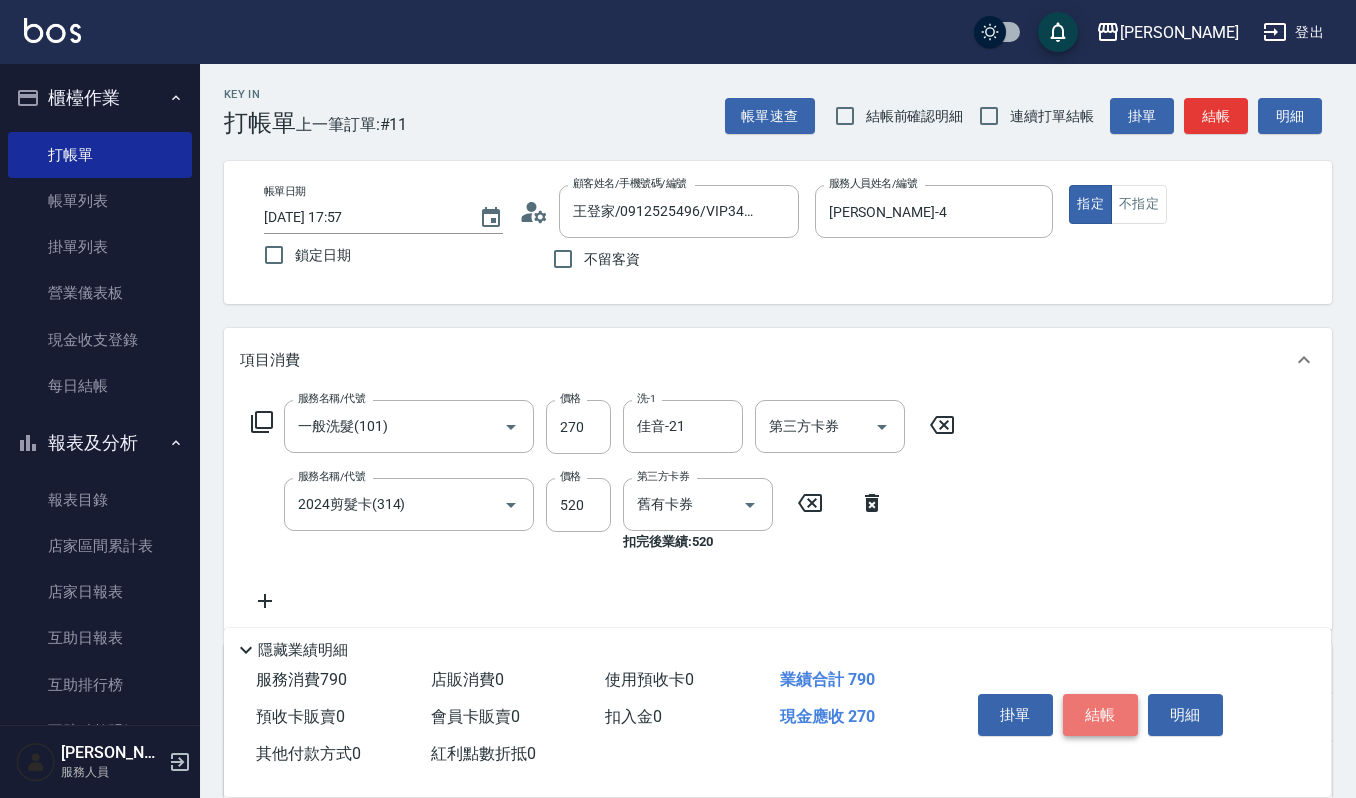 click on "結帳" at bounding box center (1100, 715) 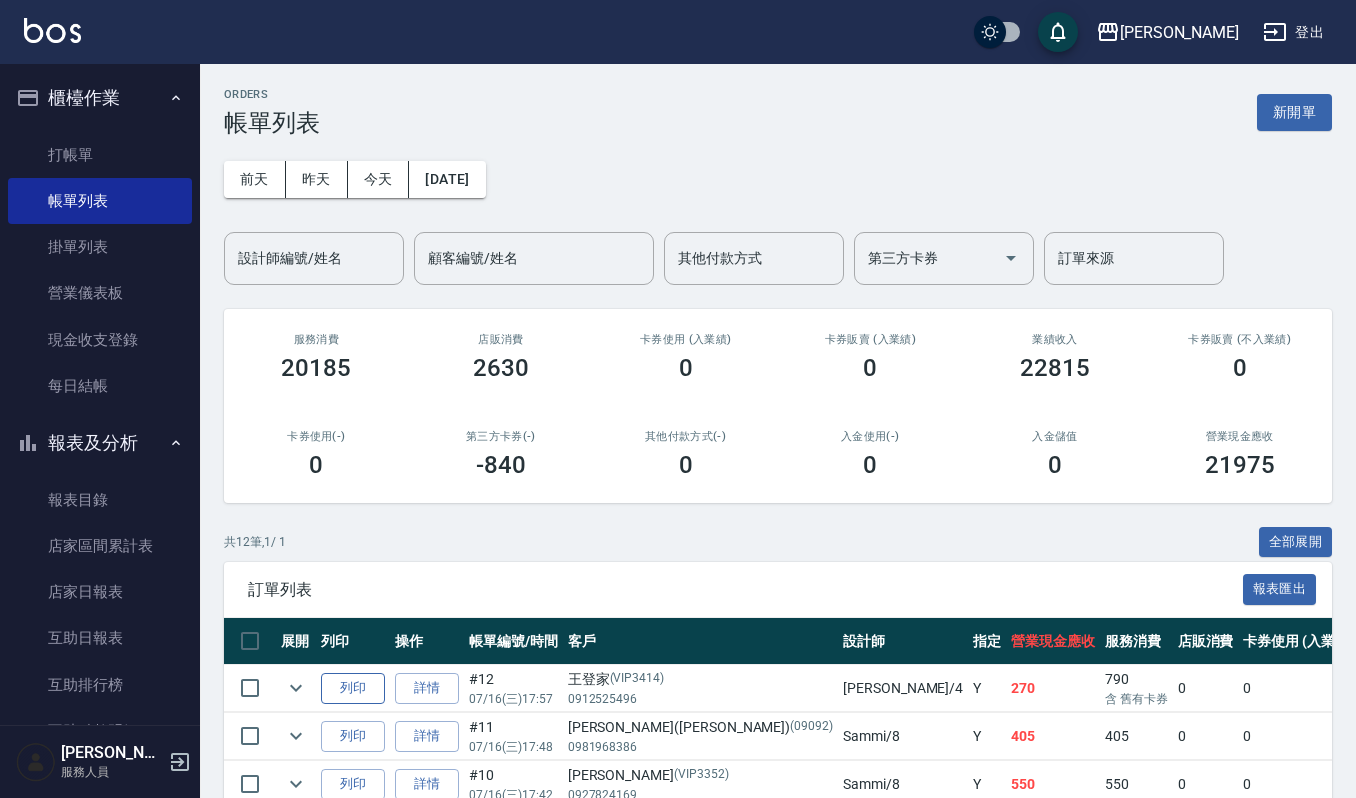click on "列印" at bounding box center [353, 688] 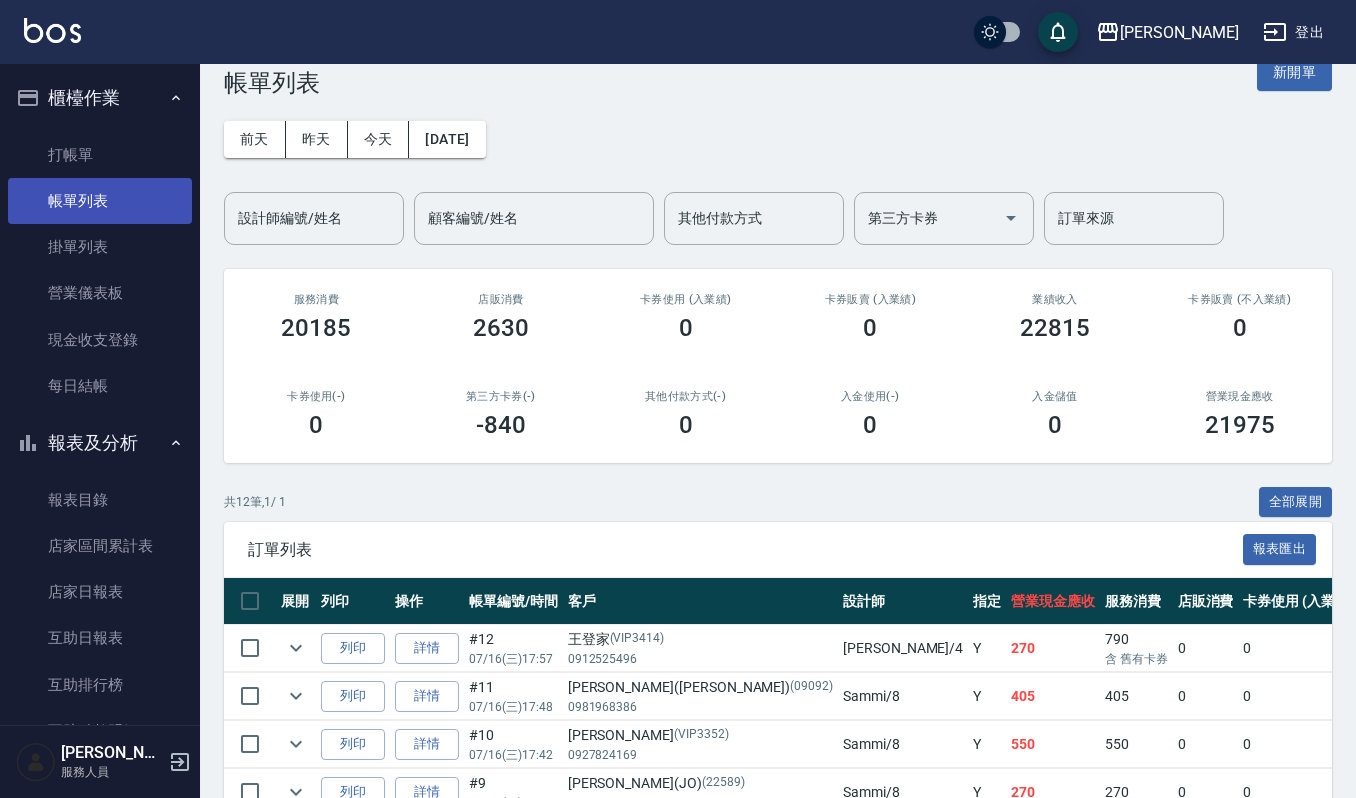 scroll, scrollTop: 0, scrollLeft: 0, axis: both 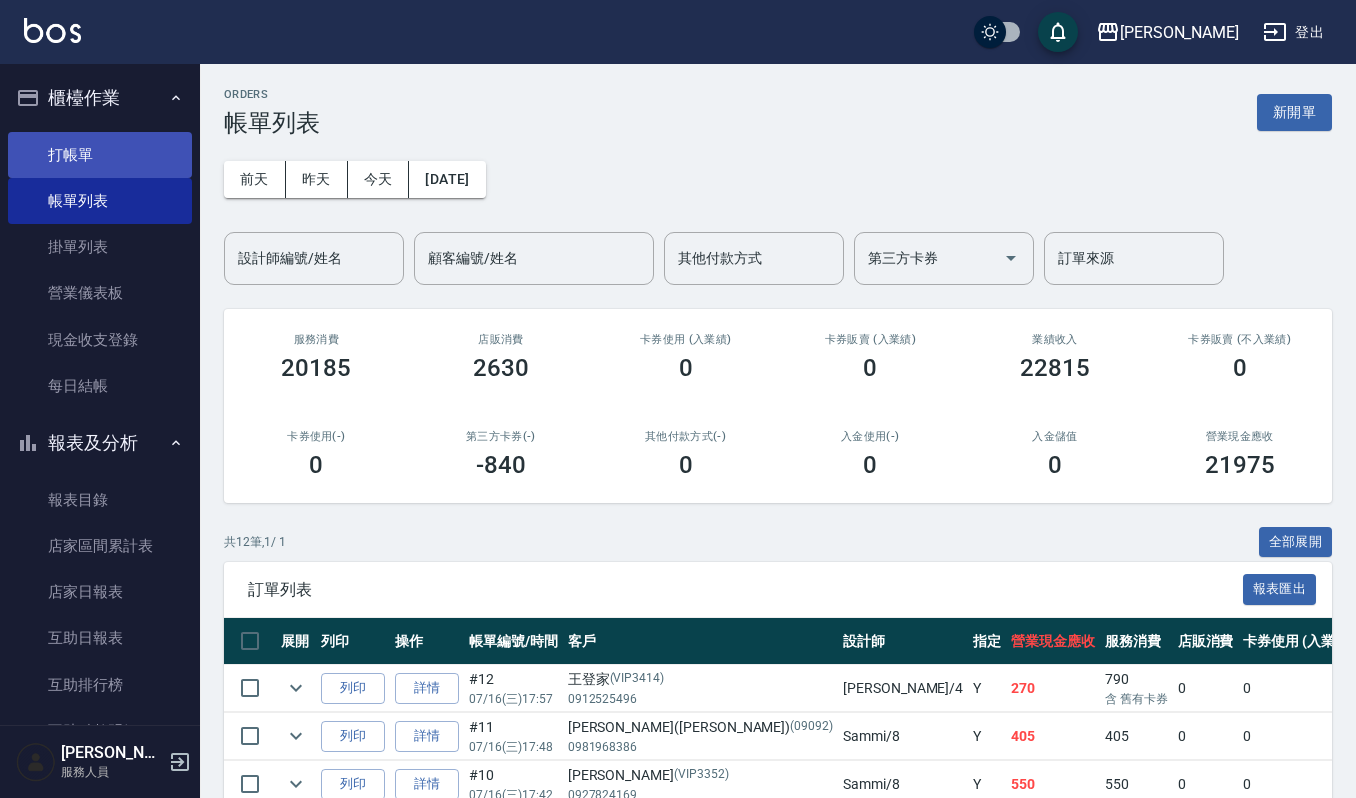 click on "打帳單" at bounding box center [100, 155] 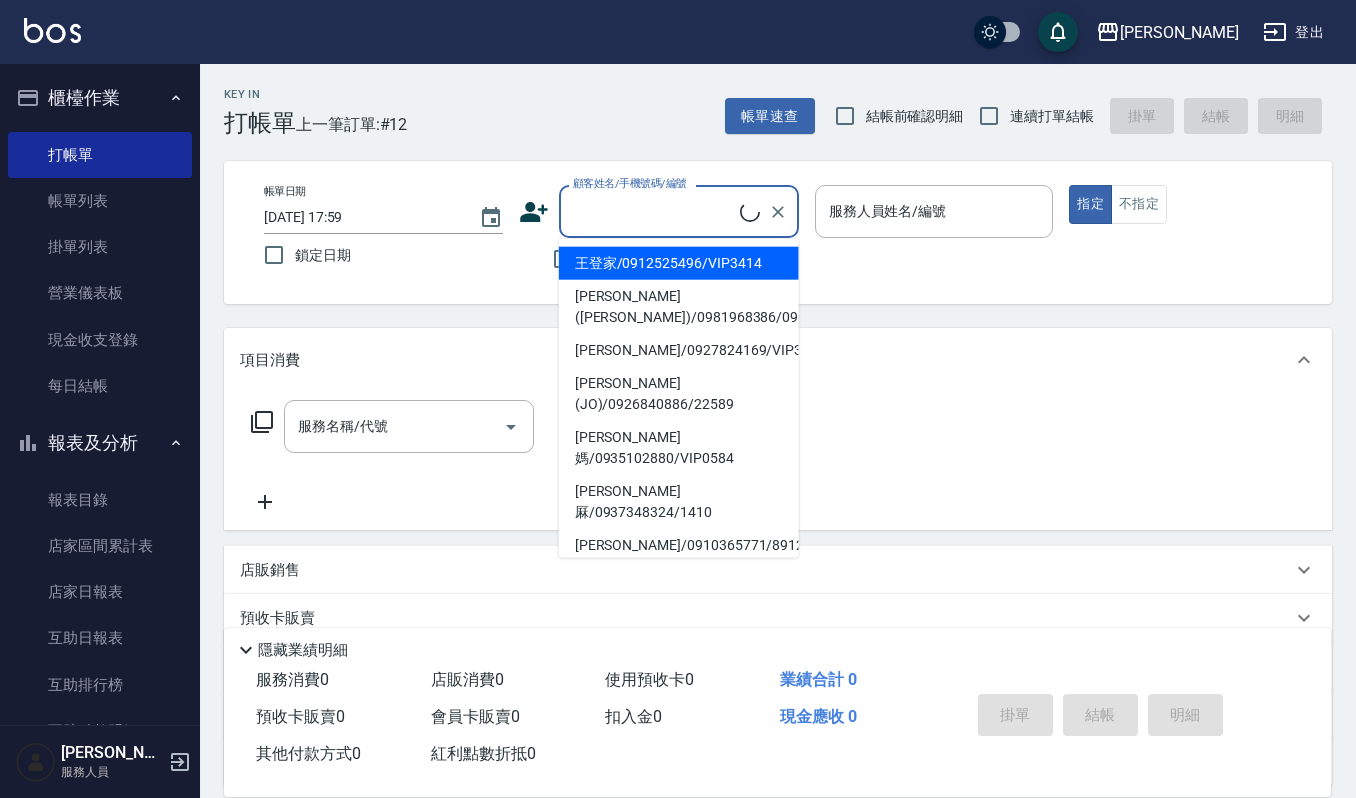 click on "顧客姓名/手機號碼/編號" at bounding box center (654, 211) 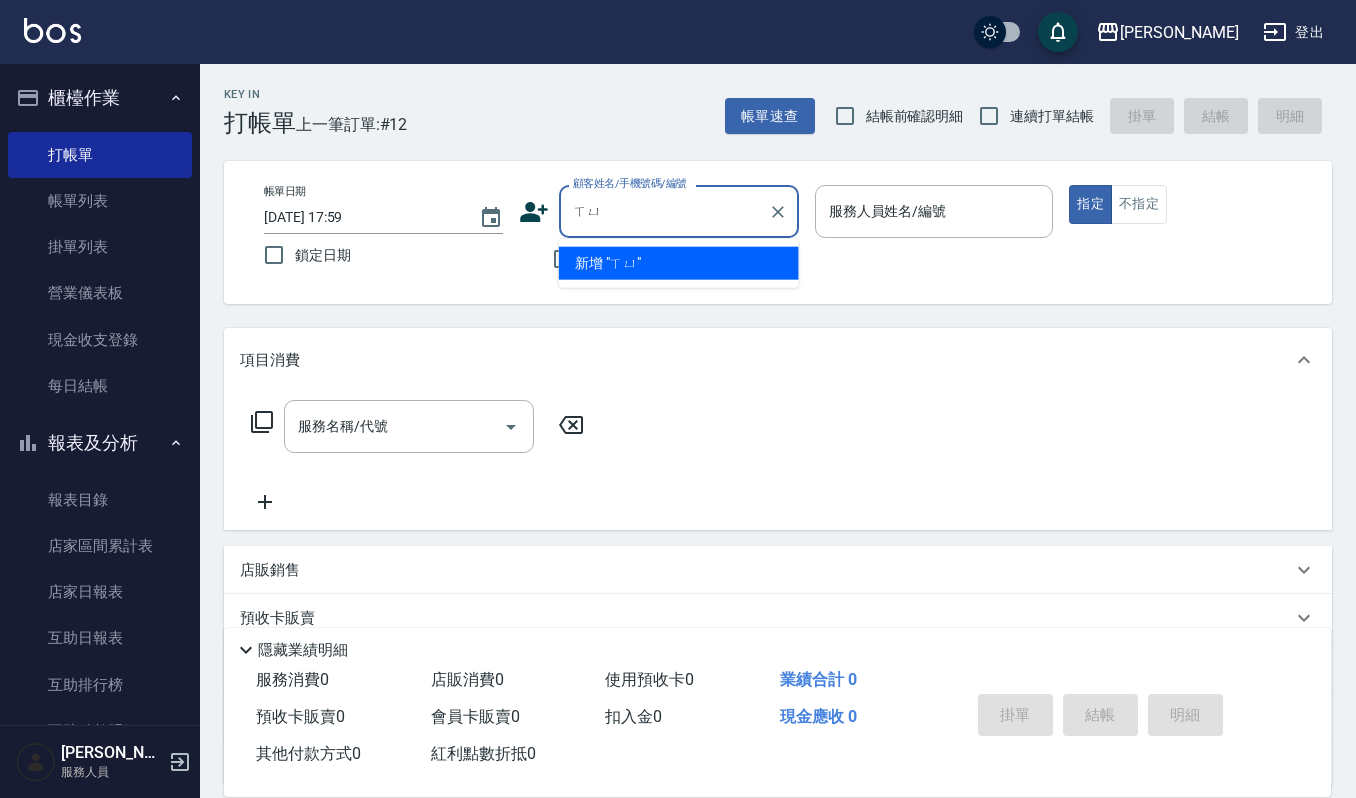 type on "徐" 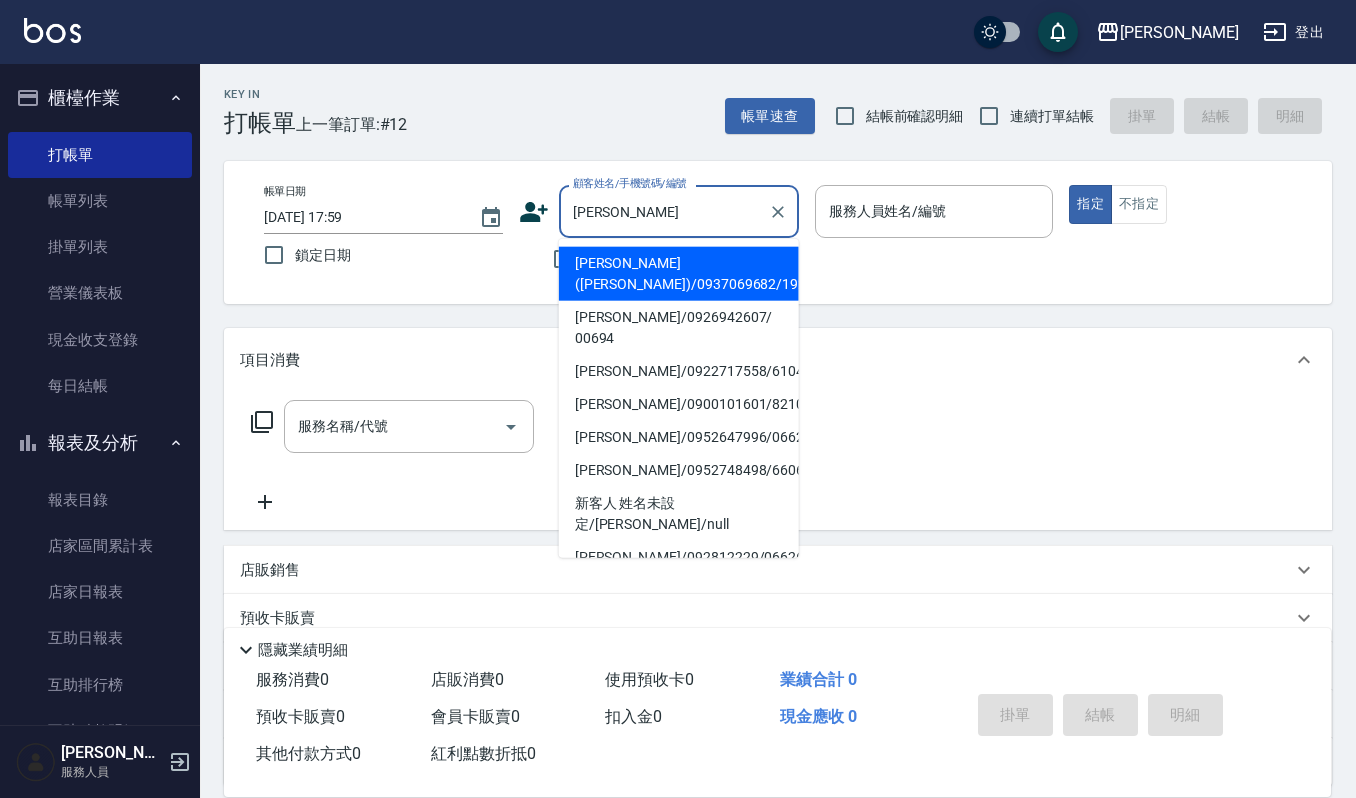 click on "[PERSON_NAME]([PERSON_NAME])/0937069682/1927" at bounding box center [679, 274] 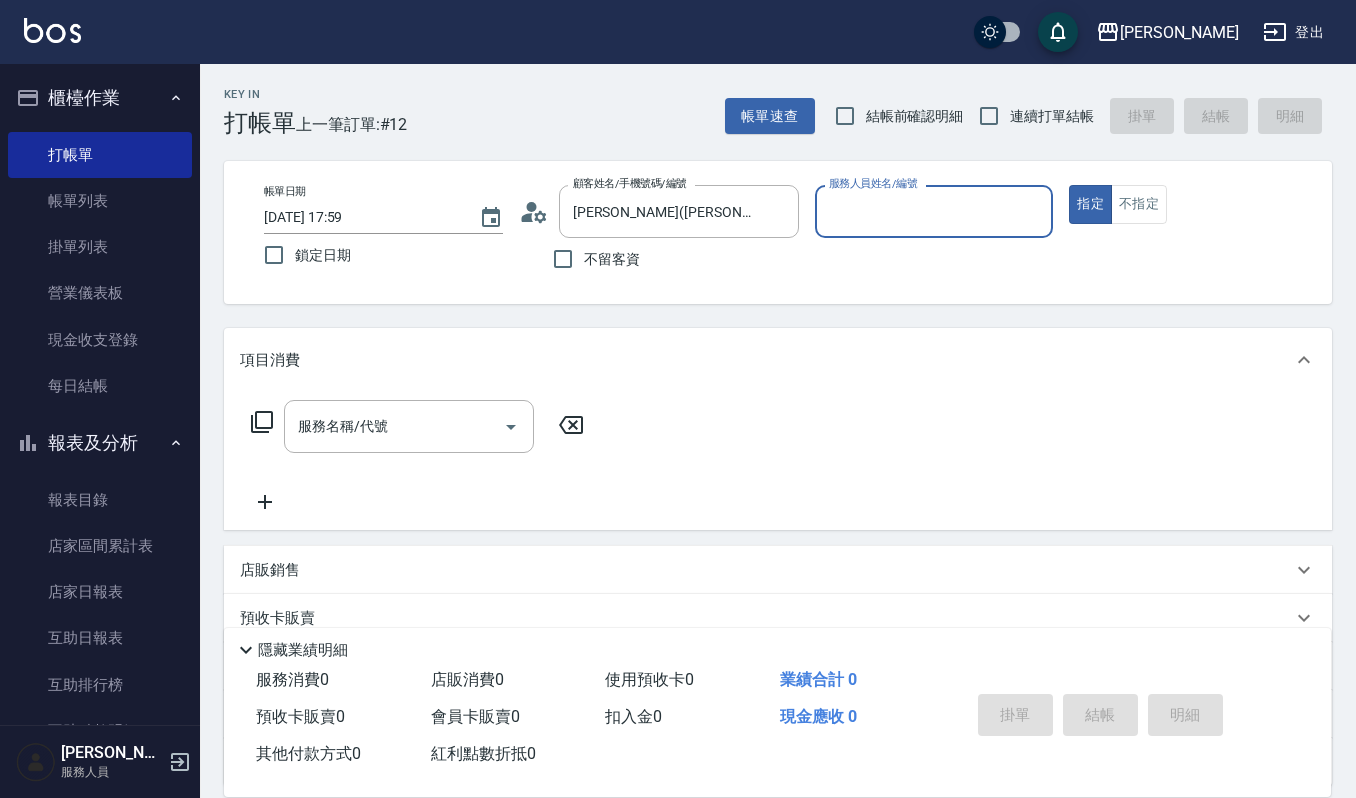 type on "[PERSON_NAME]-4" 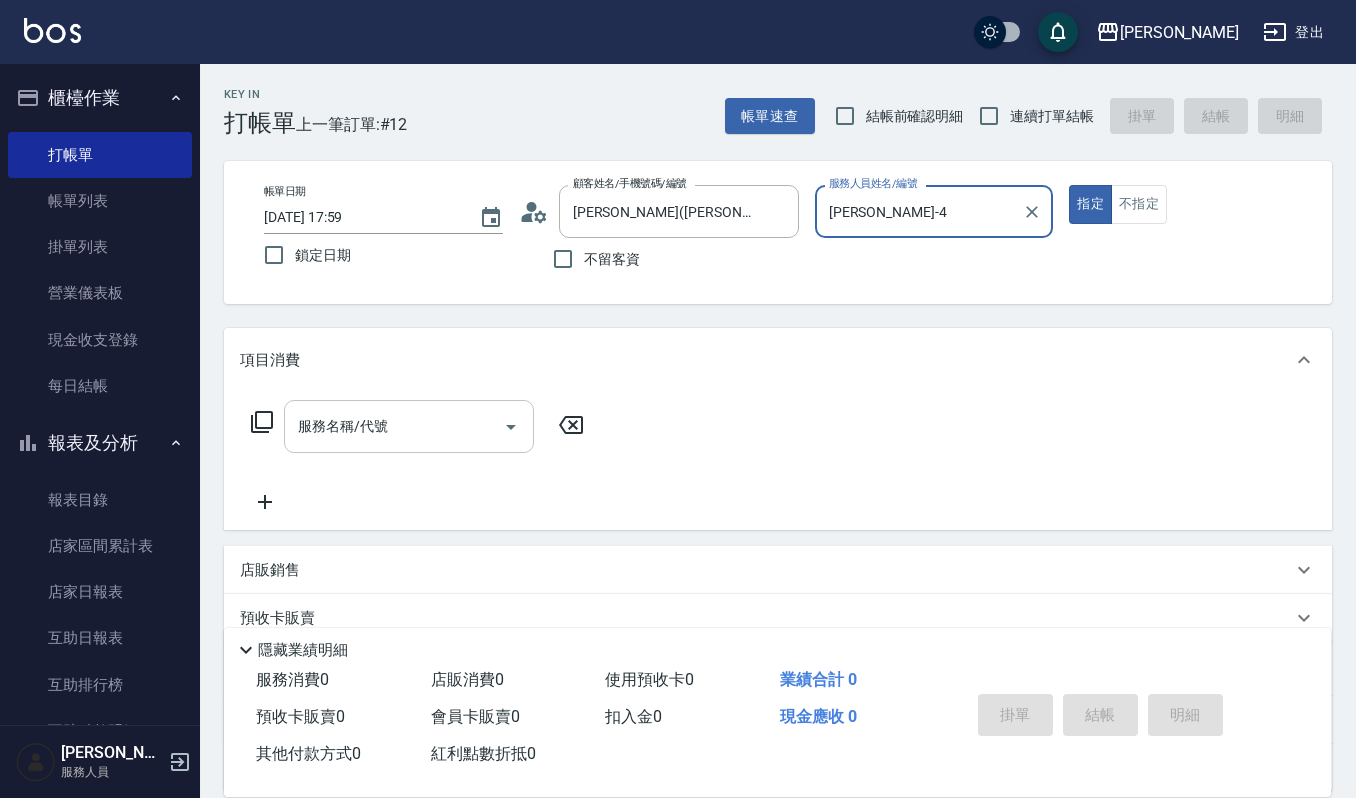 click on "服務名稱/代號" at bounding box center (394, 426) 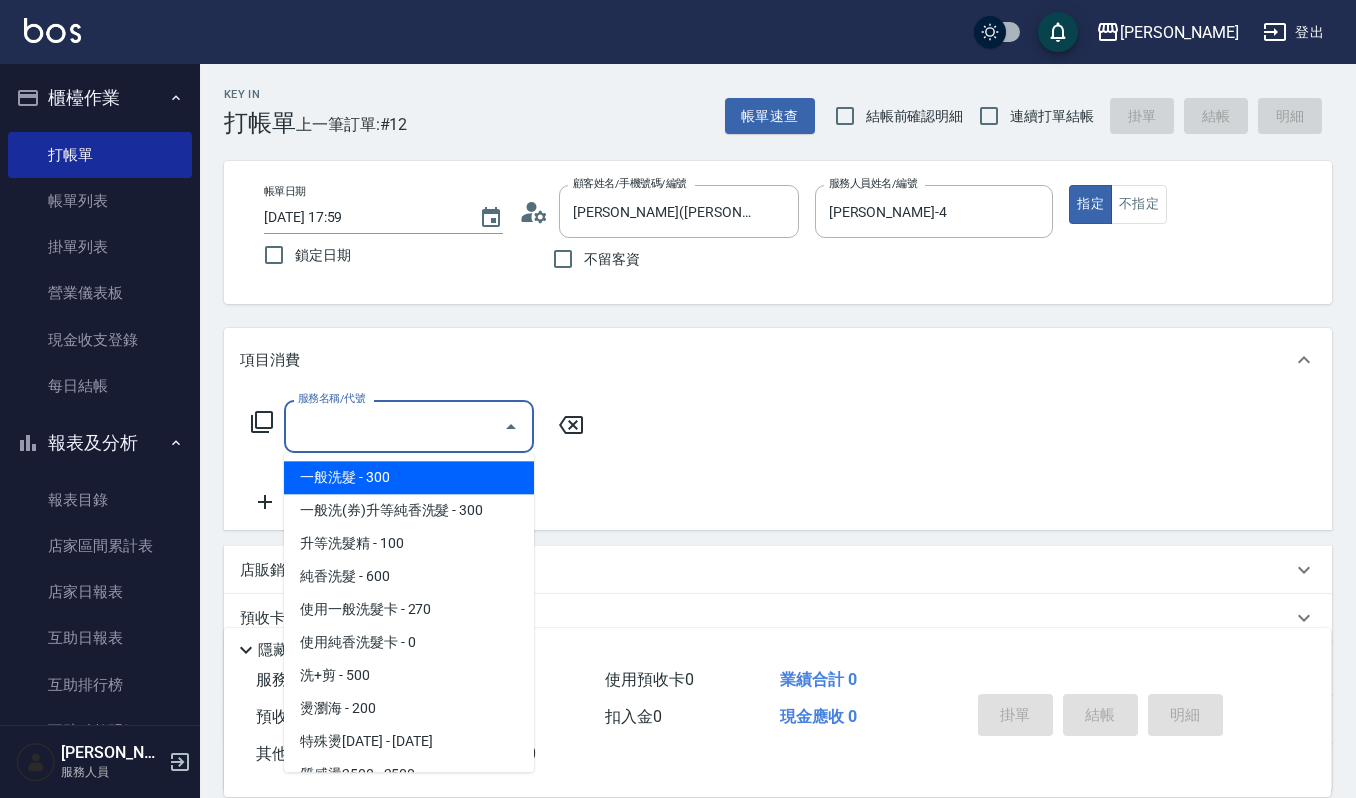 click on "一般洗髮 - 300" at bounding box center (409, 477) 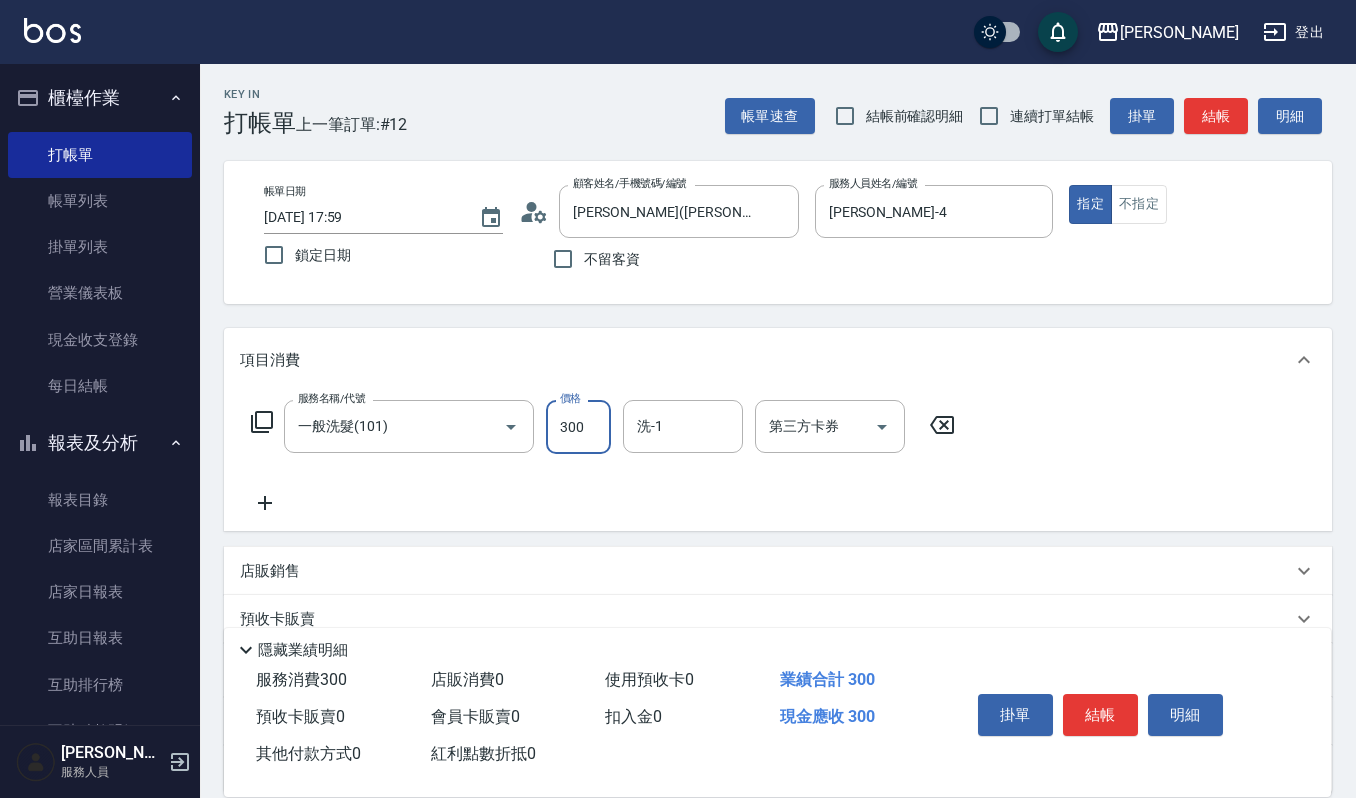 click on "300" at bounding box center [578, 427] 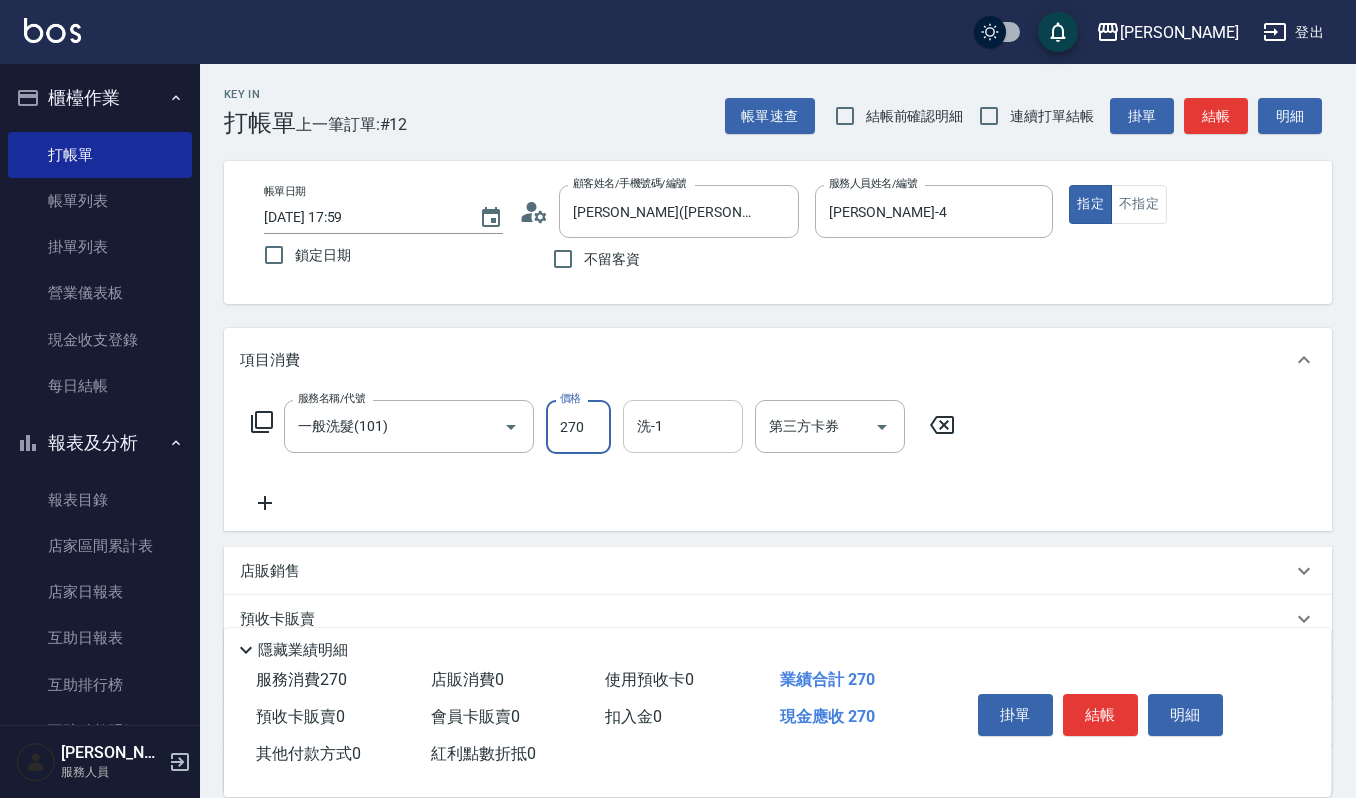 type on "270" 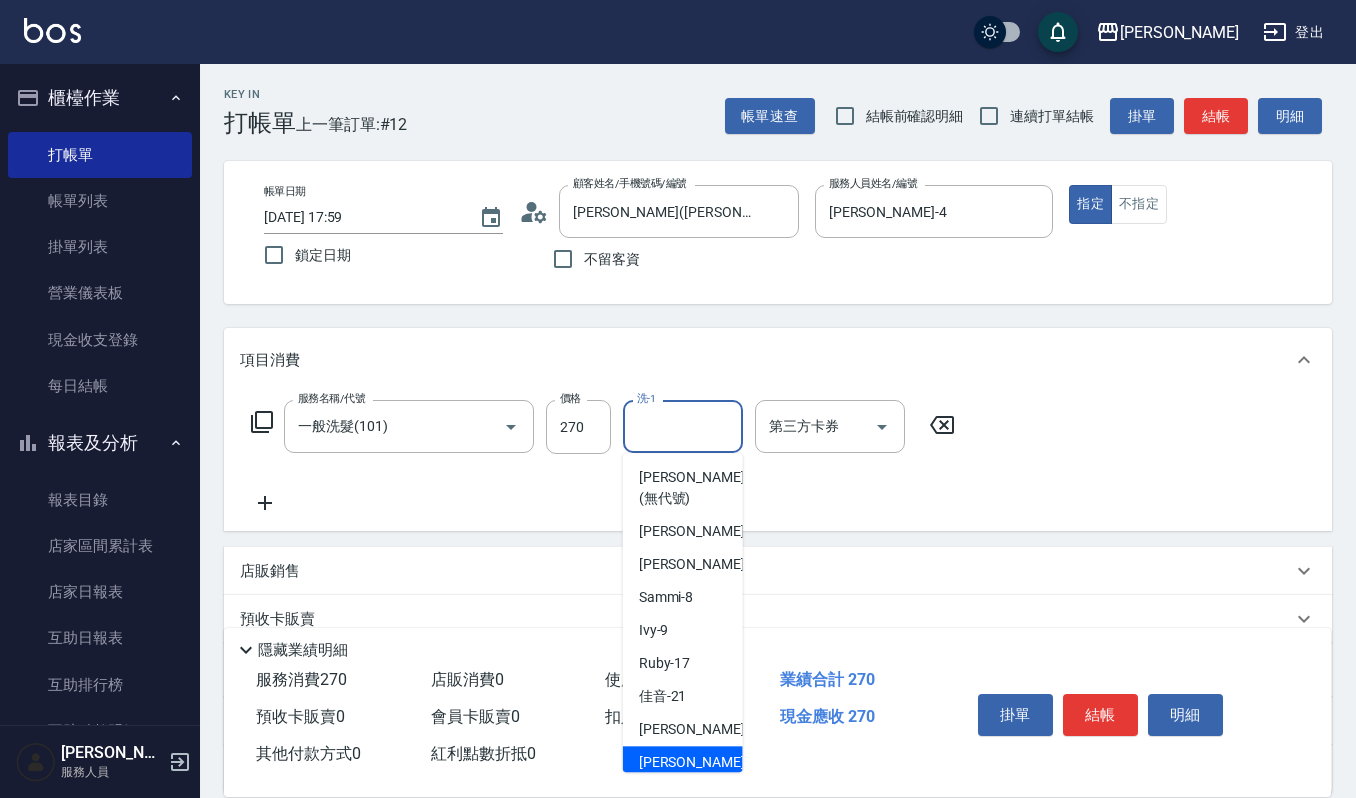 click on "[PERSON_NAME] -23" at bounding box center (702, 762) 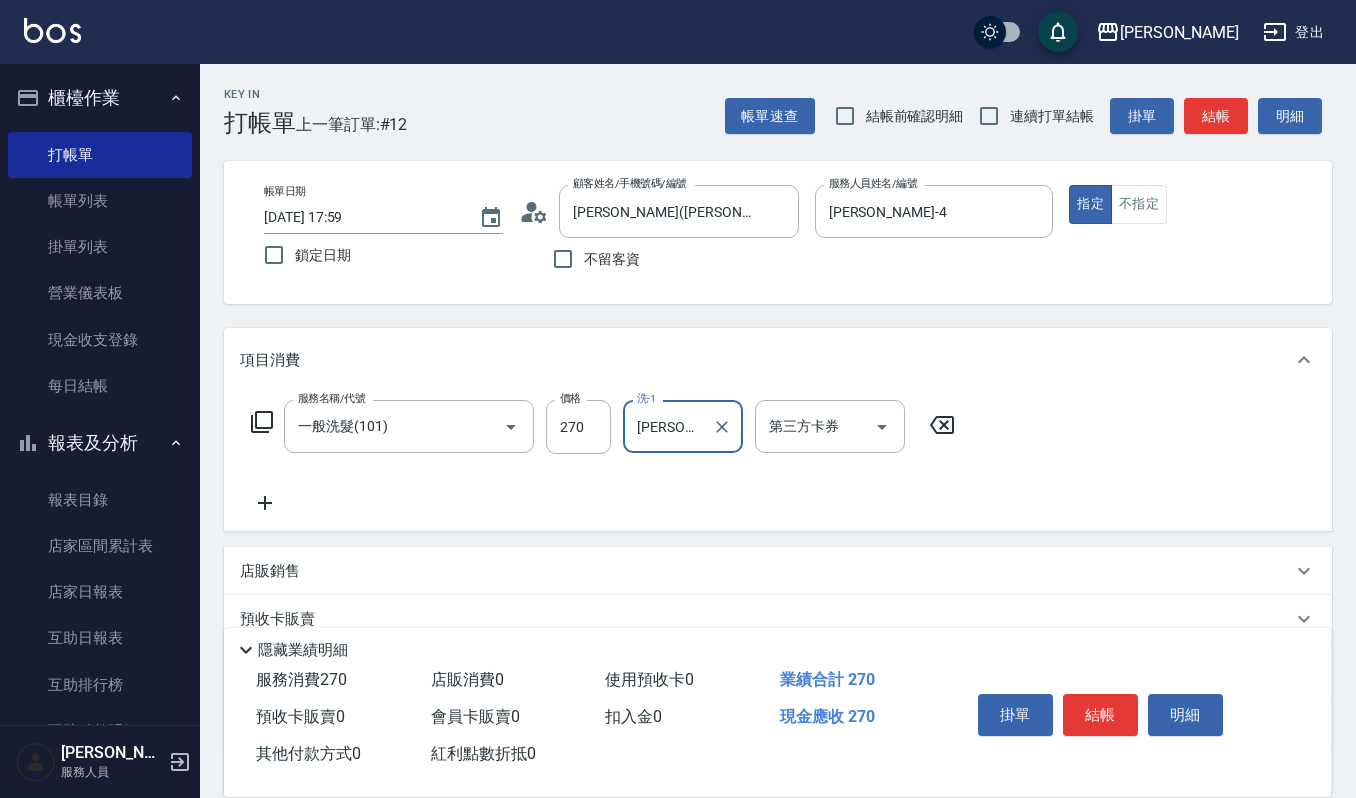 type on "[PERSON_NAME]-23" 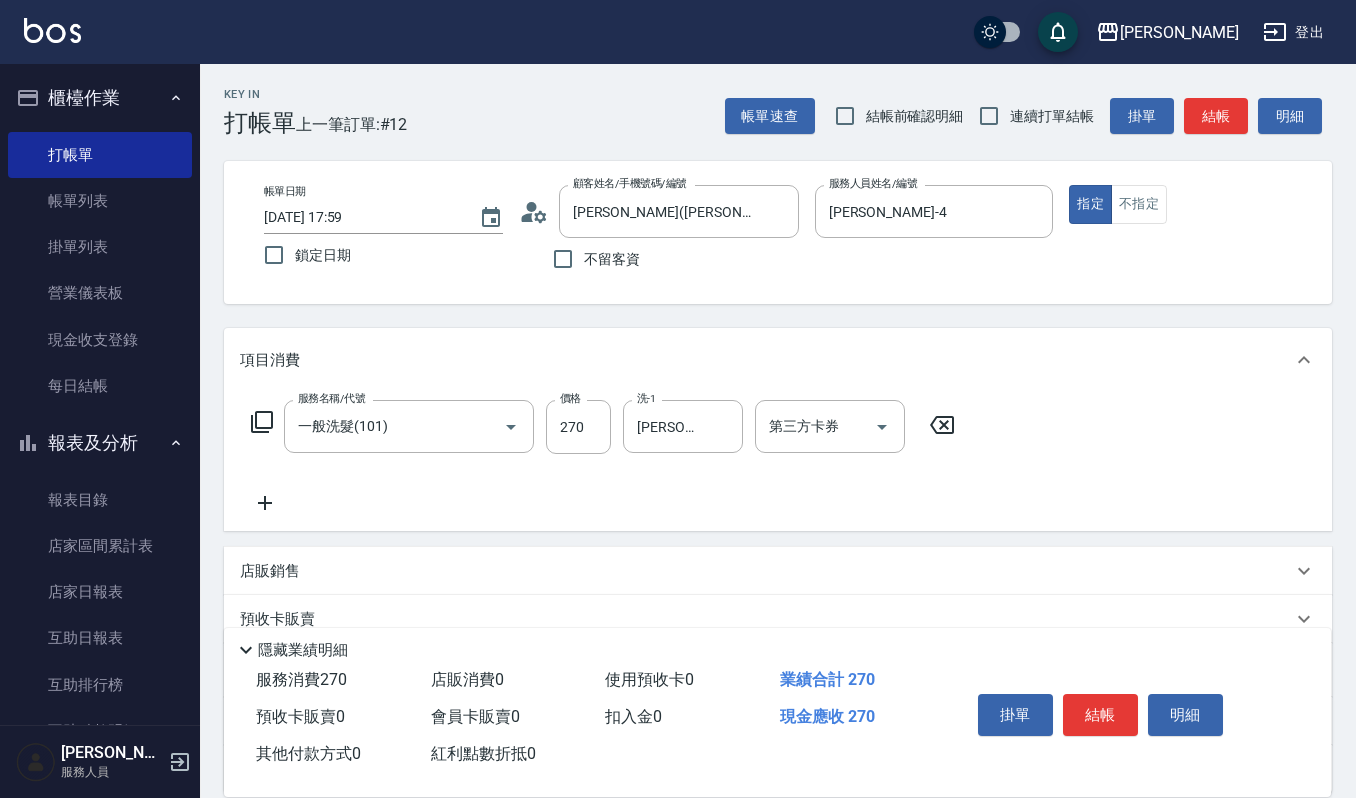 click 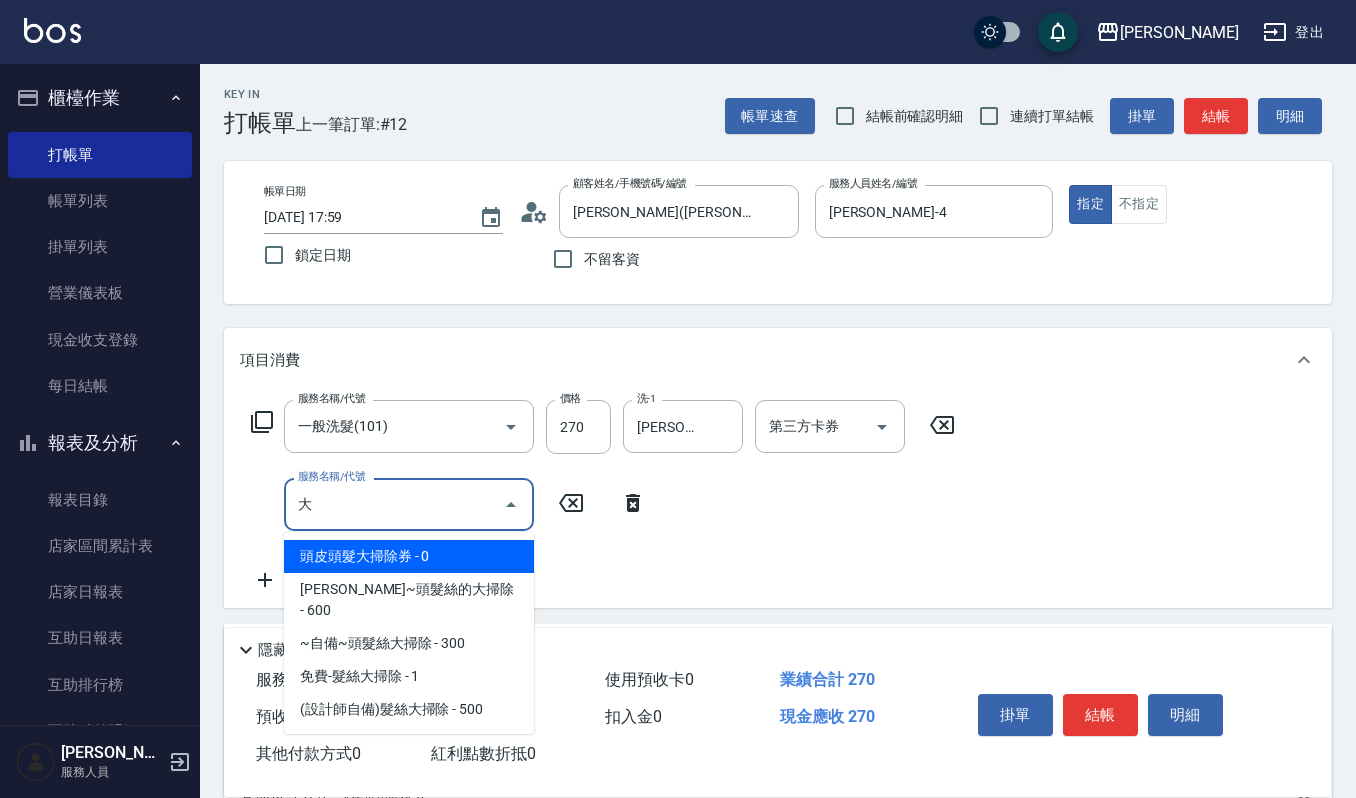 click on "頭皮頭髮大掃除券 - 0" at bounding box center (409, 556) 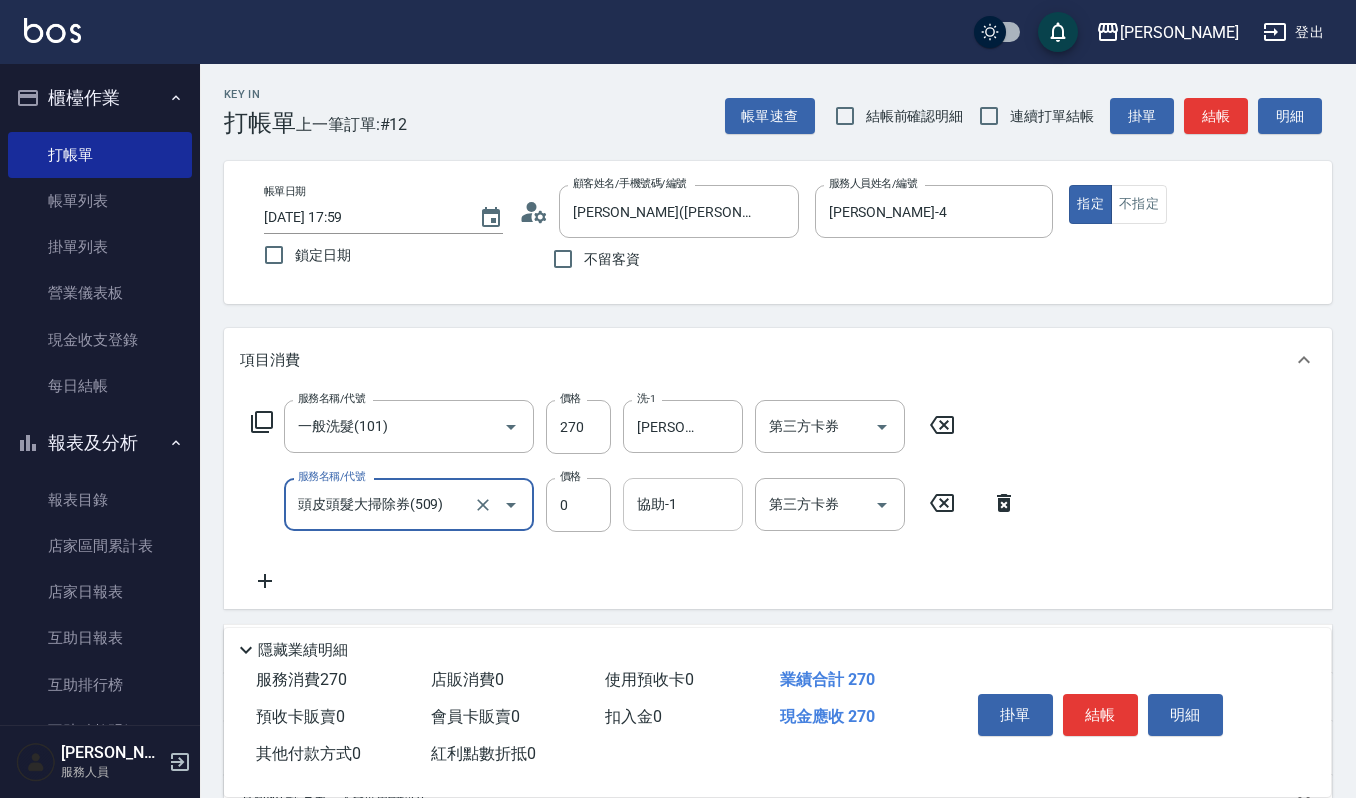 type on "頭皮頭髮大掃除券(509)" 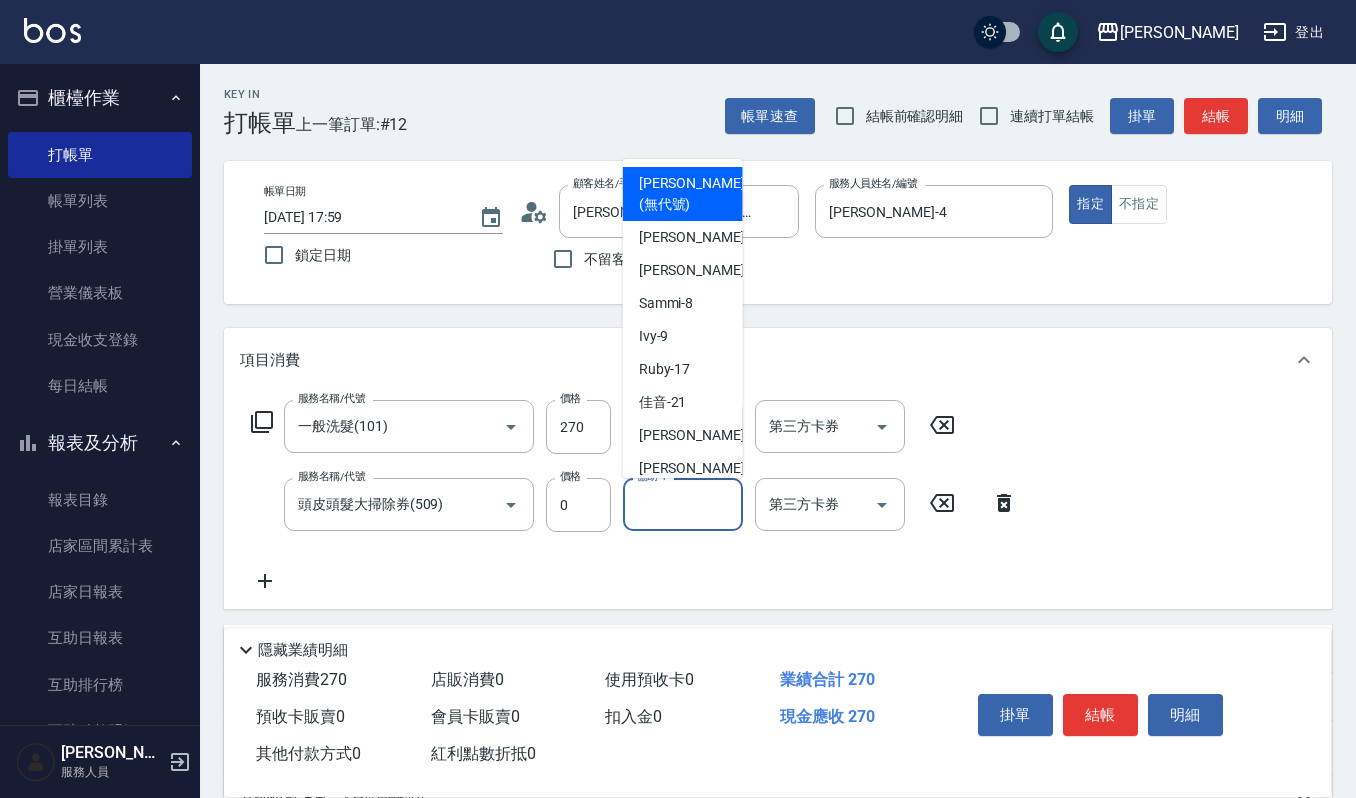 click on "協助-1" at bounding box center [683, 504] 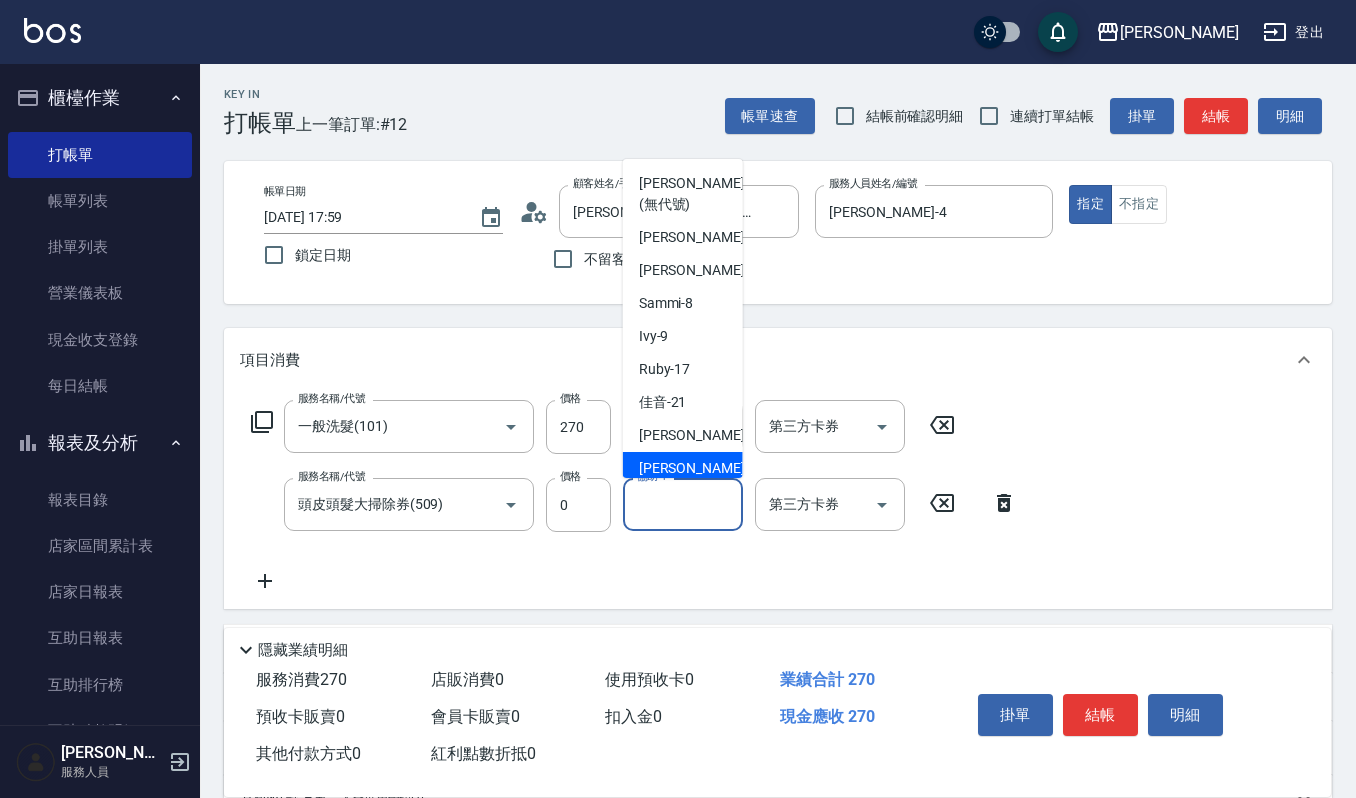 click on "[PERSON_NAME] -23" at bounding box center [702, 468] 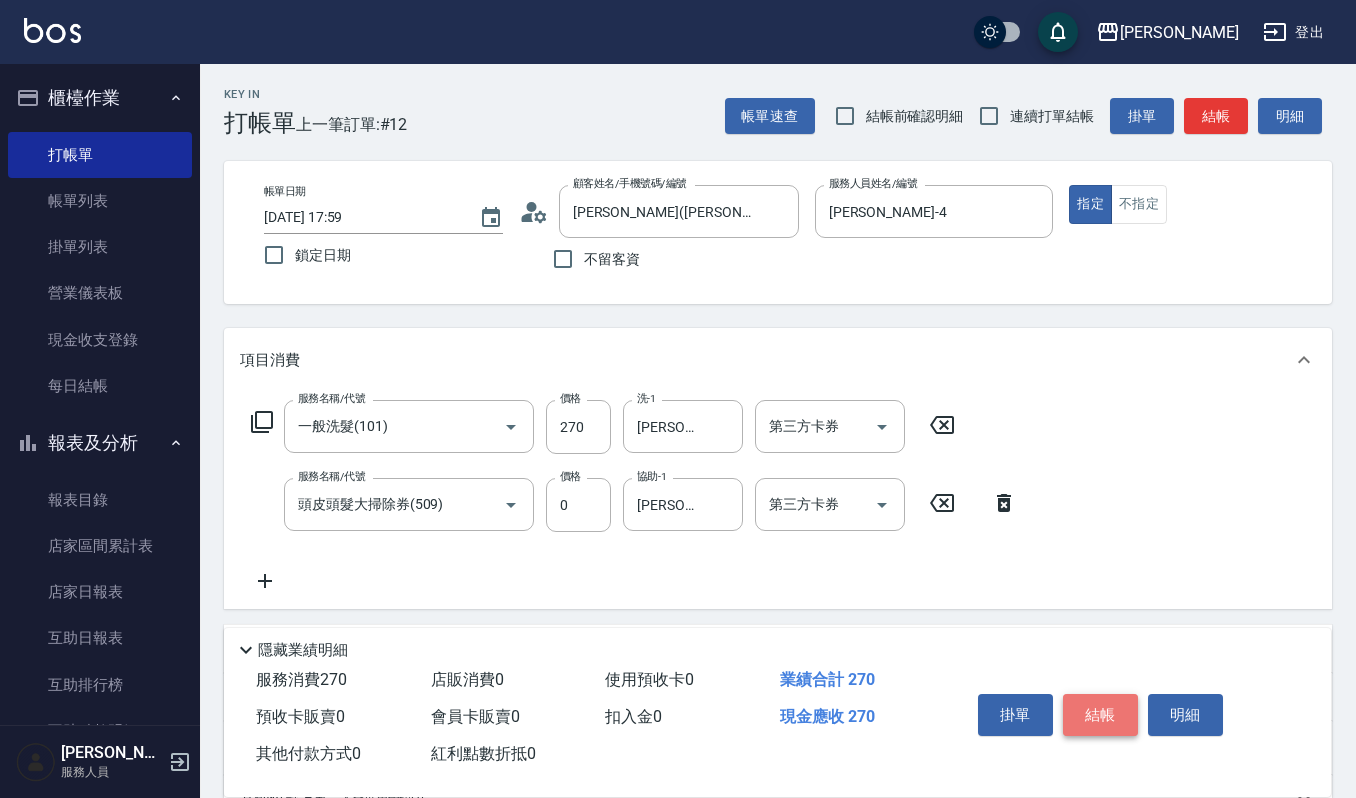 click on "結帳" at bounding box center (1100, 715) 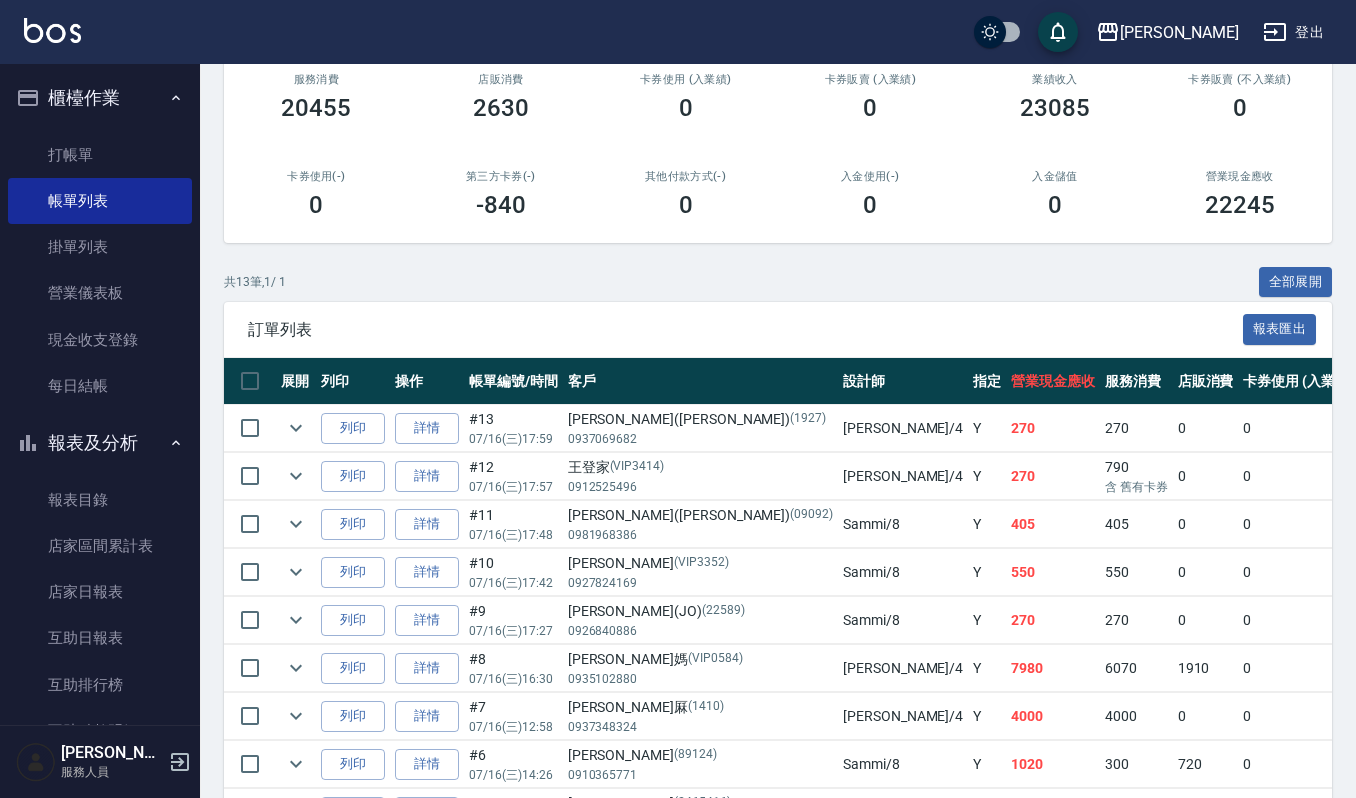 scroll, scrollTop: 266, scrollLeft: 0, axis: vertical 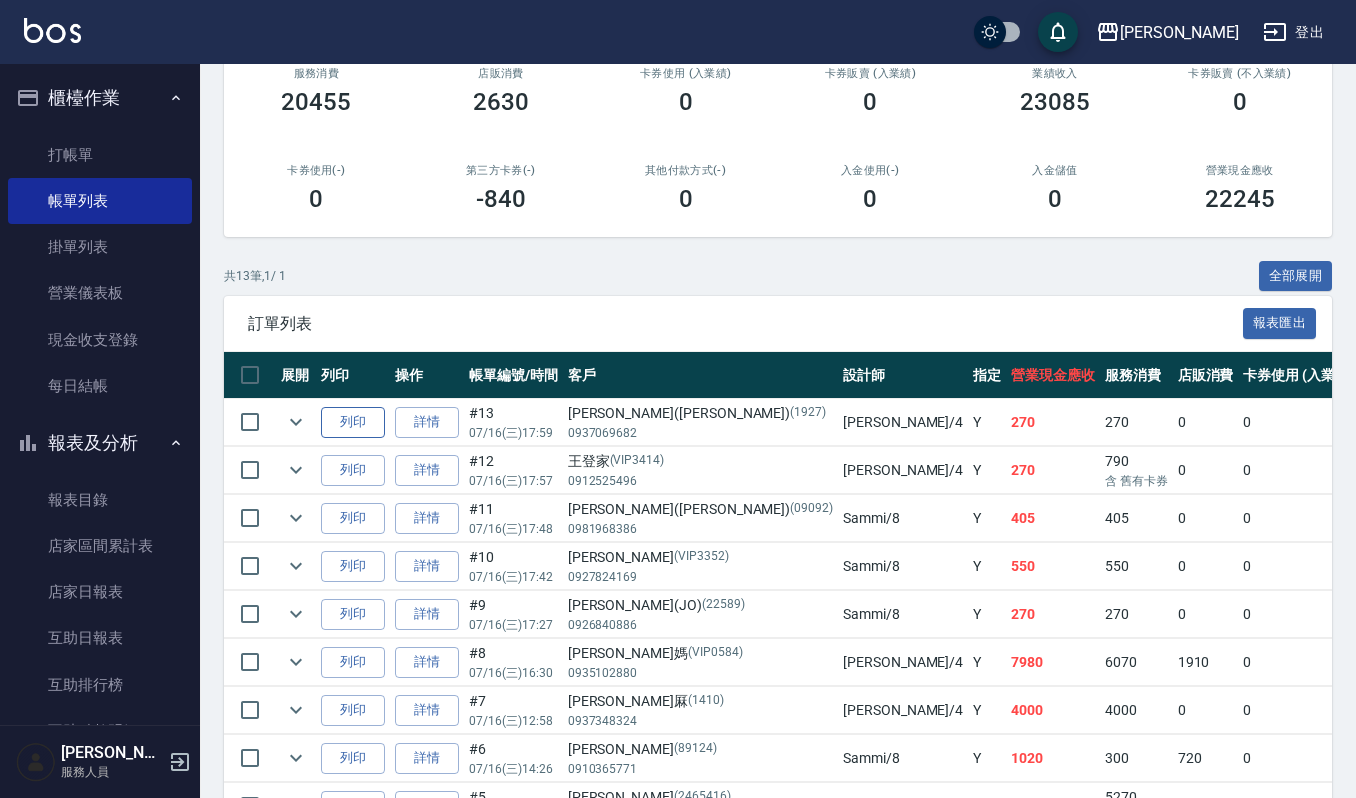 click on "列印" at bounding box center [353, 422] 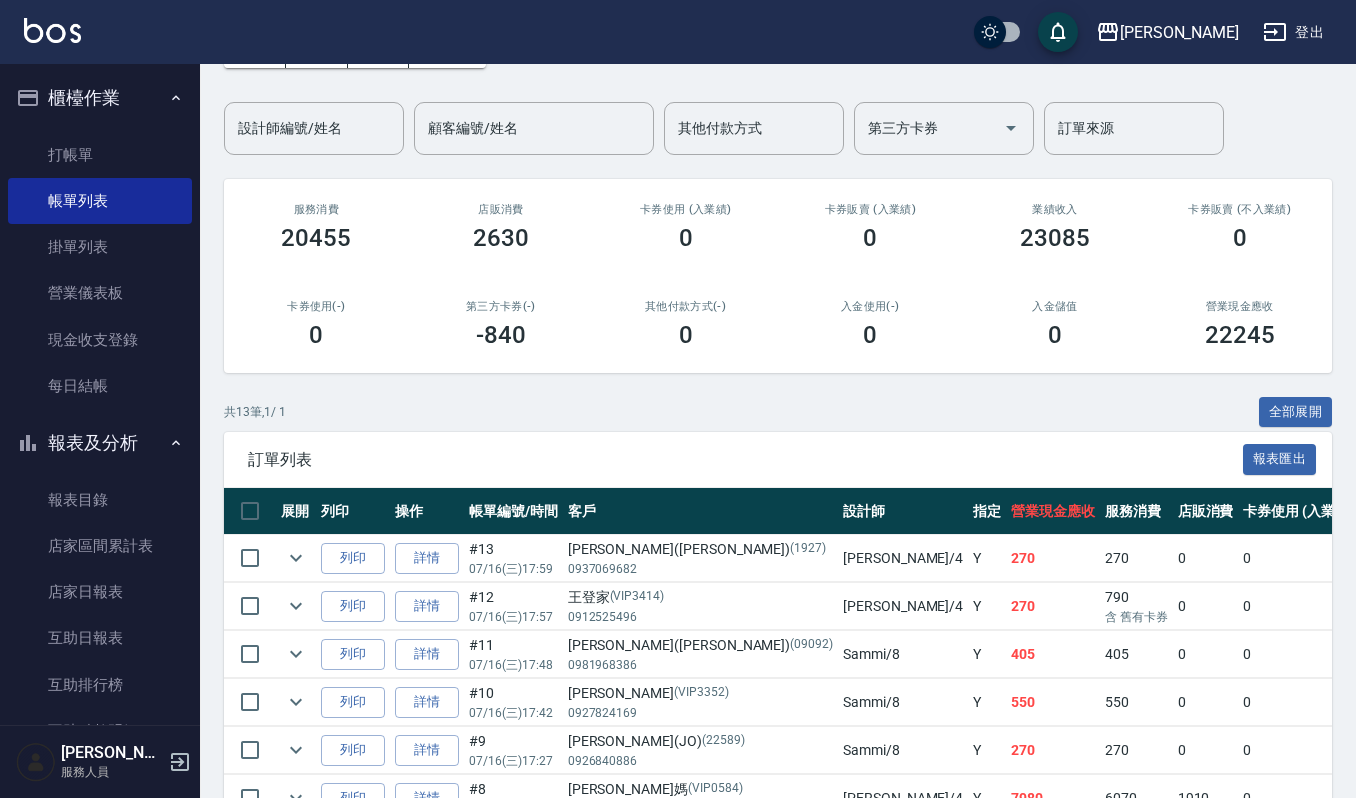 scroll, scrollTop: 0, scrollLeft: 0, axis: both 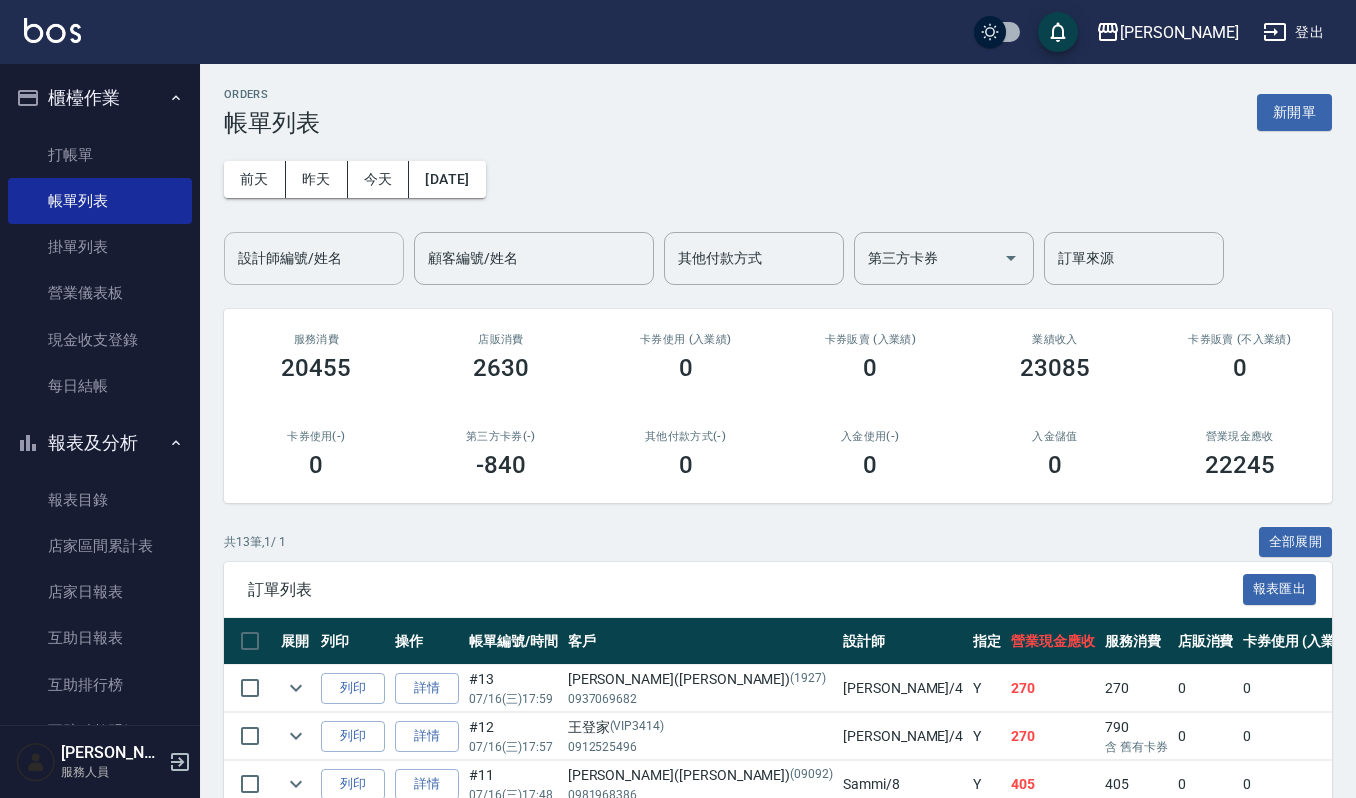 click on "設計師編號/姓名" at bounding box center (314, 258) 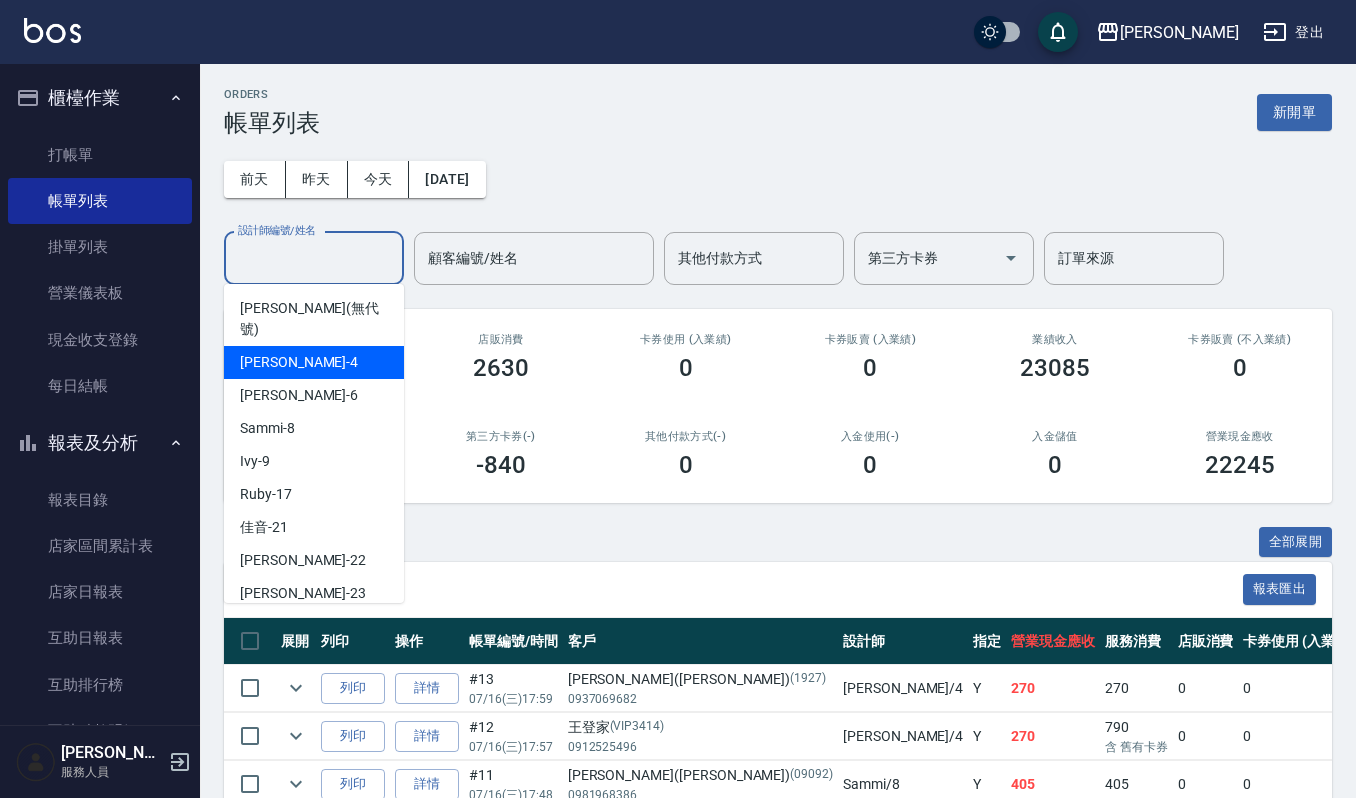 click on "[PERSON_NAME] -4" at bounding box center [314, 362] 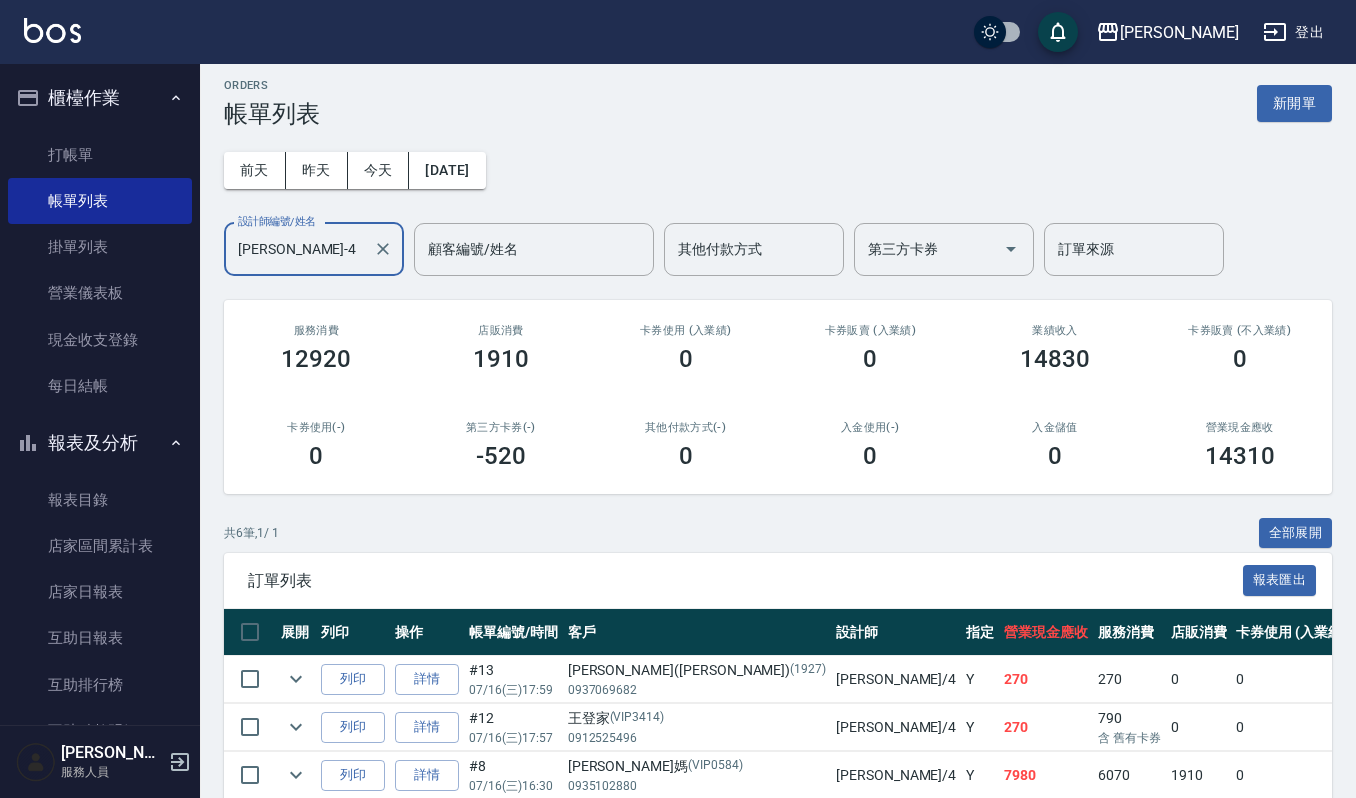scroll, scrollTop: 0, scrollLeft: 0, axis: both 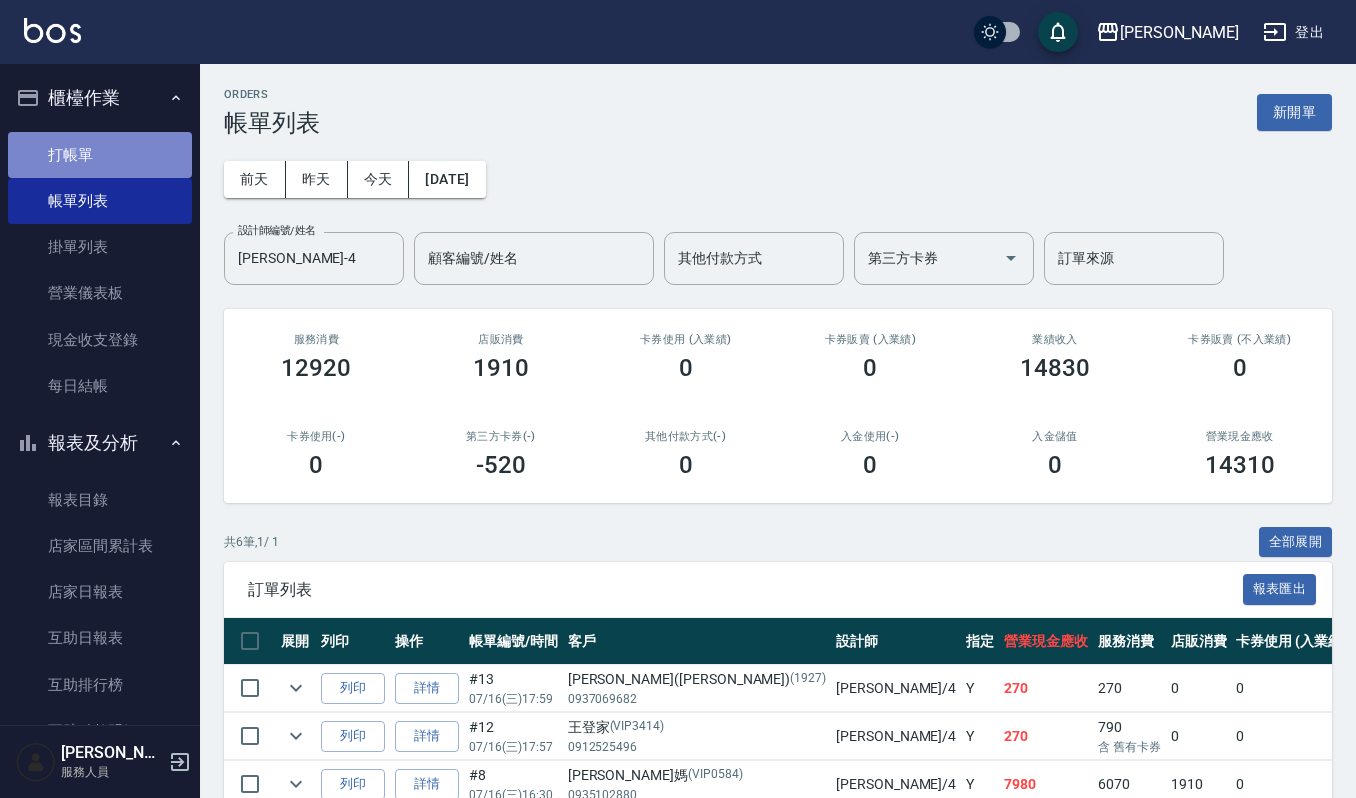 click on "打帳單" at bounding box center [100, 155] 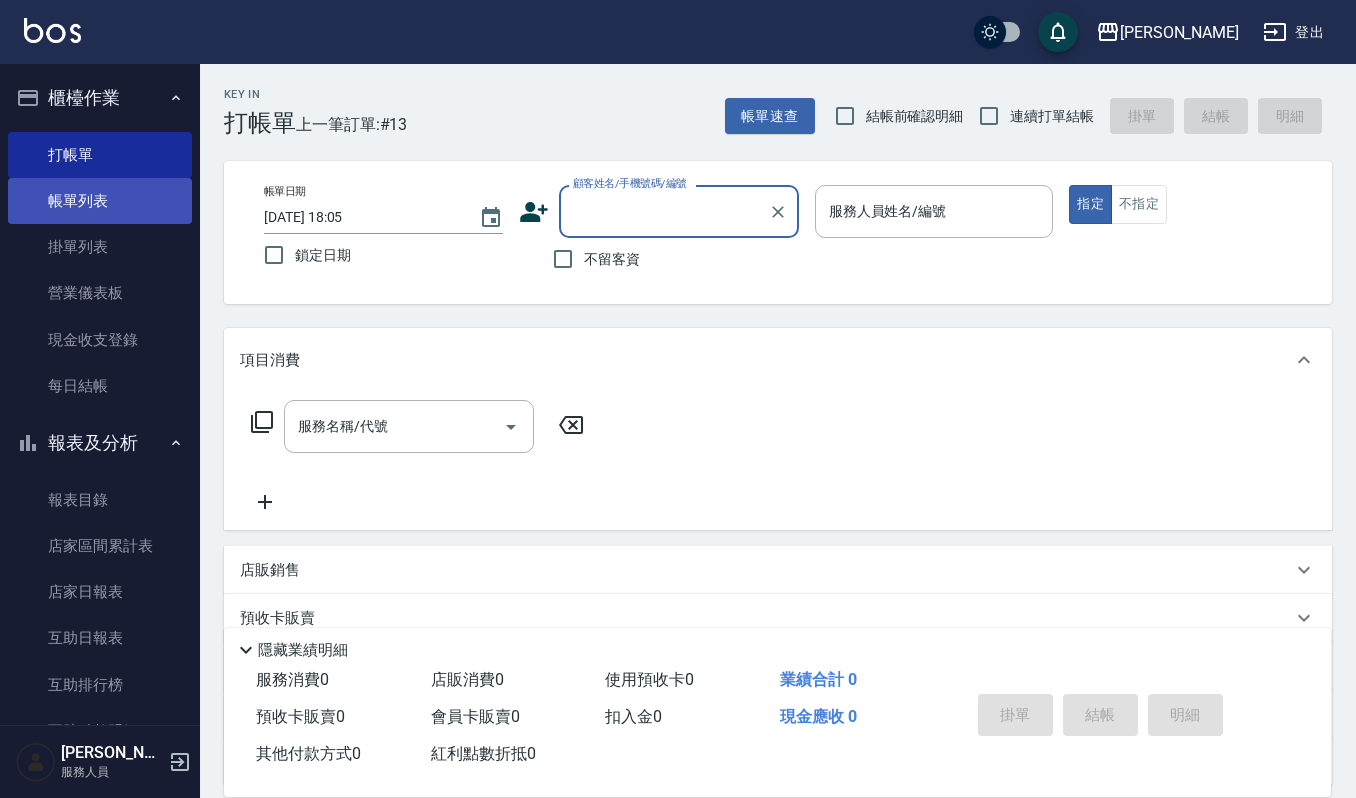 click on "帳單列表" at bounding box center (100, 201) 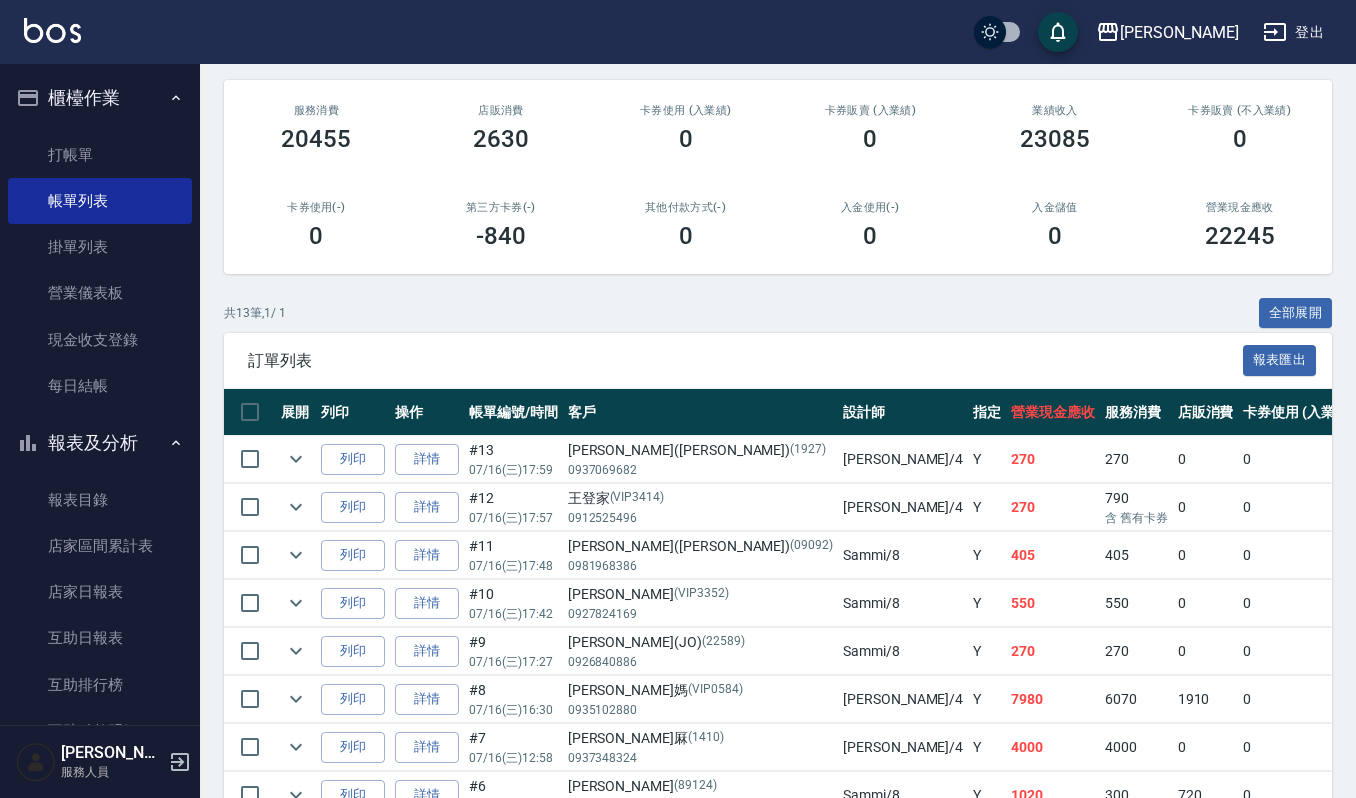 scroll, scrollTop: 266, scrollLeft: 0, axis: vertical 